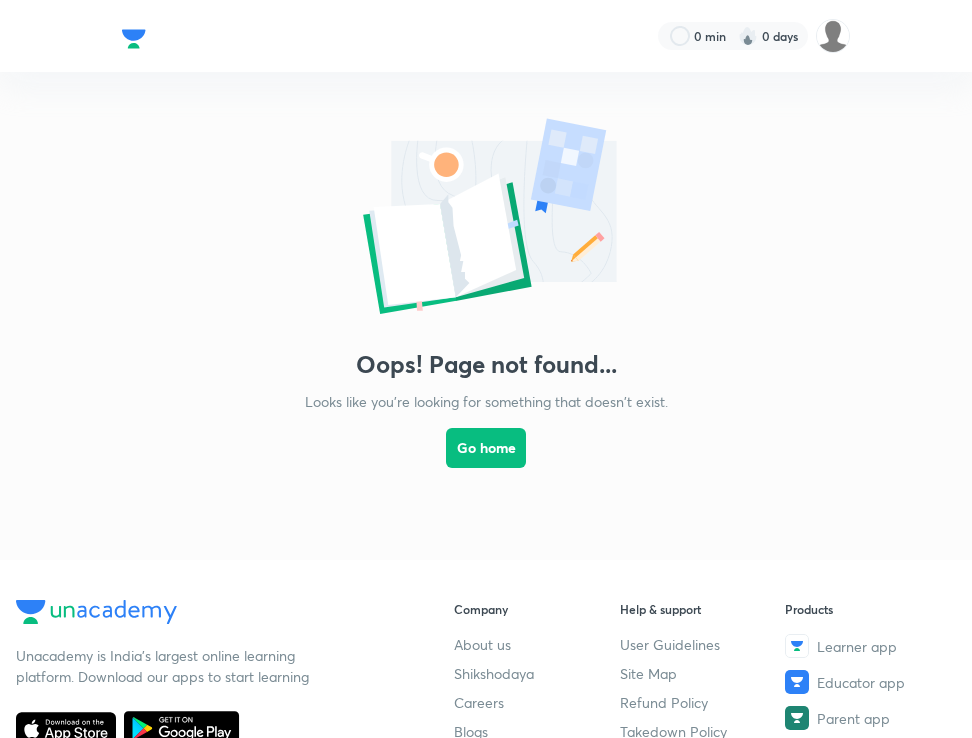 scroll, scrollTop: 0, scrollLeft: 0, axis: both 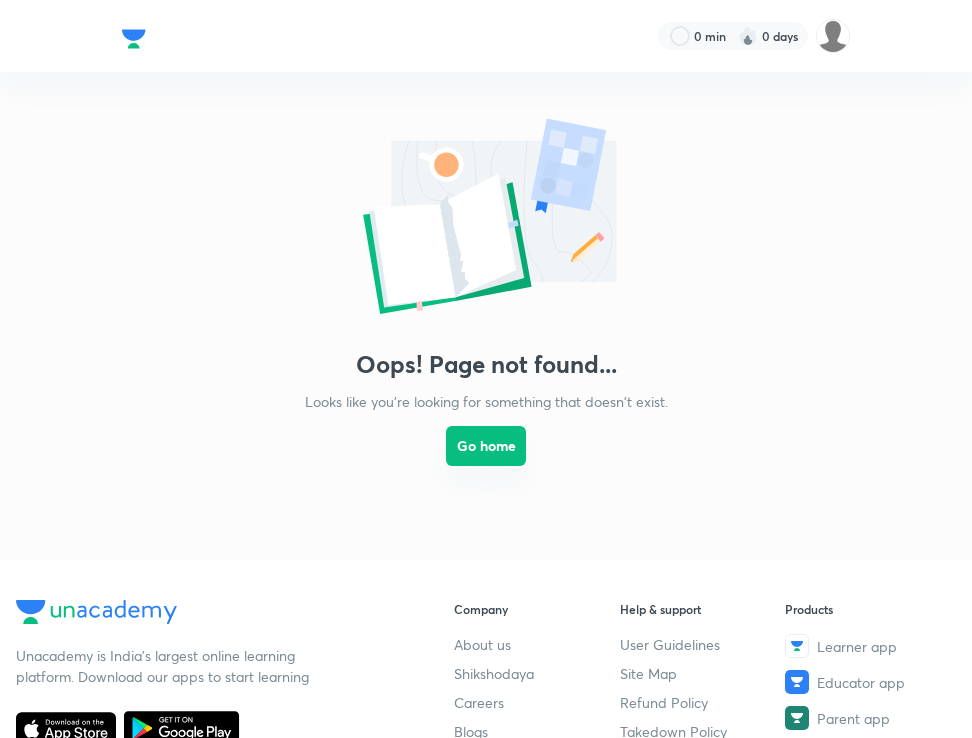 click on "Go home" at bounding box center (486, 446) 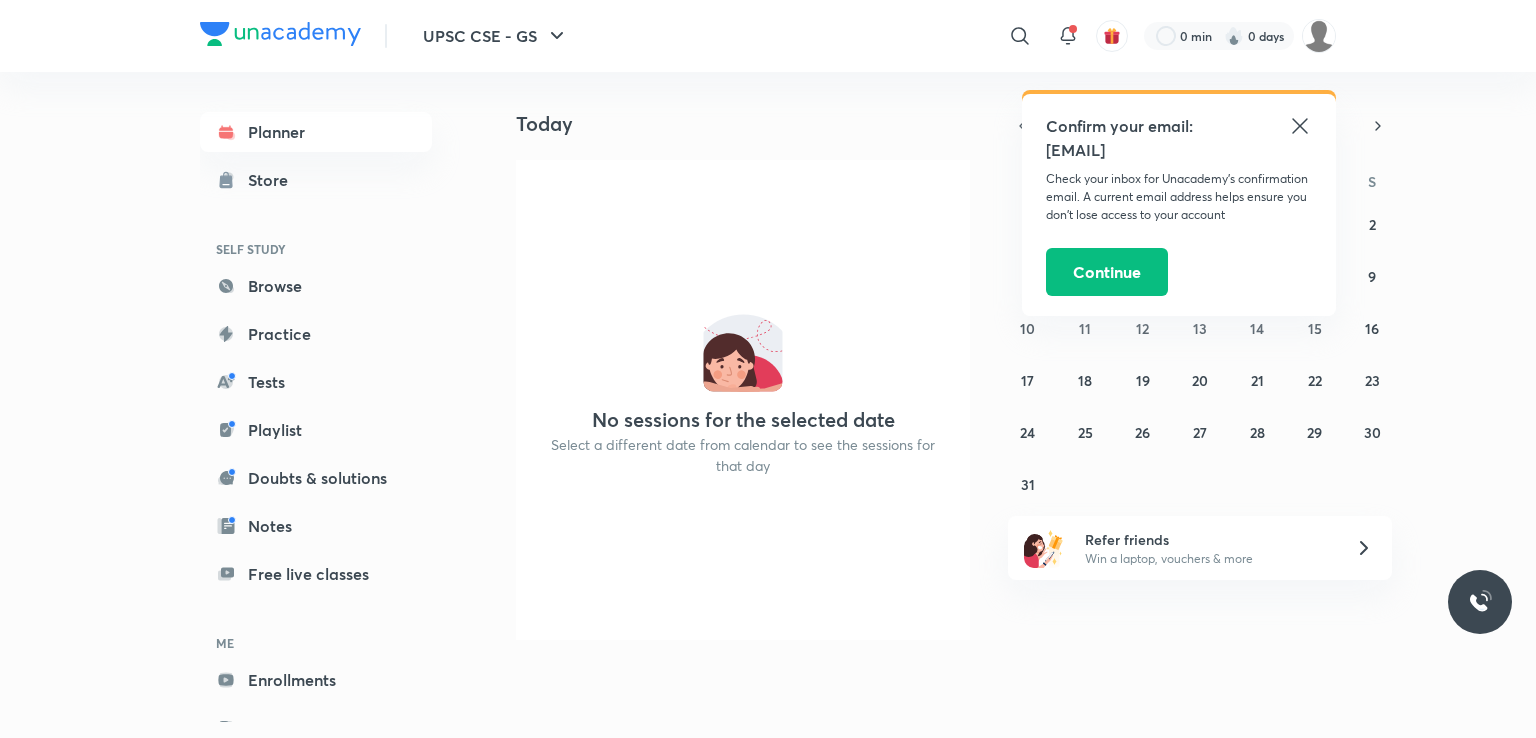 click 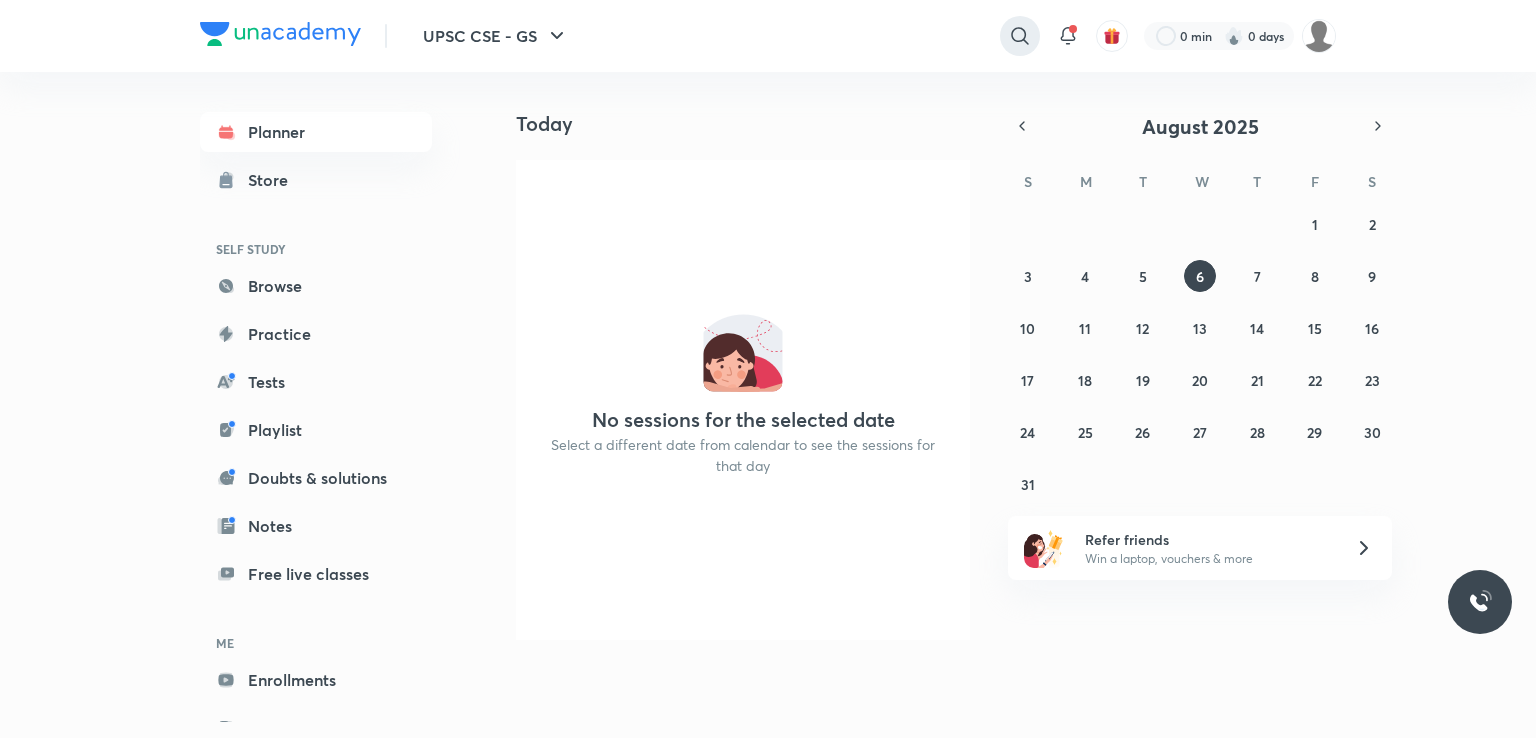 click 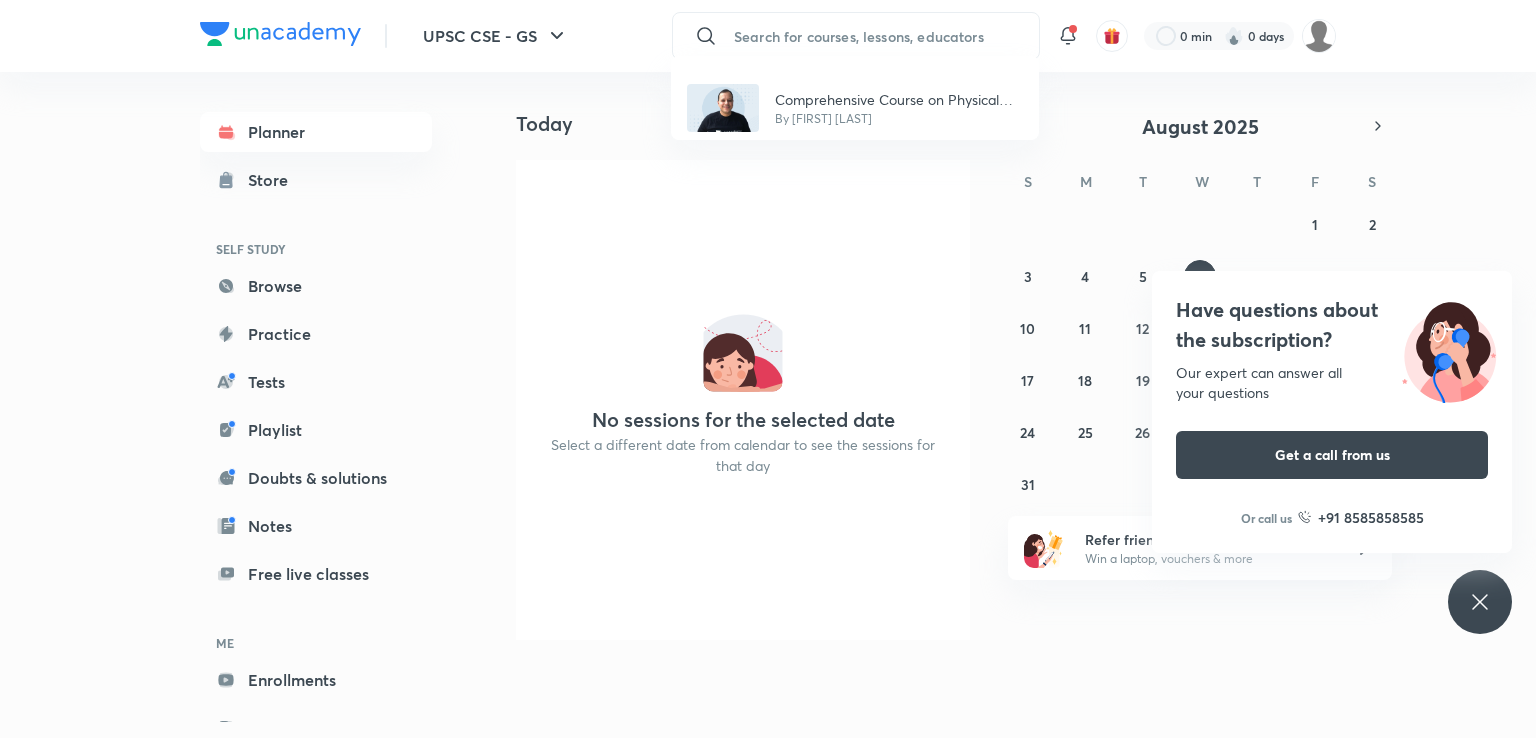 click on "Comprehensive Course on Physical Geography By [FIRST] [LAST]" at bounding box center [768, 369] 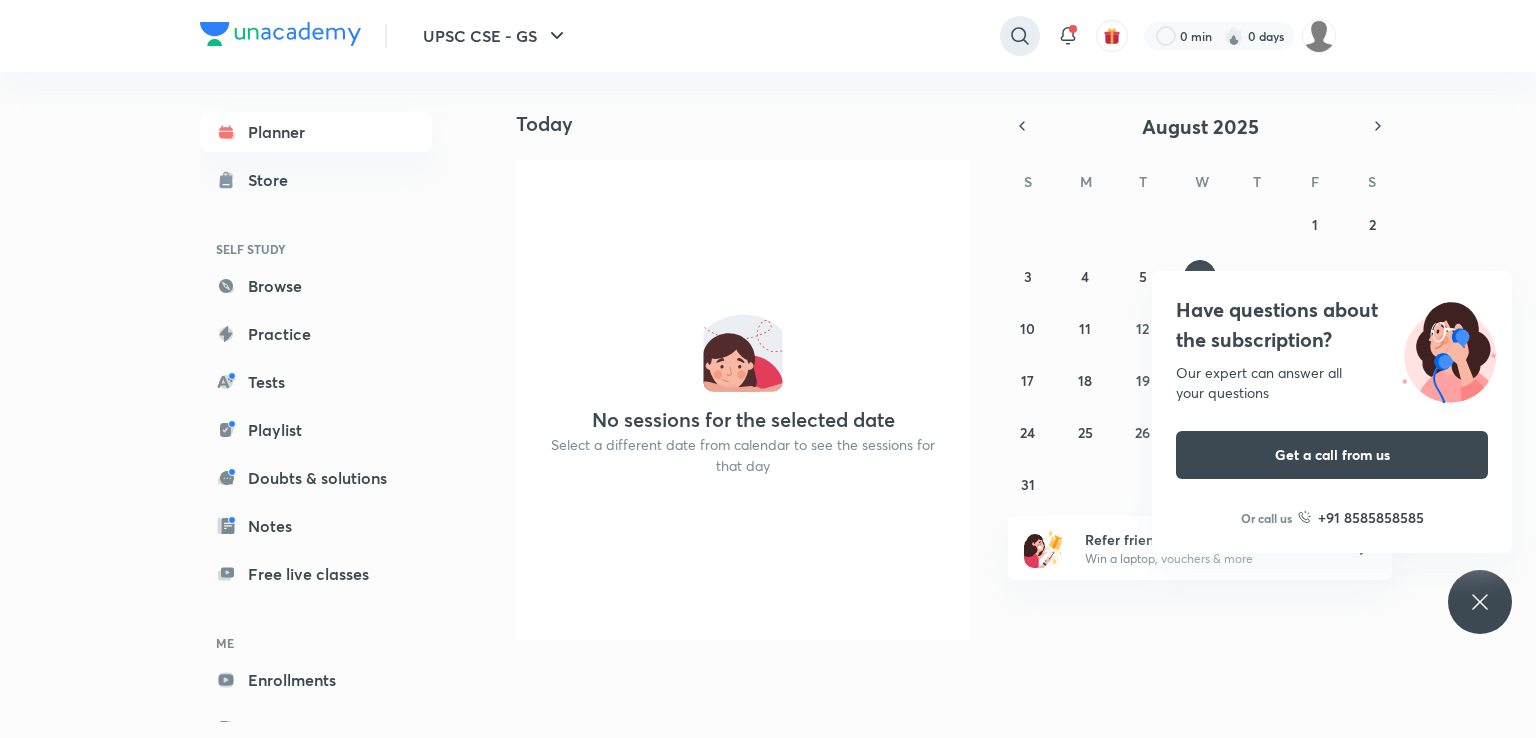 click 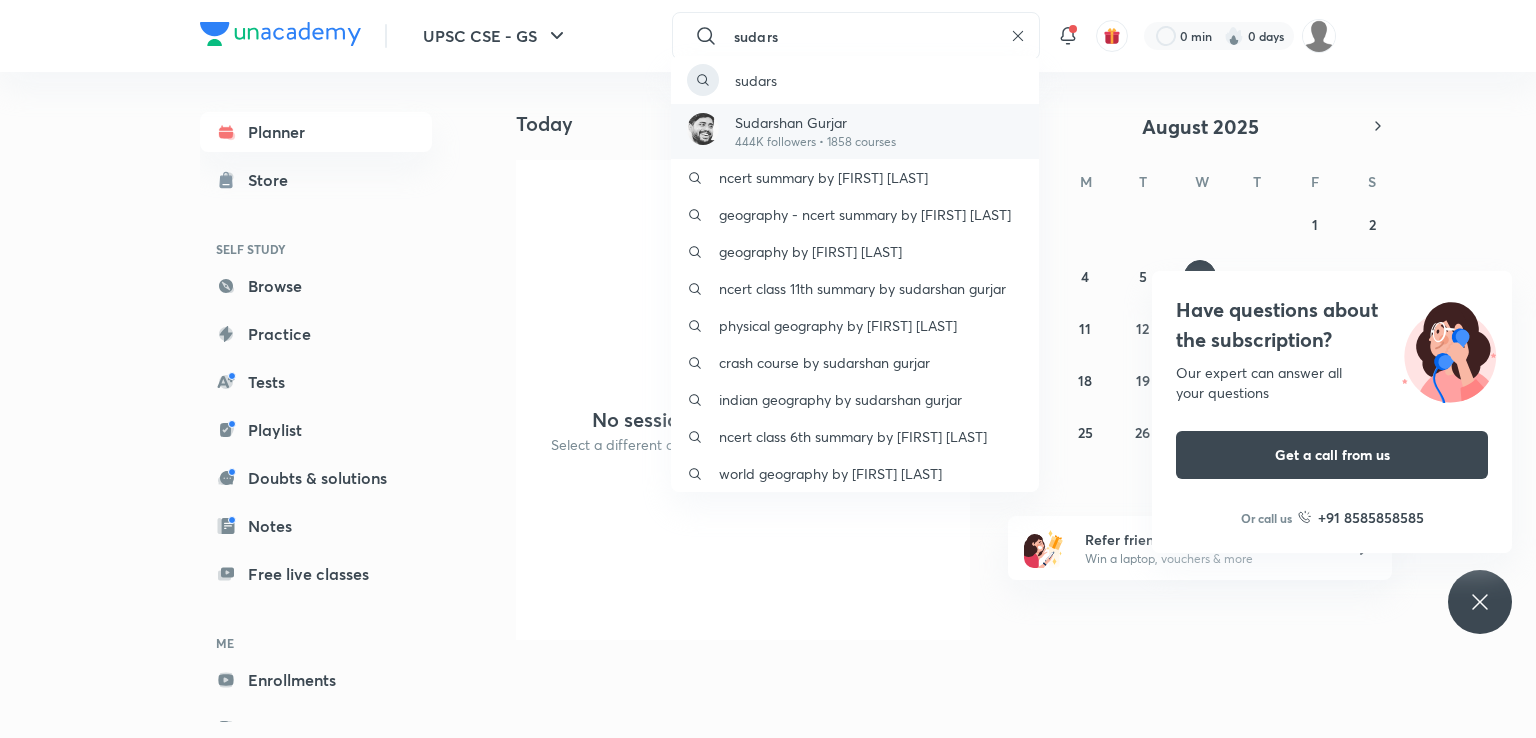 type on "sudars" 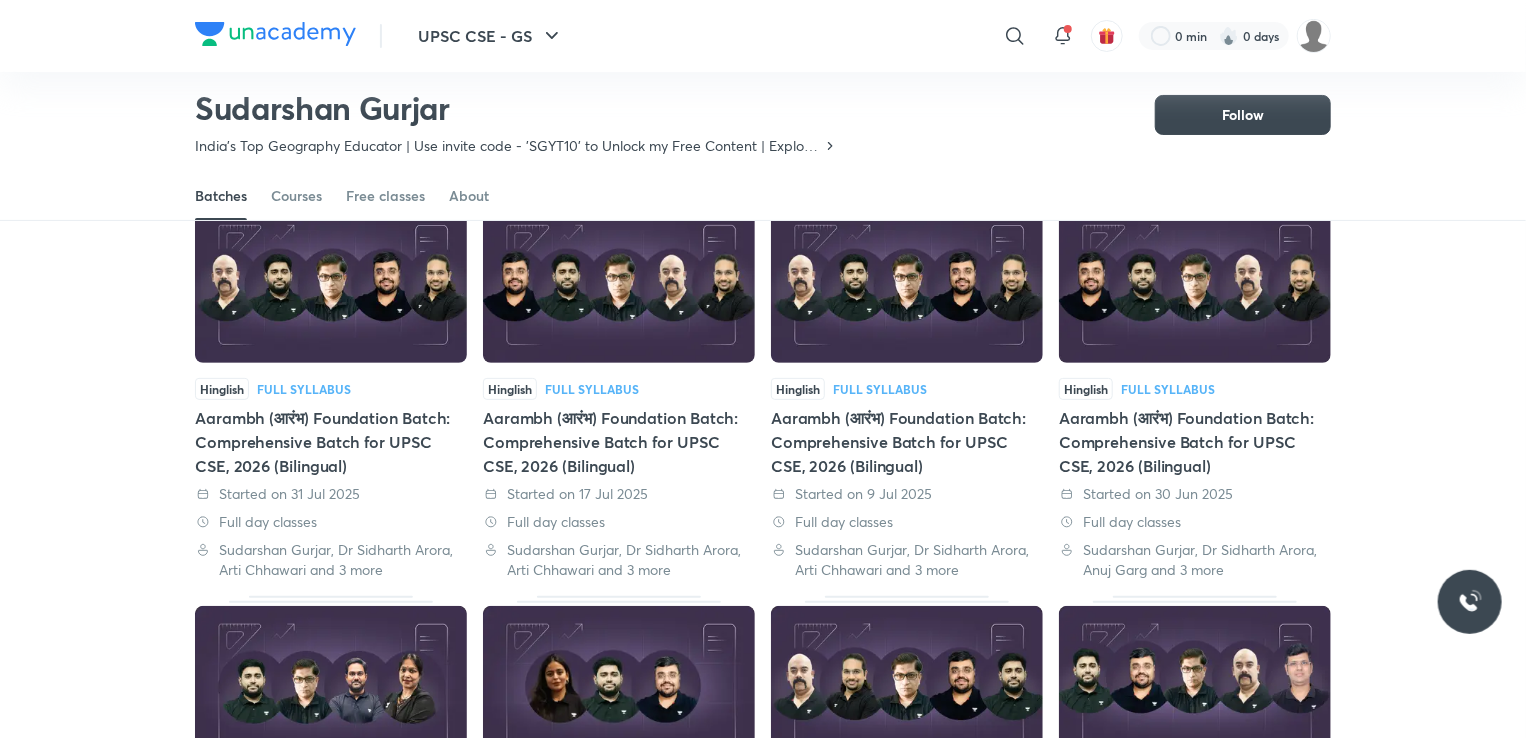 scroll, scrollTop: 186, scrollLeft: 0, axis: vertical 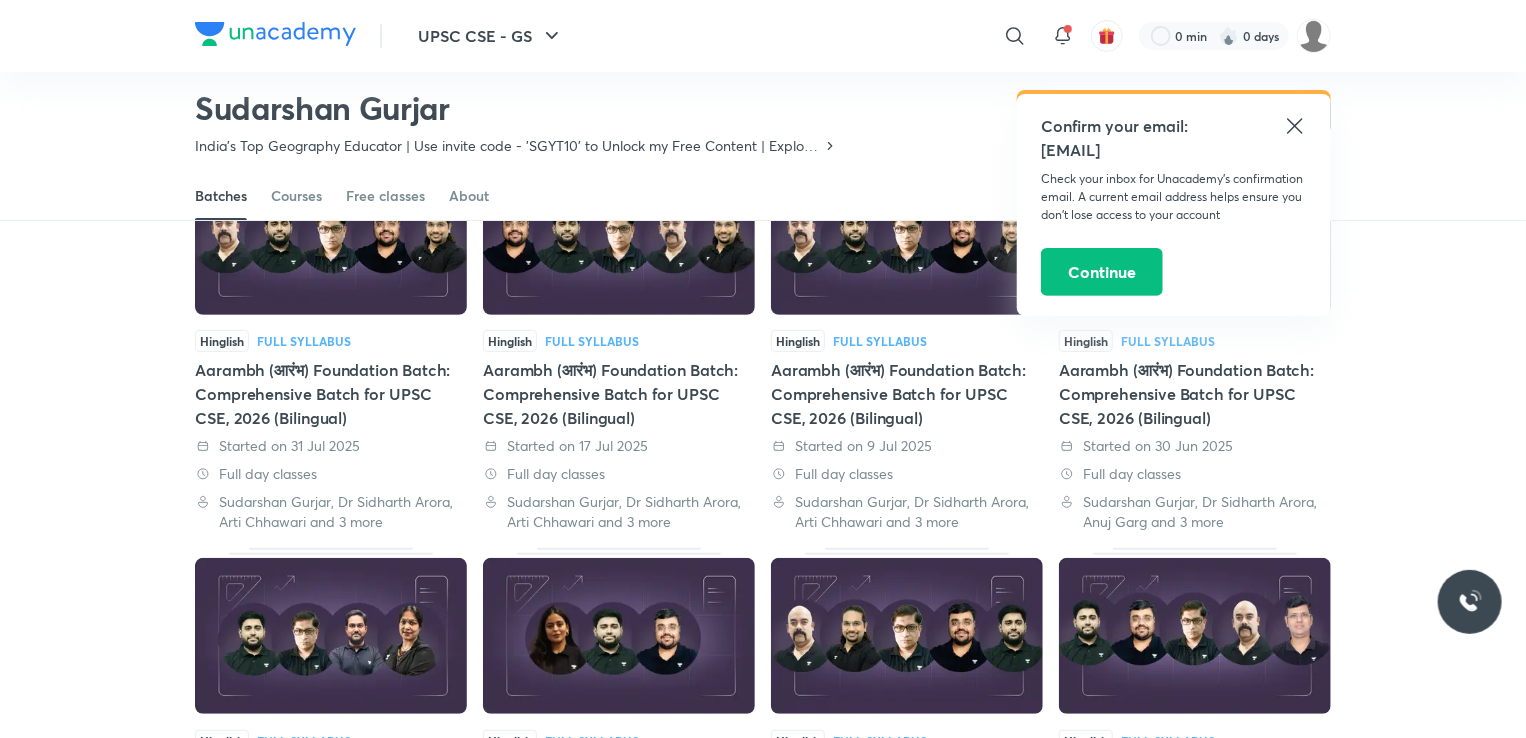 click 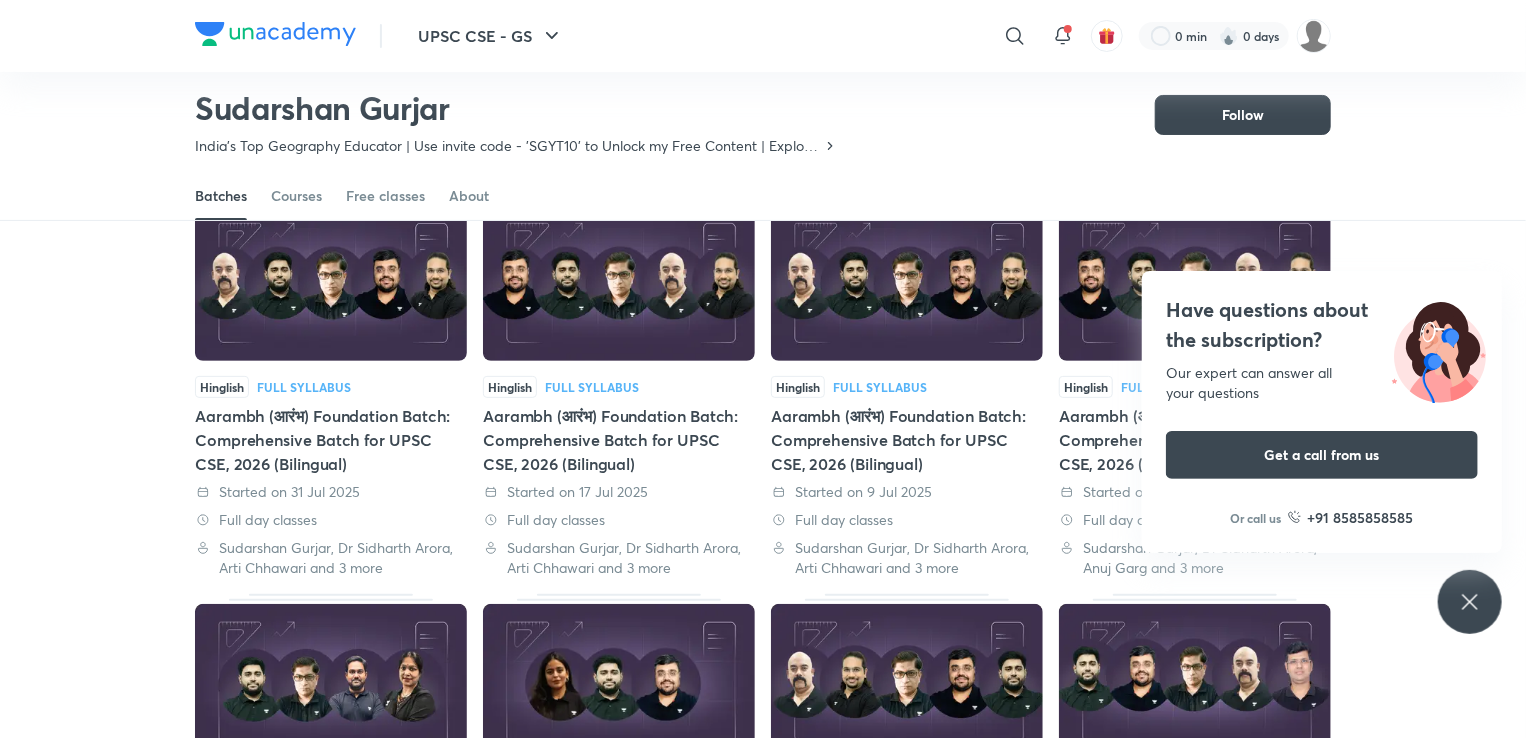scroll, scrollTop: 288, scrollLeft: 0, axis: vertical 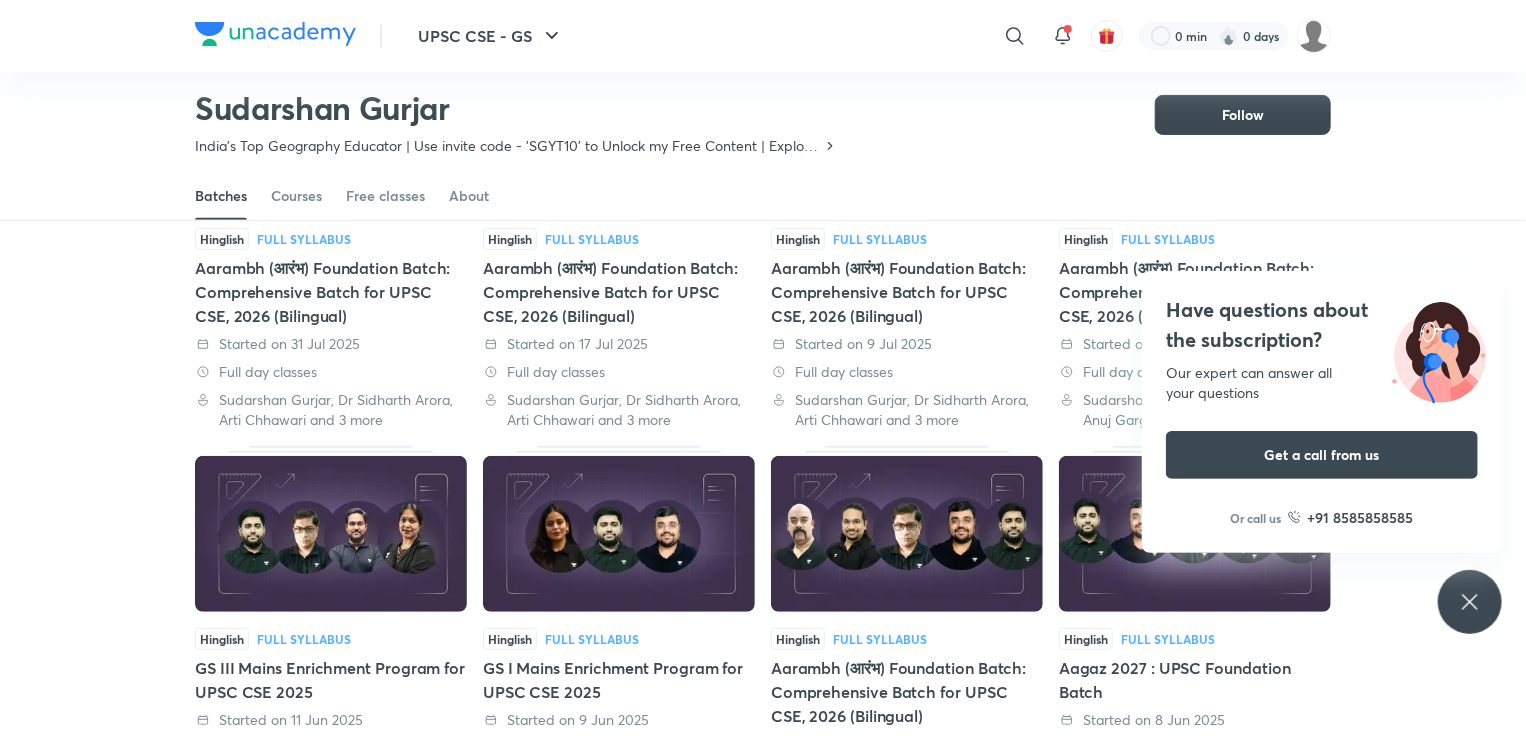 click on "Have questions about the subscription? Our expert can answer all your questions Get a call from us Or call us +91 8585858585" at bounding box center (1470, 602) 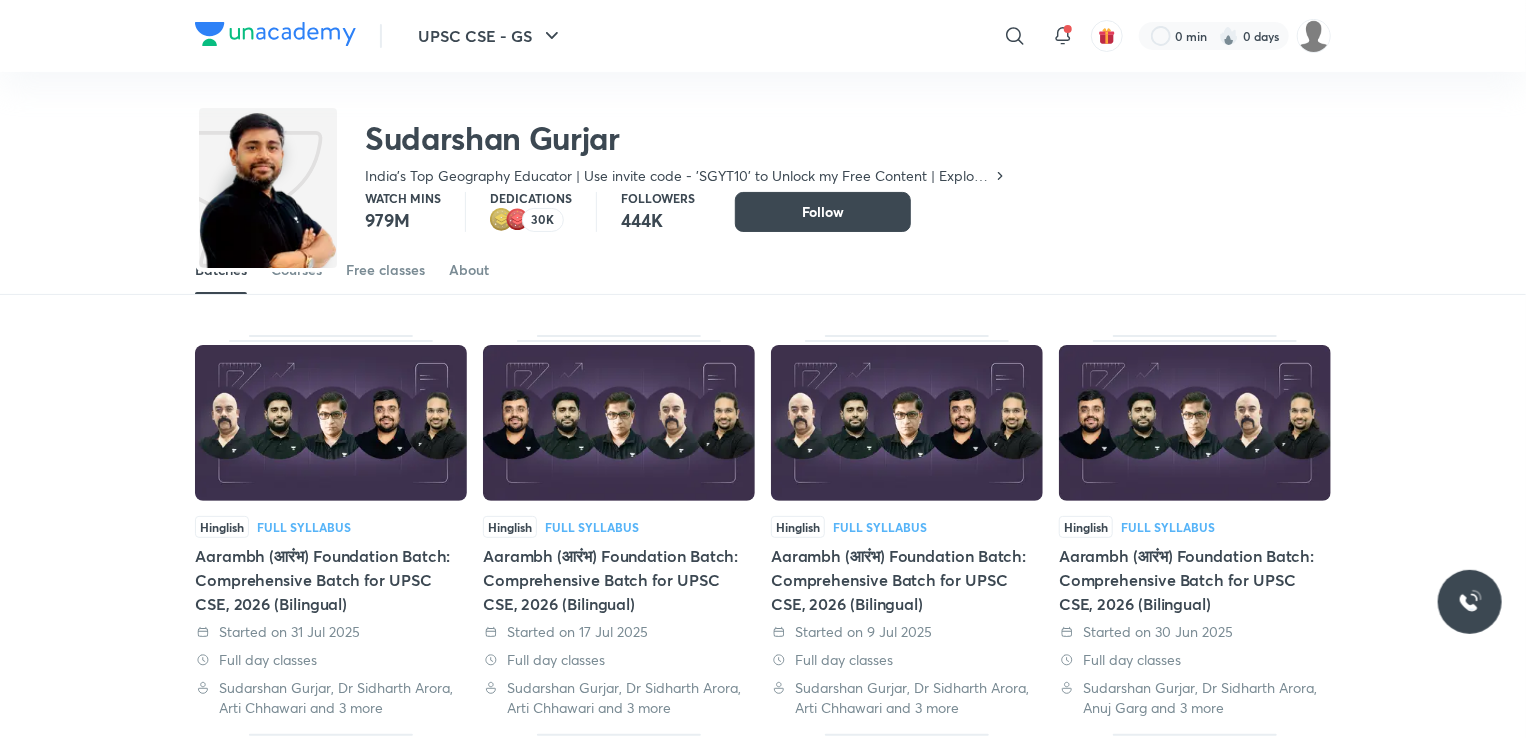 scroll, scrollTop: 0, scrollLeft: 0, axis: both 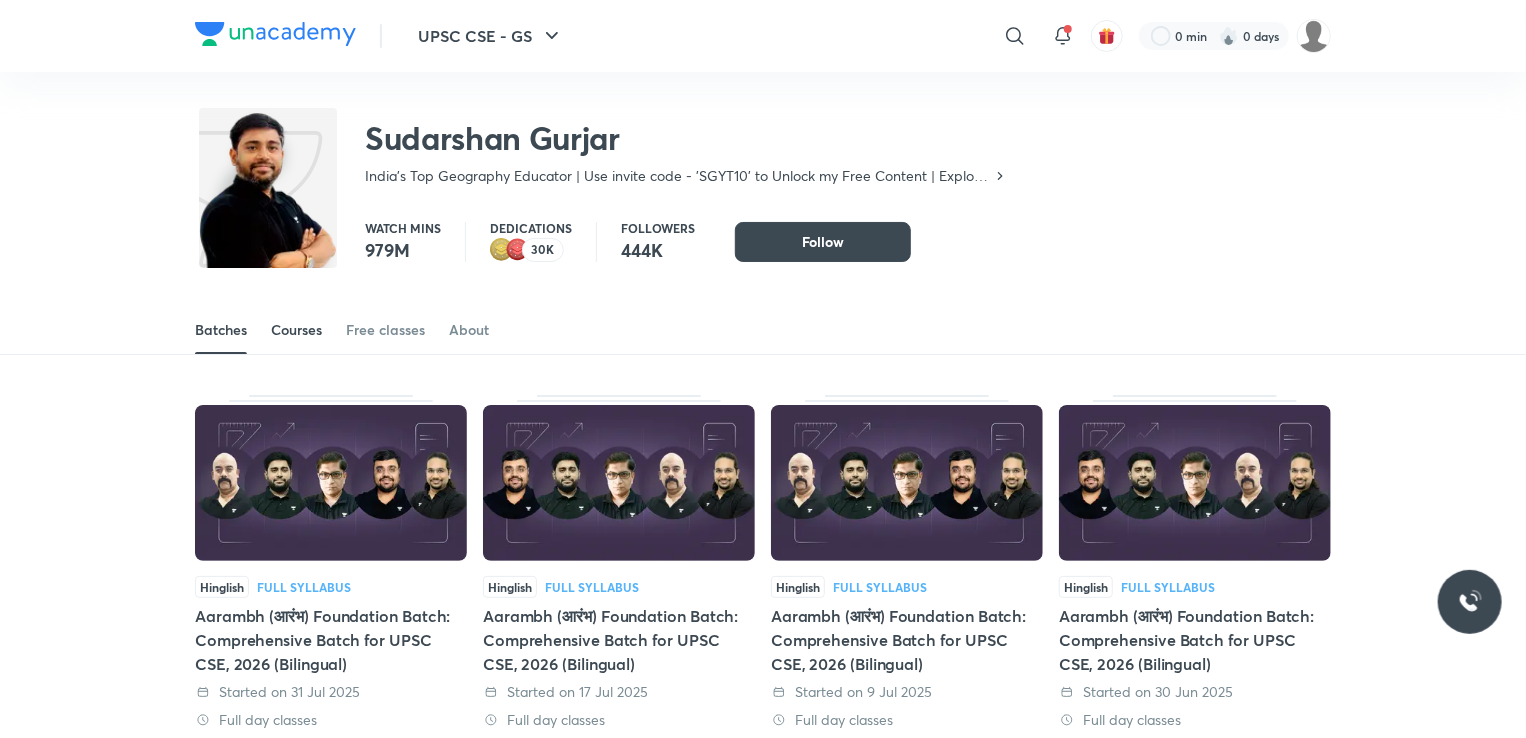 click on "Courses" at bounding box center (296, 330) 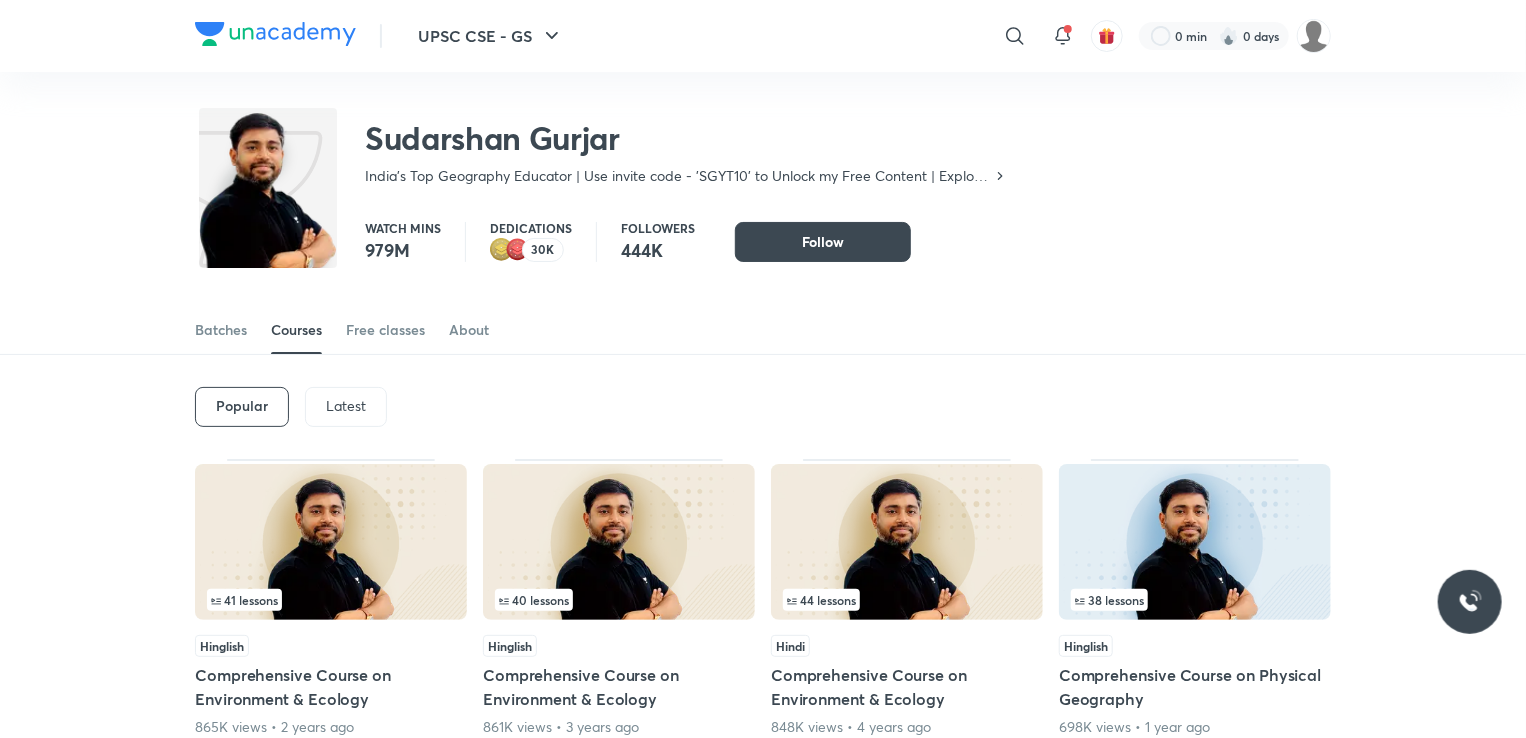 click on "Popular Latest" at bounding box center (763, 407) 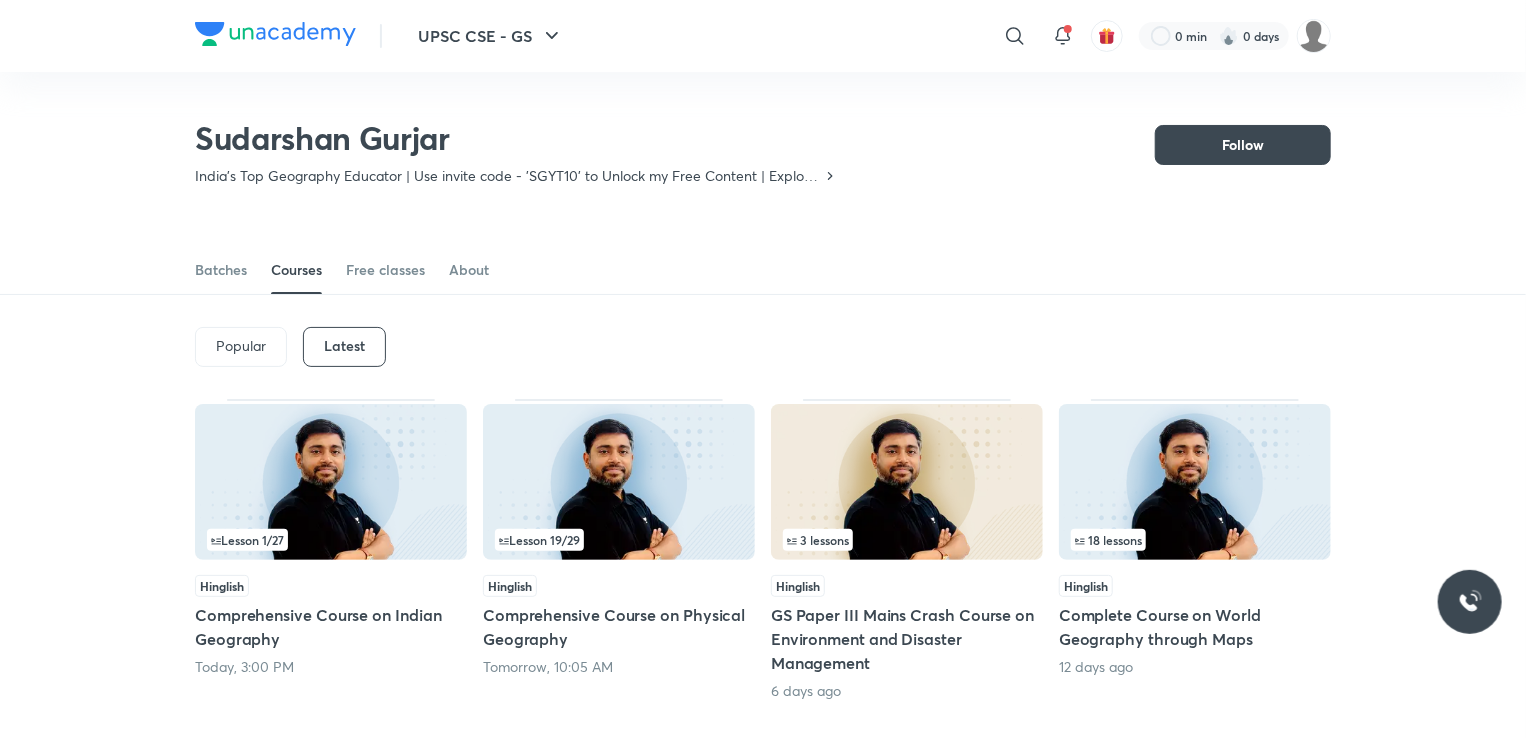 scroll, scrollTop: 186, scrollLeft: 0, axis: vertical 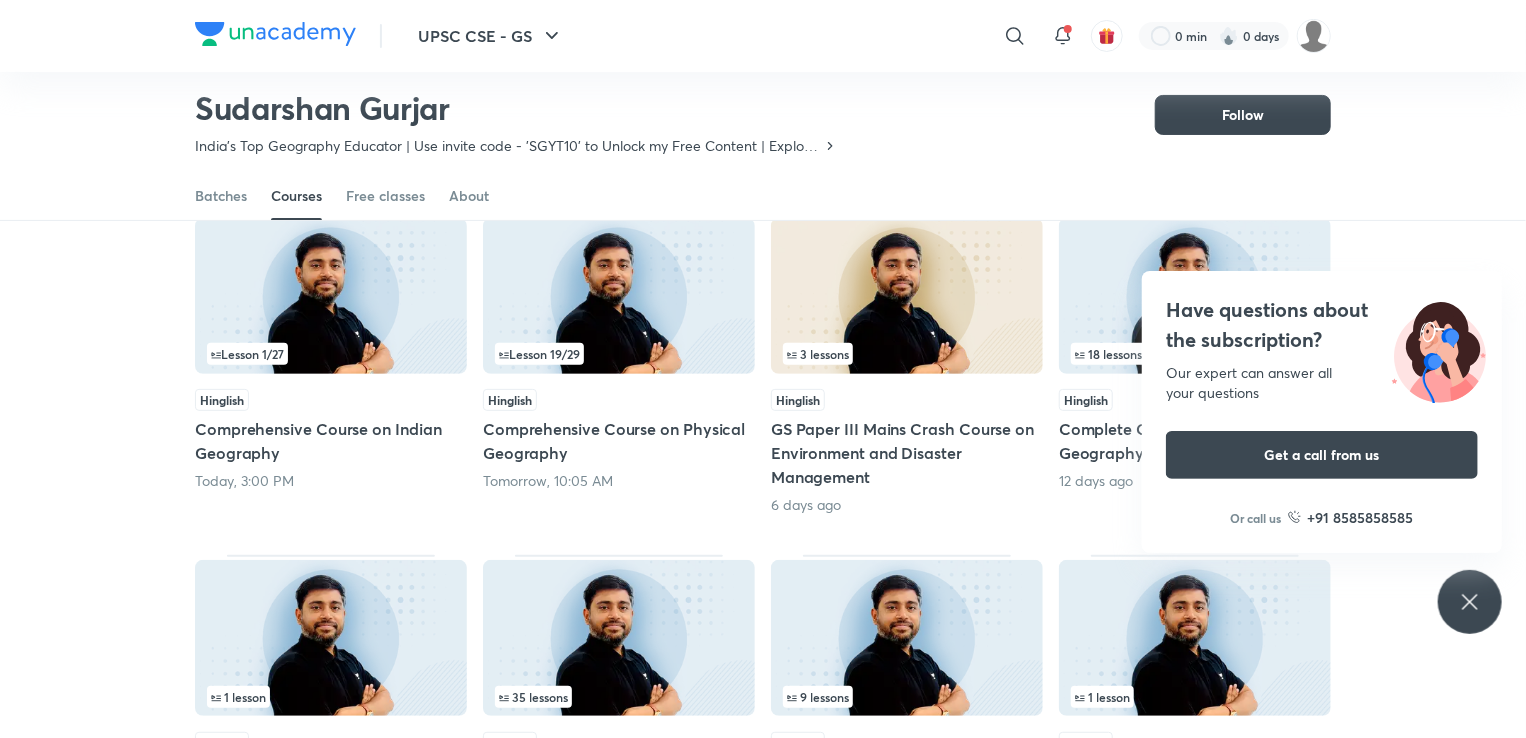 click 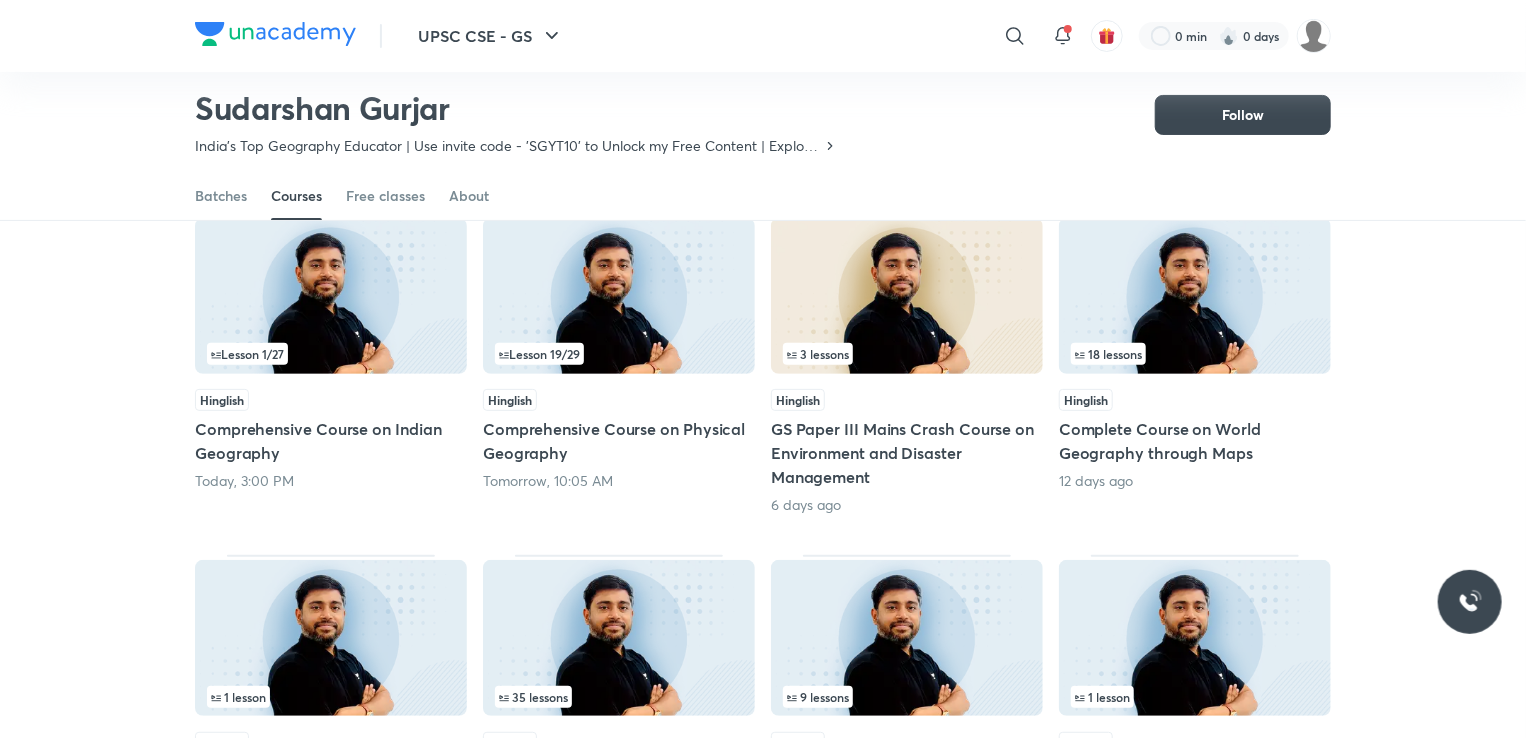 click on "Complete Course on World Geography through Maps" at bounding box center [1195, 441] 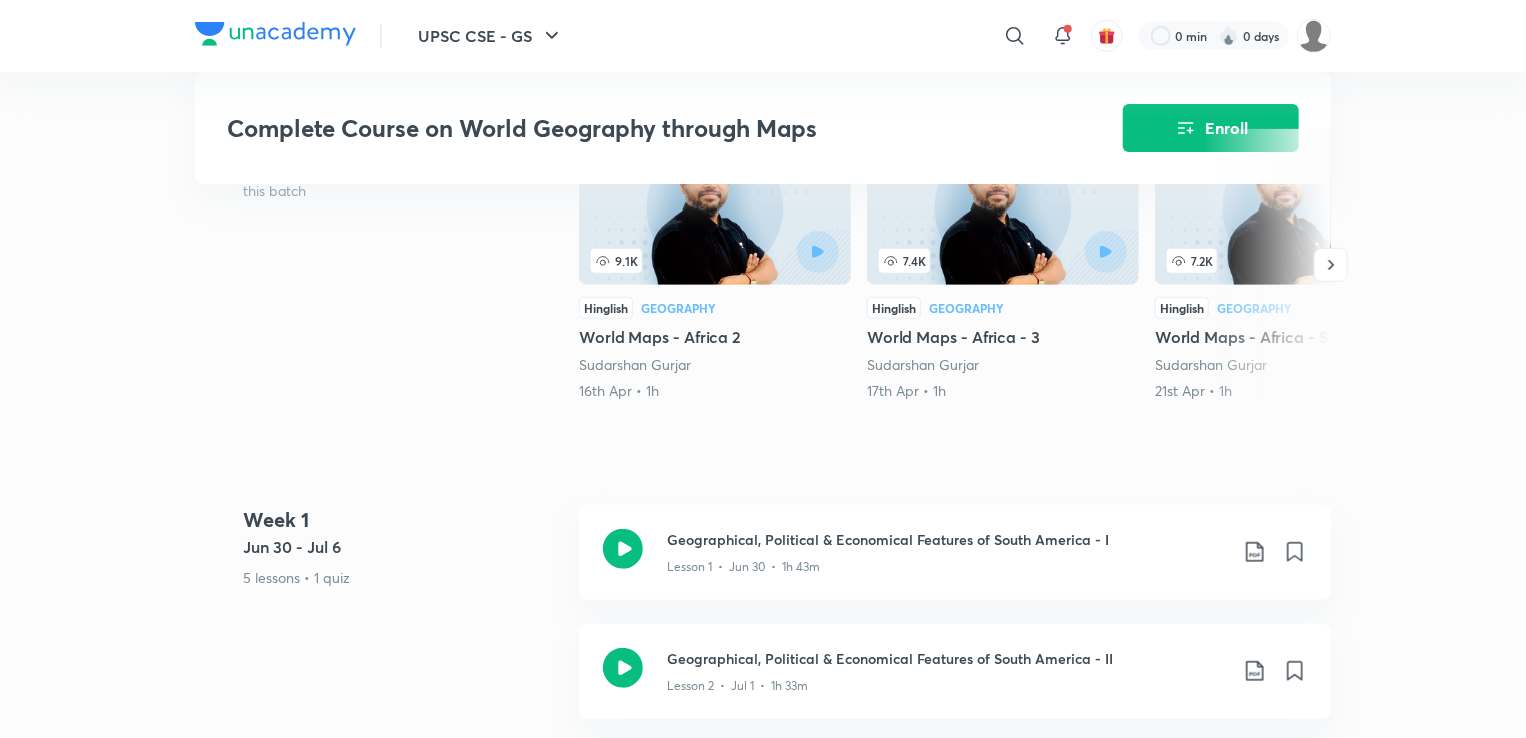 scroll, scrollTop: 600, scrollLeft: 0, axis: vertical 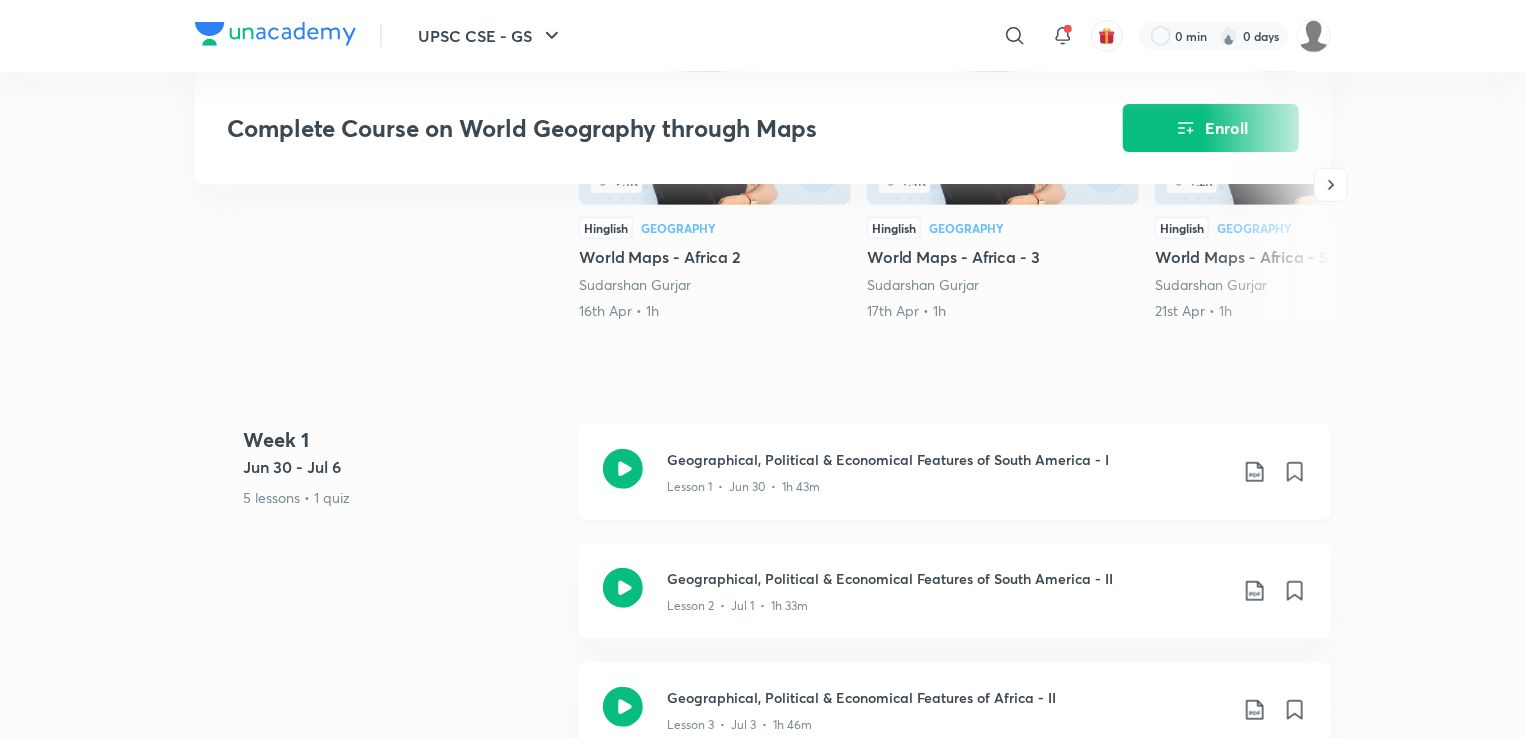 click 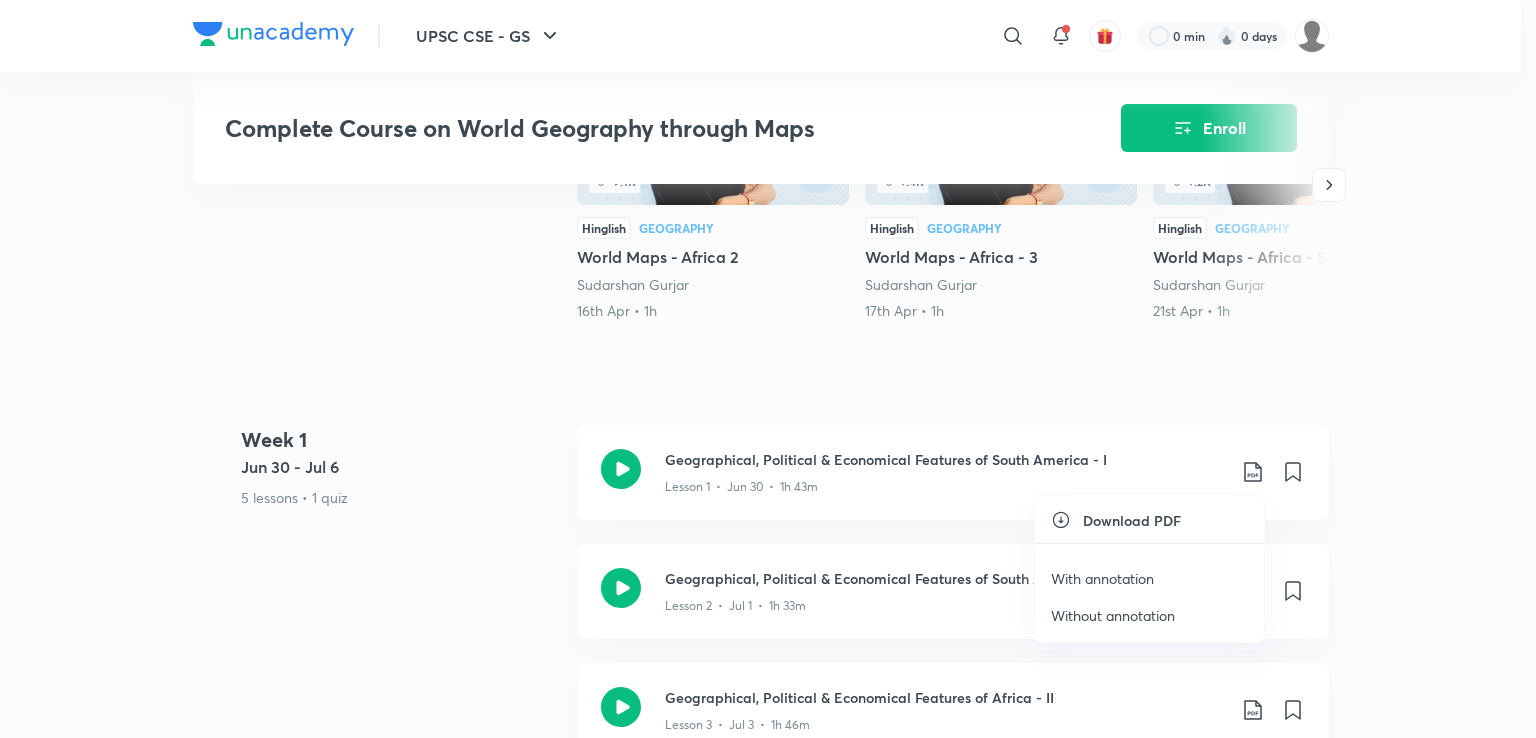 click on "Without annotation" at bounding box center [1113, 615] 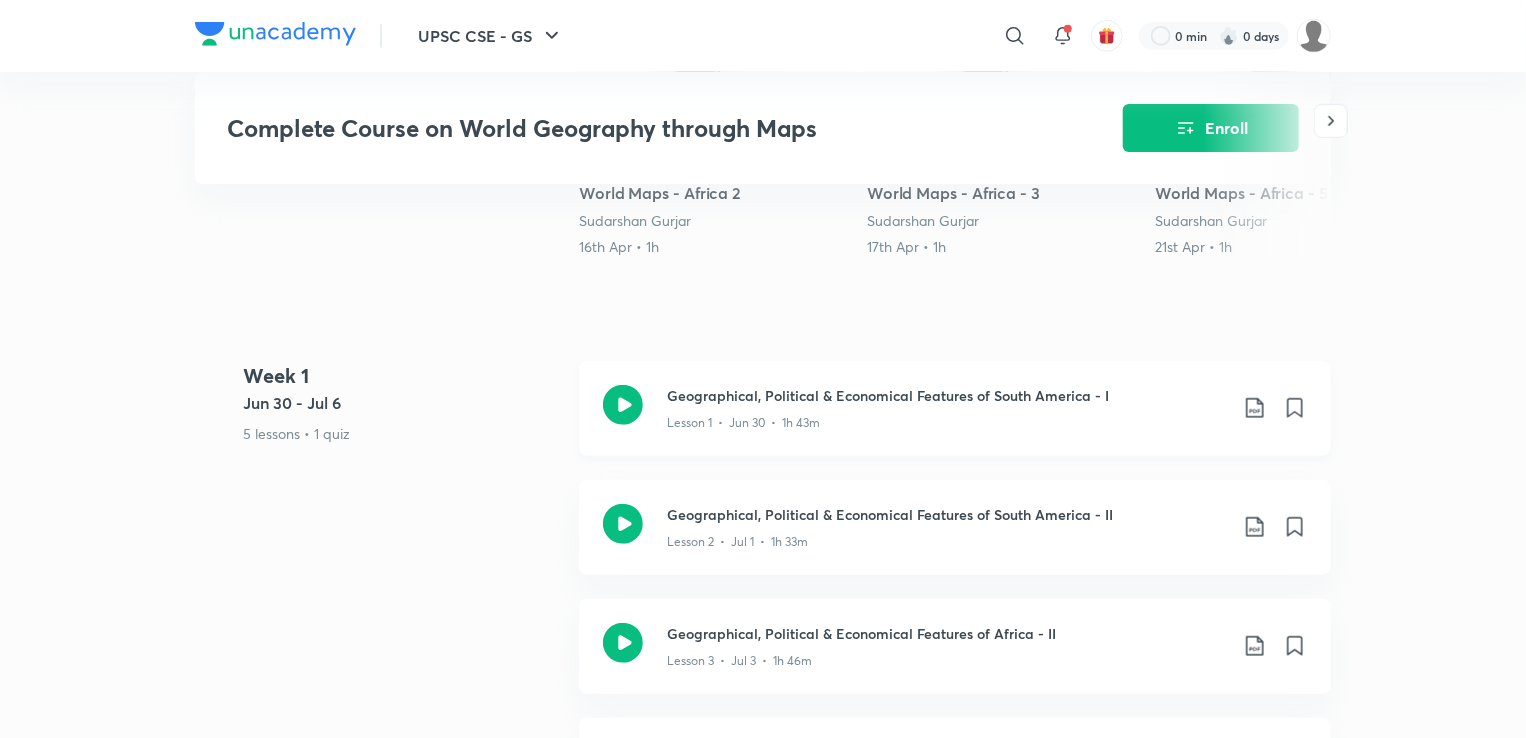 scroll, scrollTop: 700, scrollLeft: 0, axis: vertical 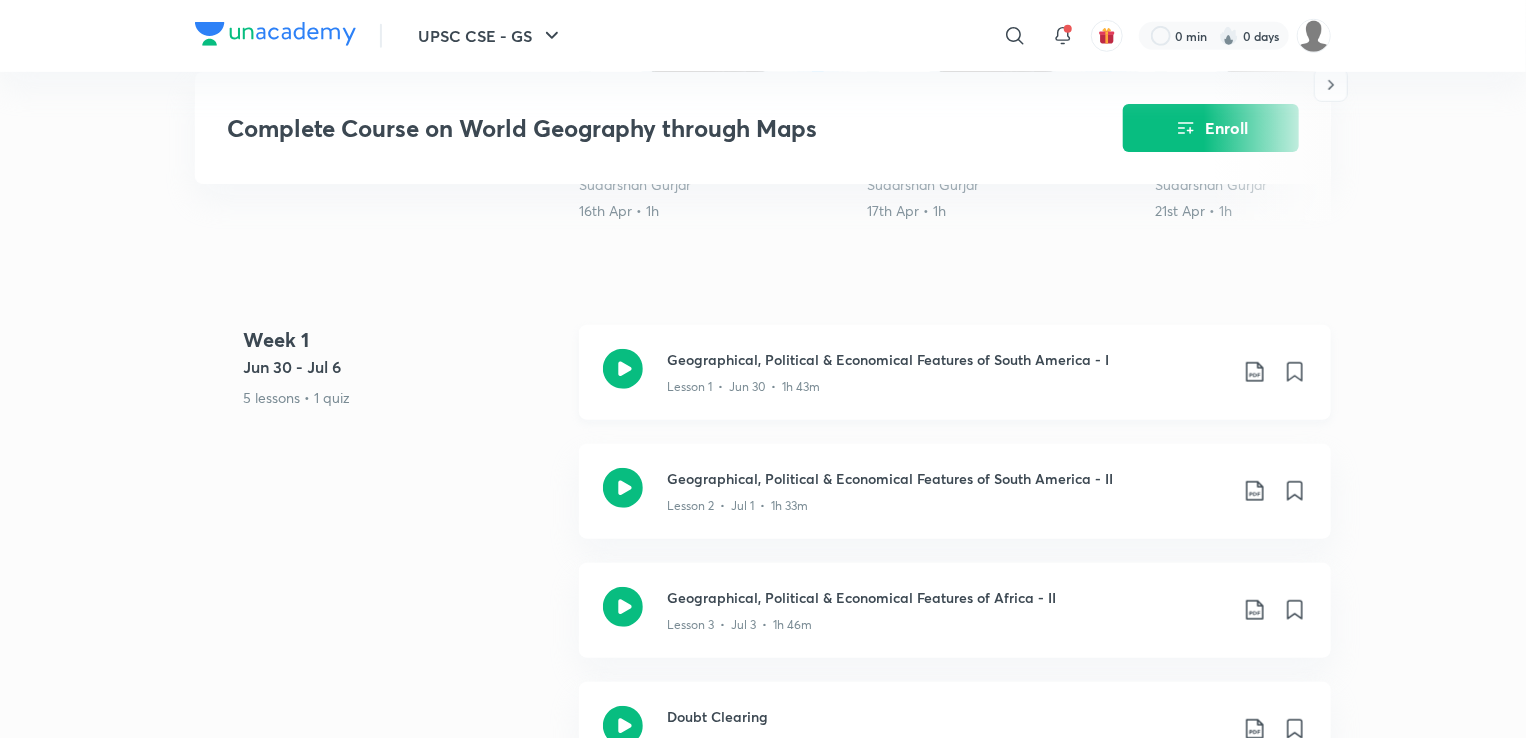 click 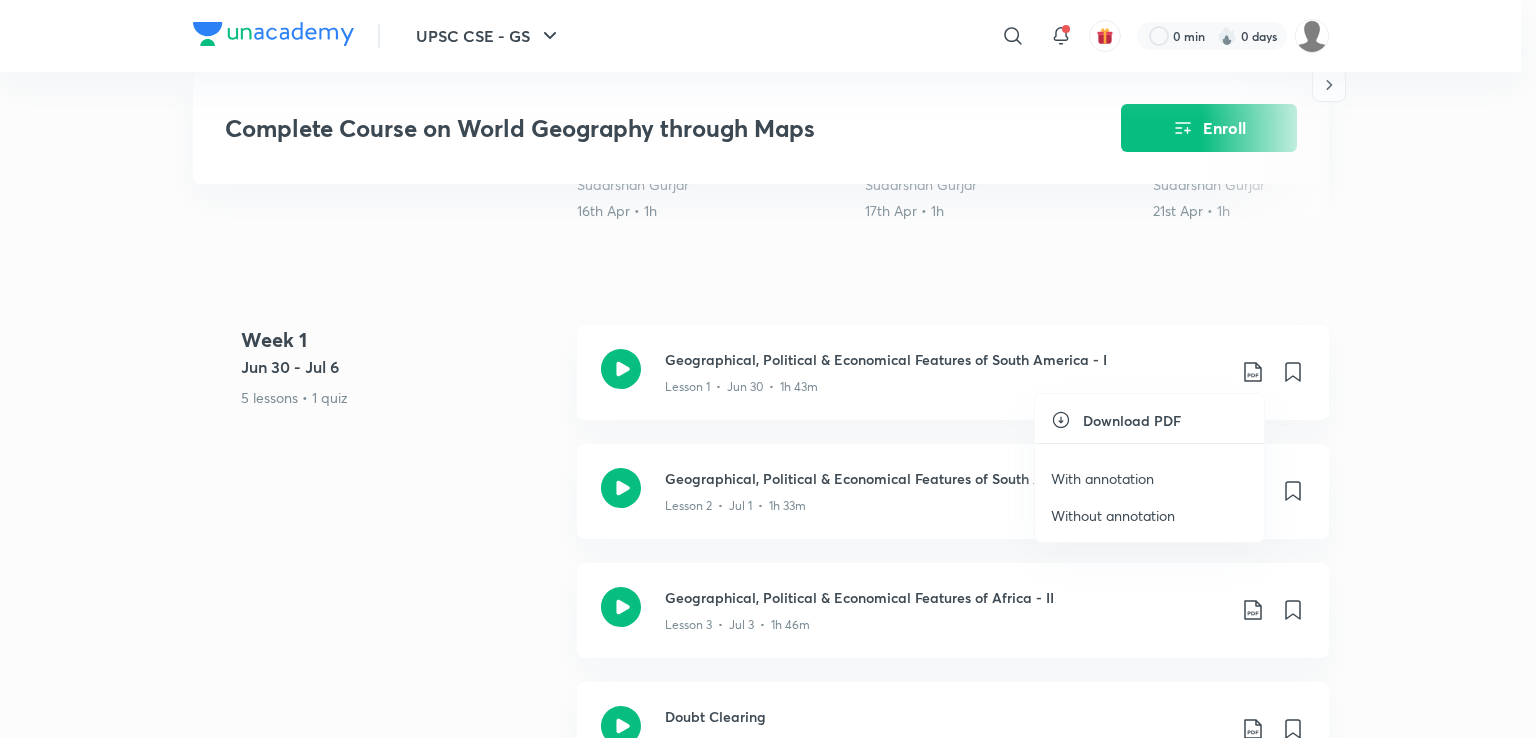 click on "With annotation" at bounding box center (1102, 478) 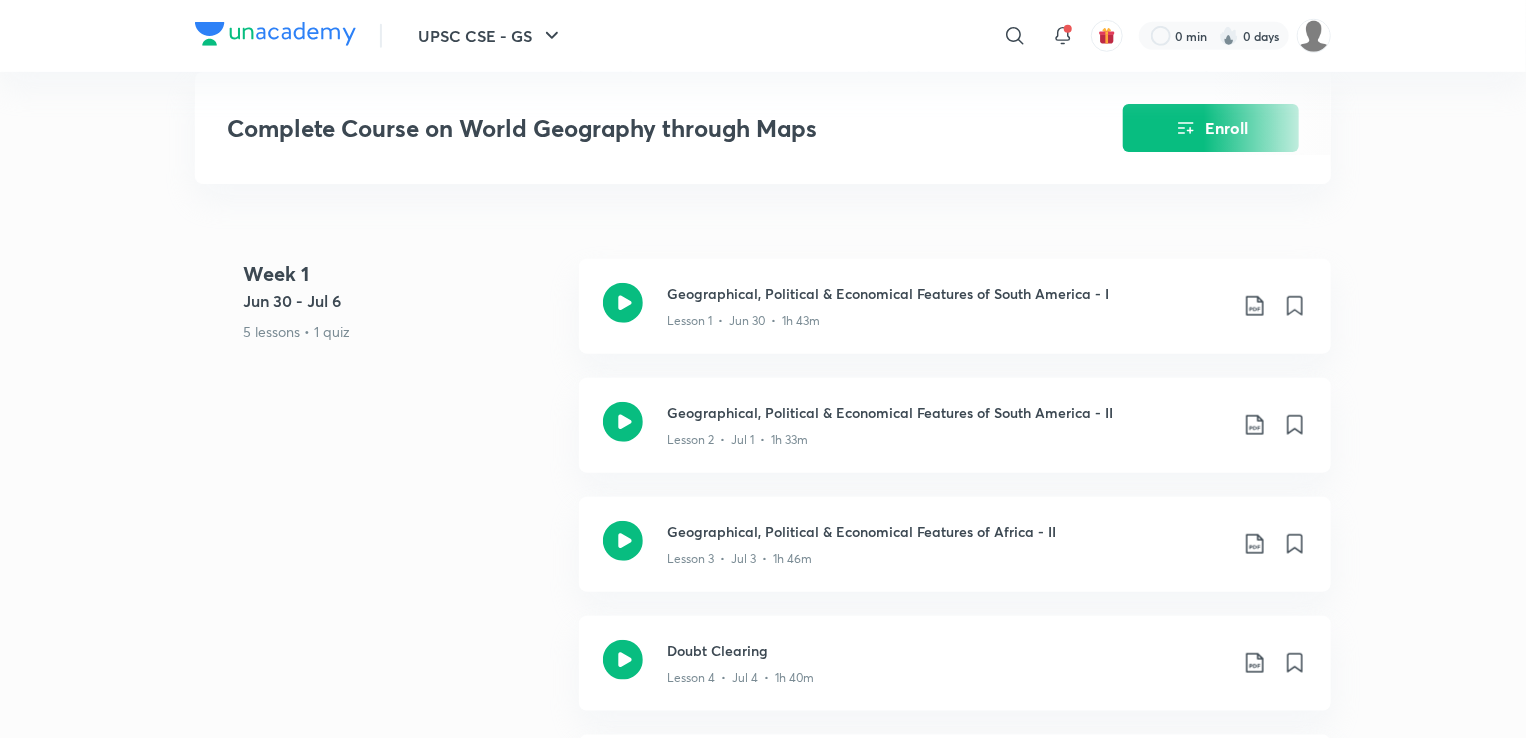 scroll, scrollTop: 800, scrollLeft: 0, axis: vertical 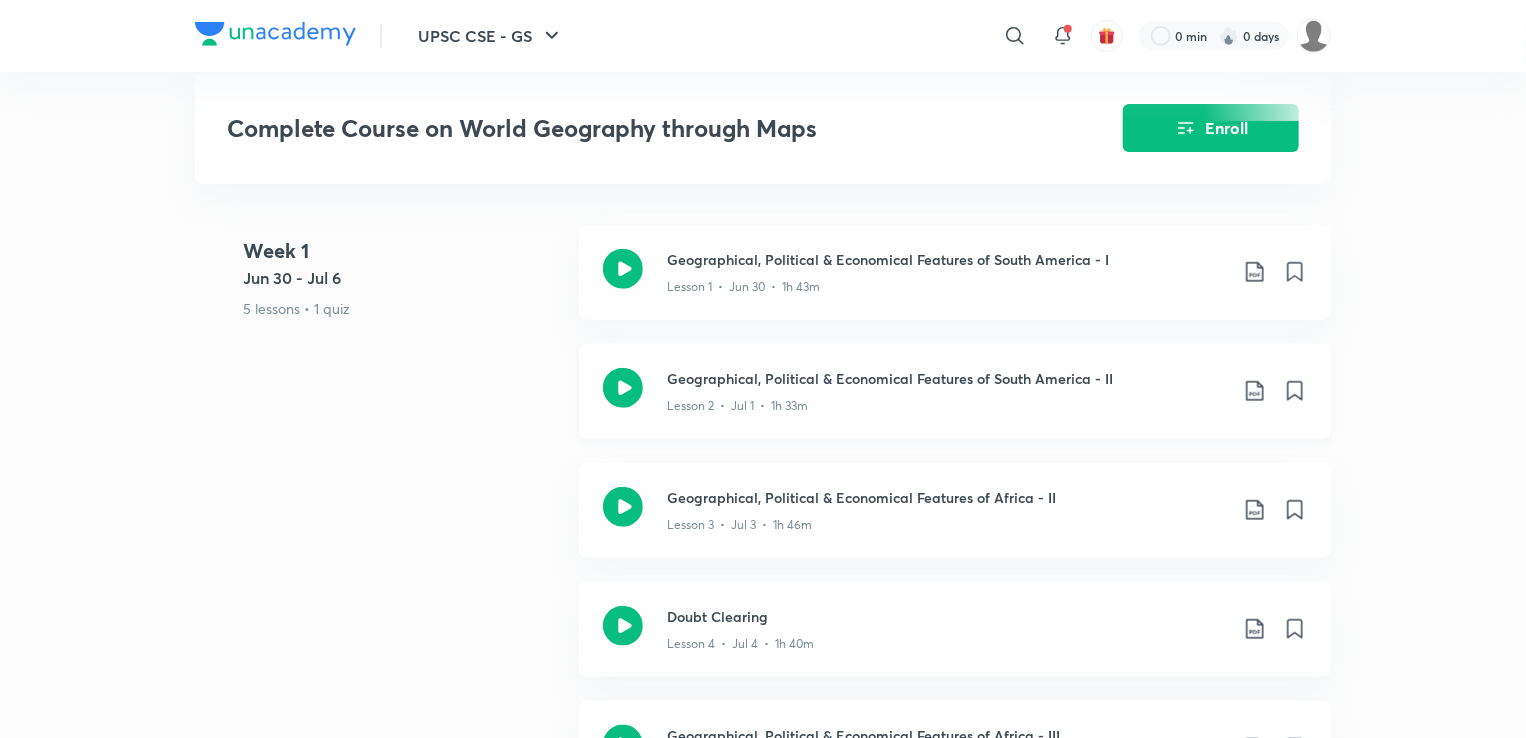 click 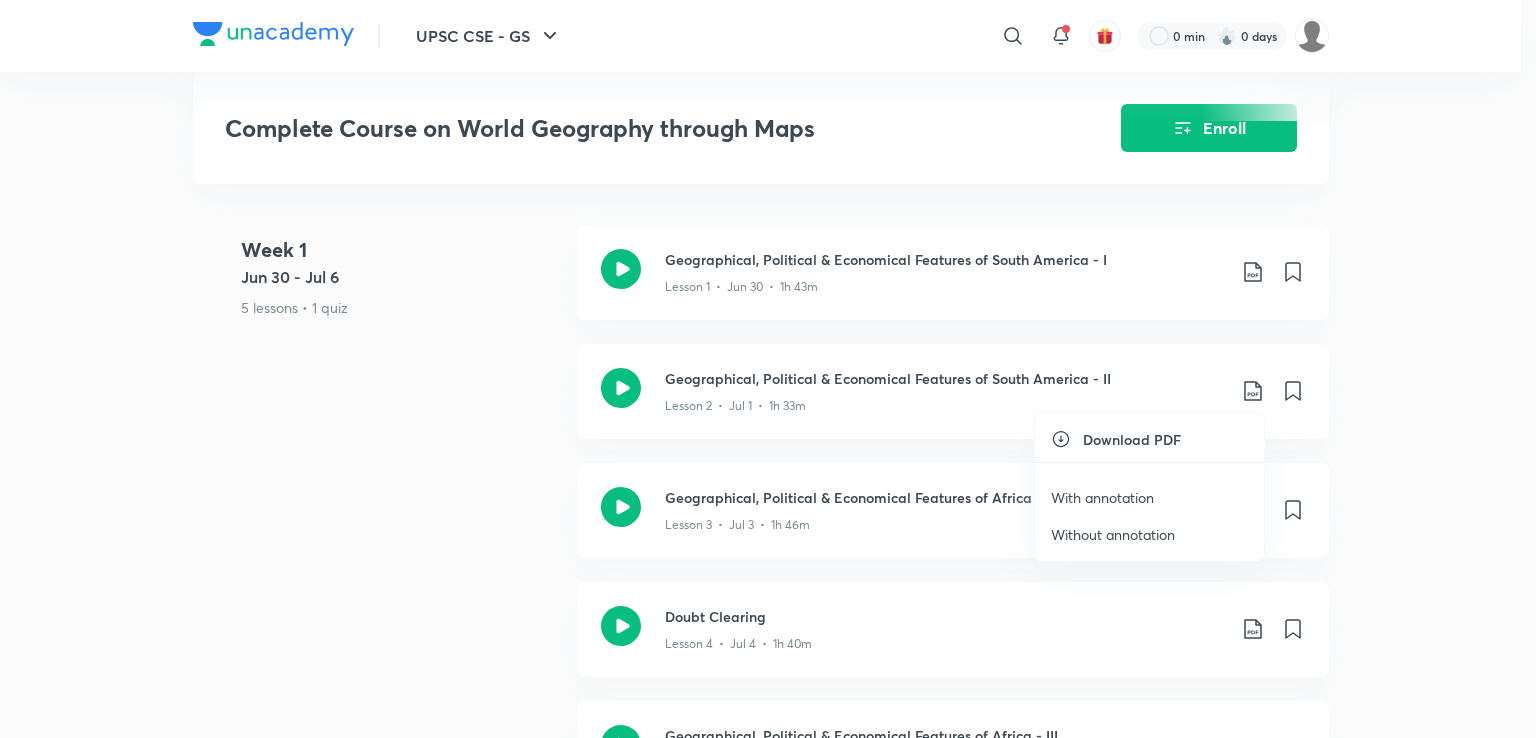 click on "Without annotation" at bounding box center (1113, 534) 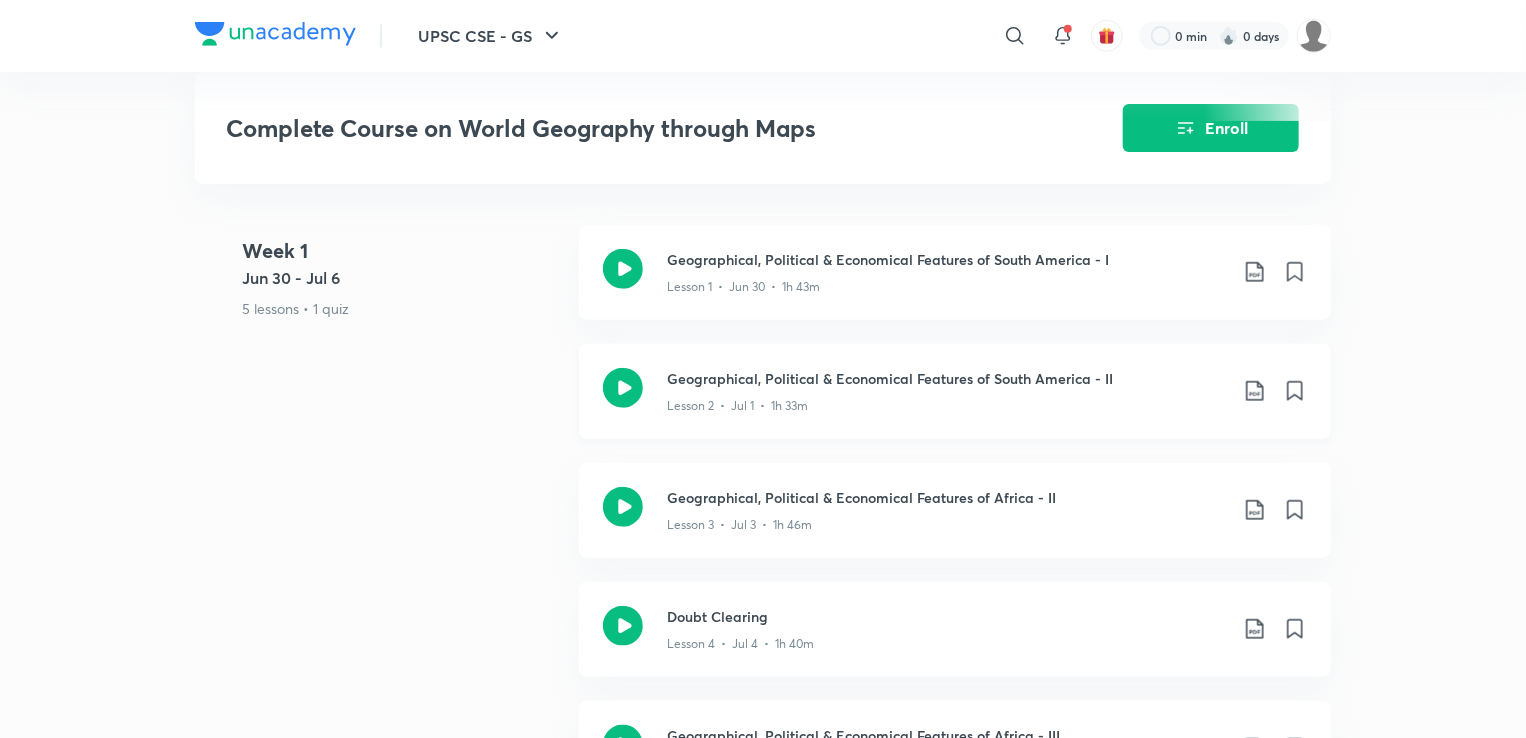 click 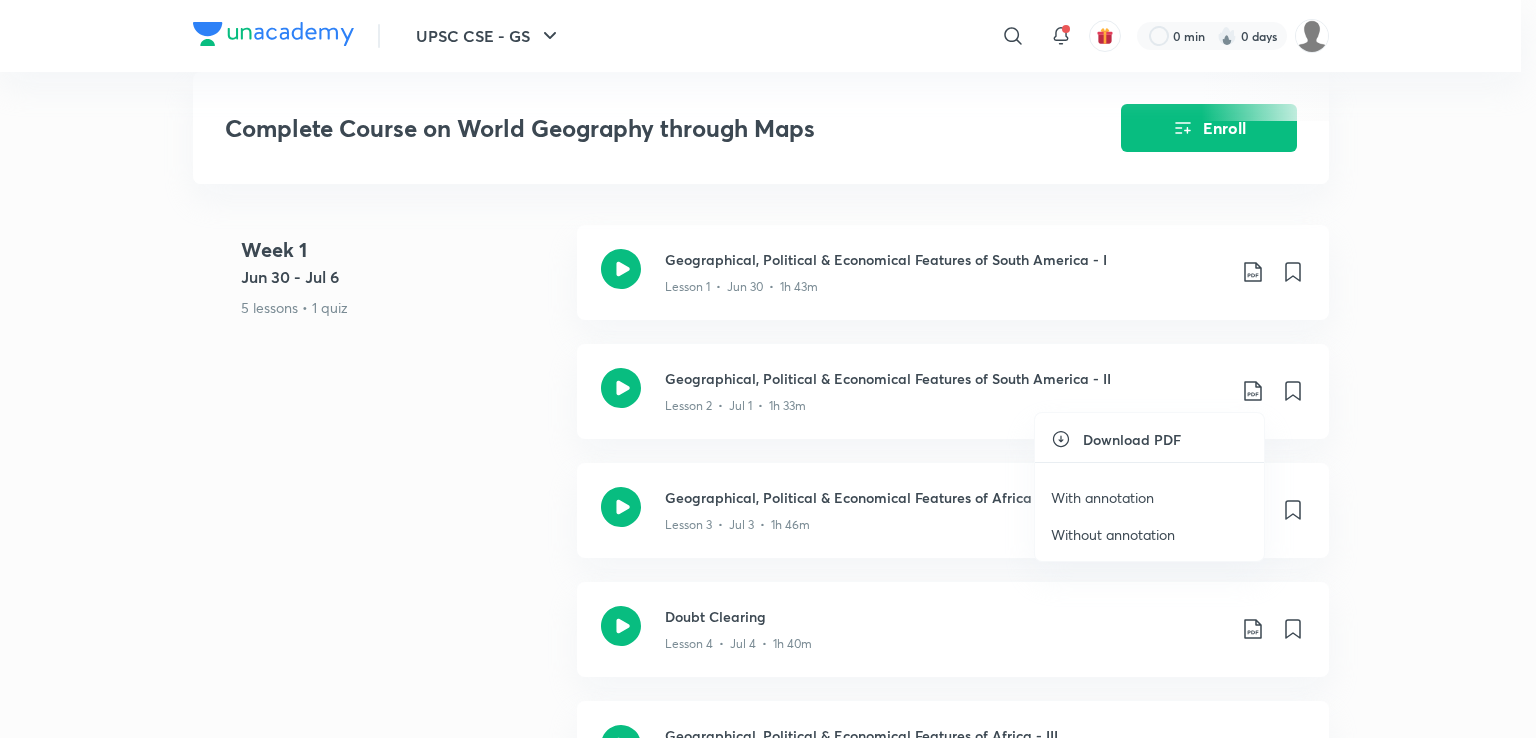 click on "With annotation" at bounding box center (1102, 497) 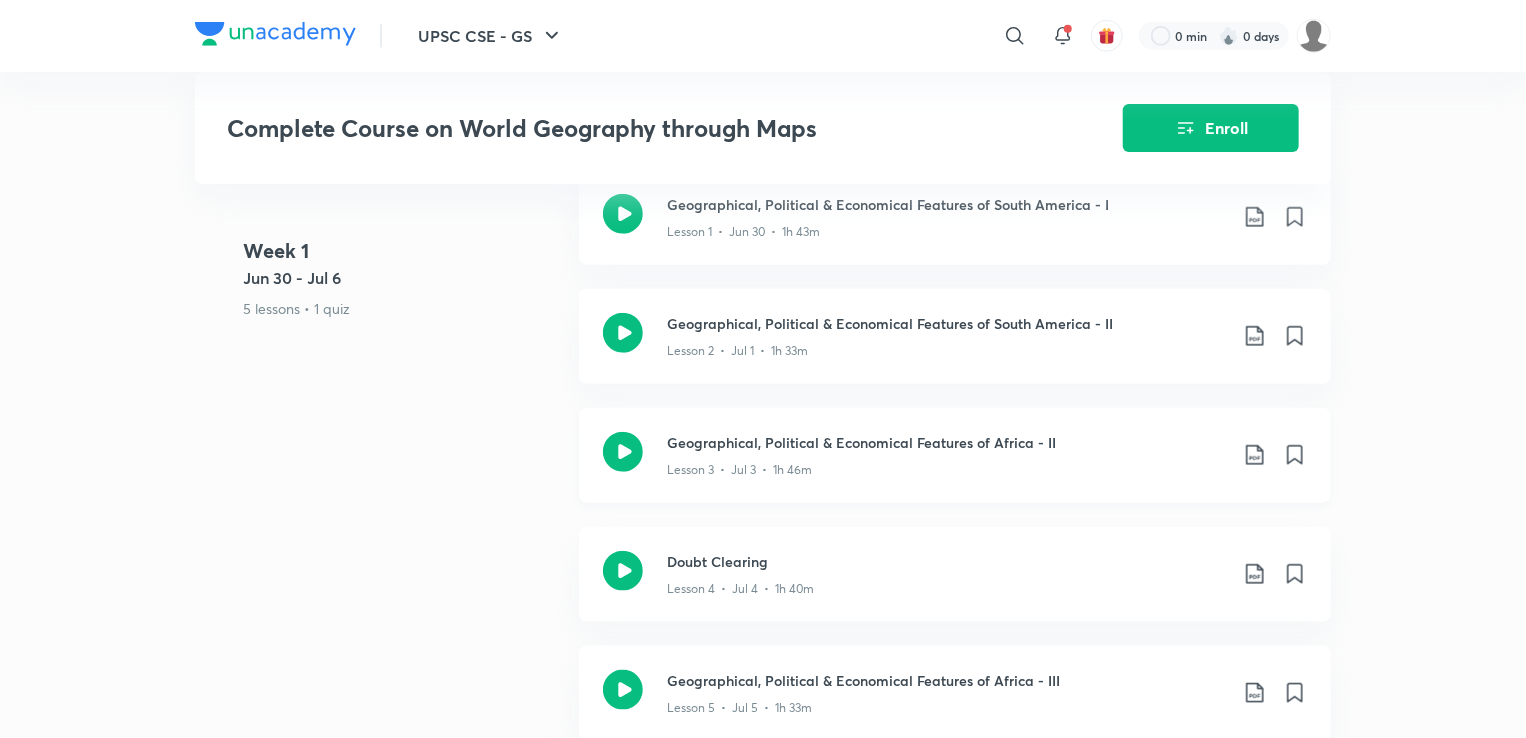 scroll, scrollTop: 900, scrollLeft: 0, axis: vertical 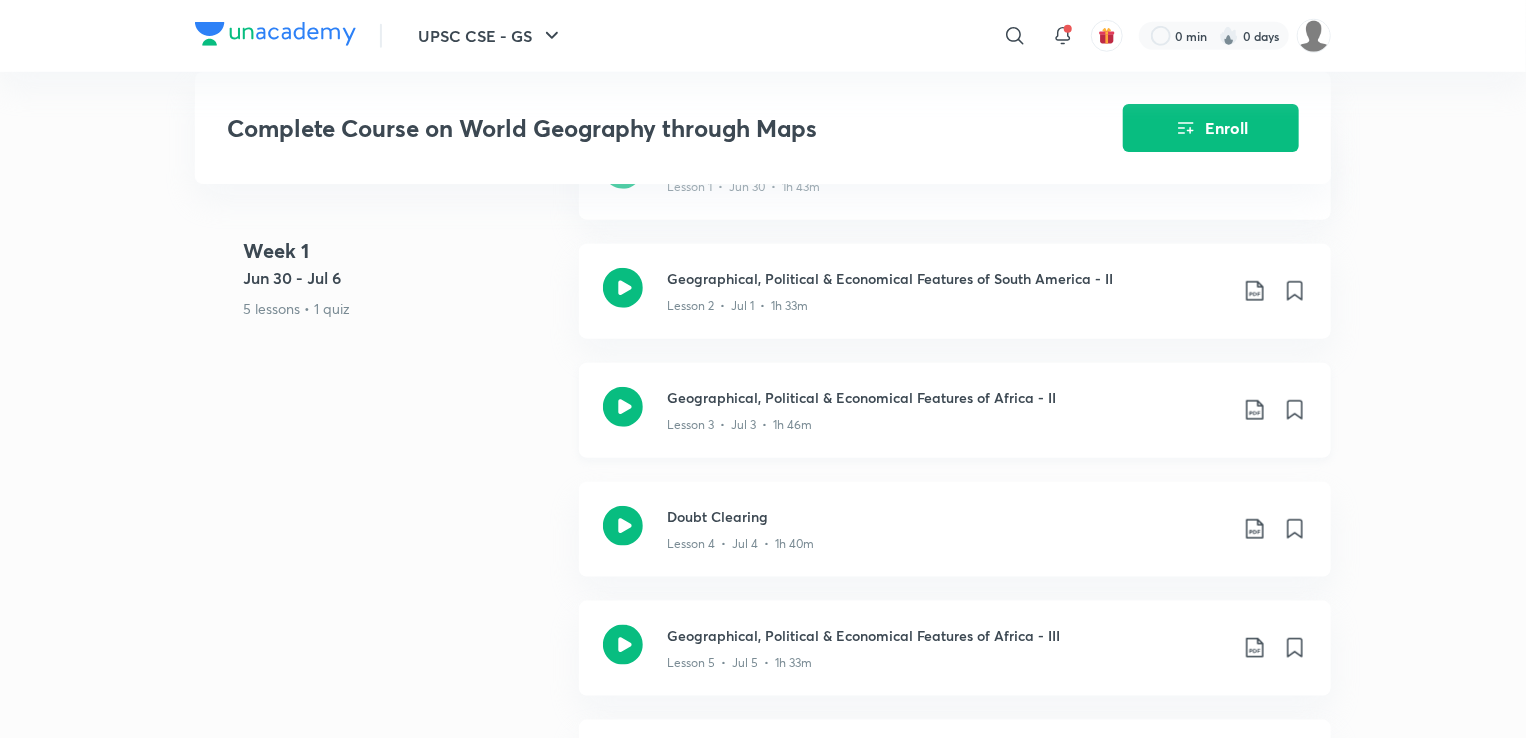 click 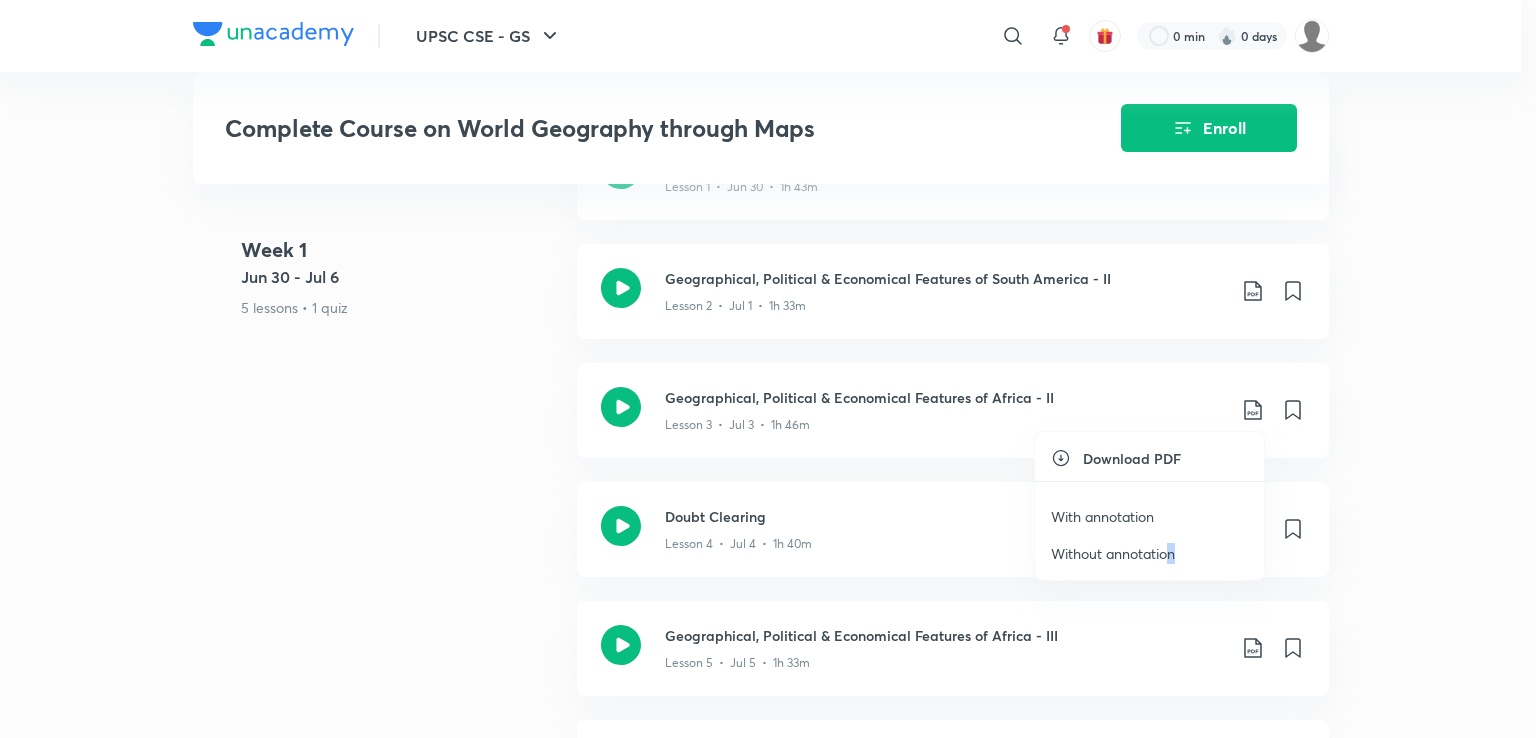 click on "Without annotation" at bounding box center [1149, 553] 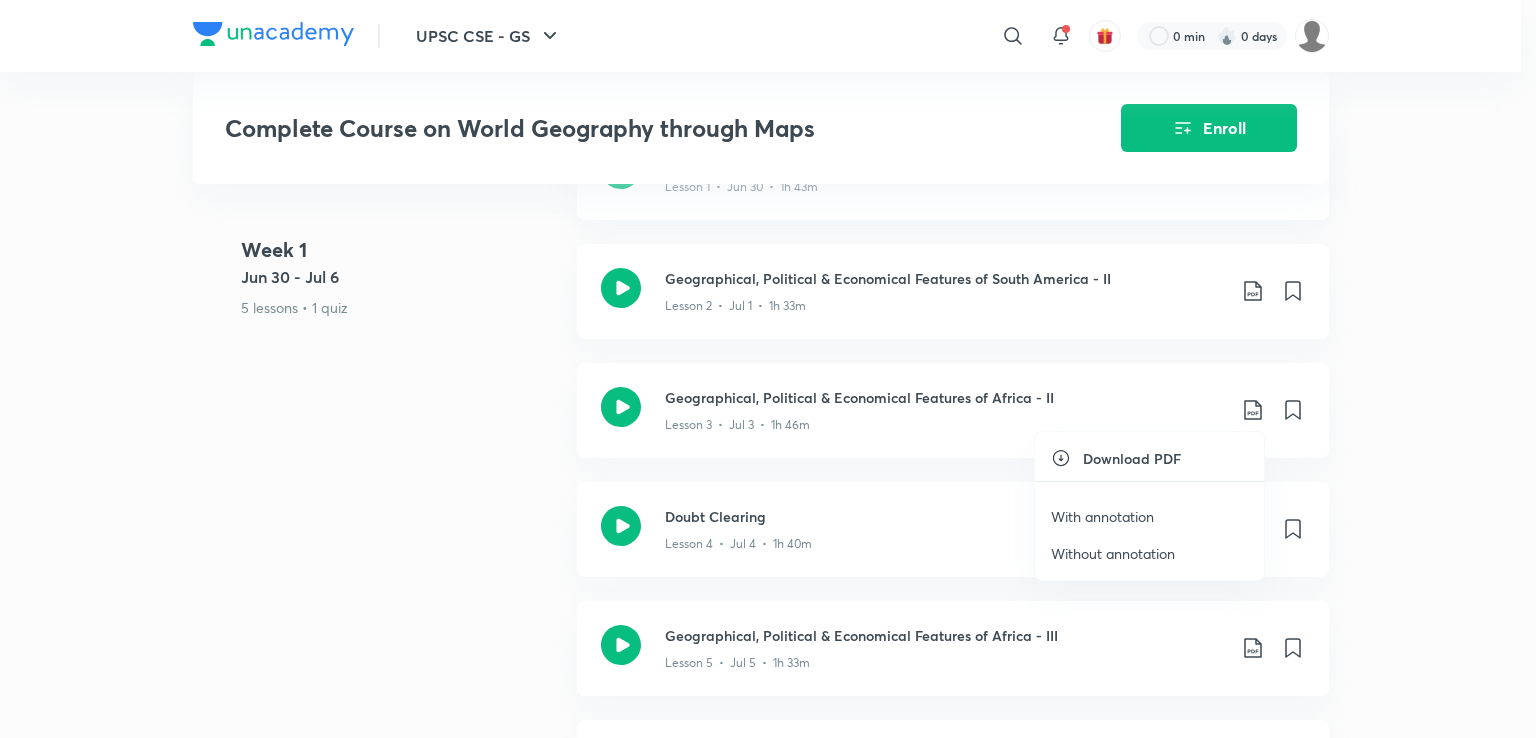 click on "Without annotation" at bounding box center [1113, 553] 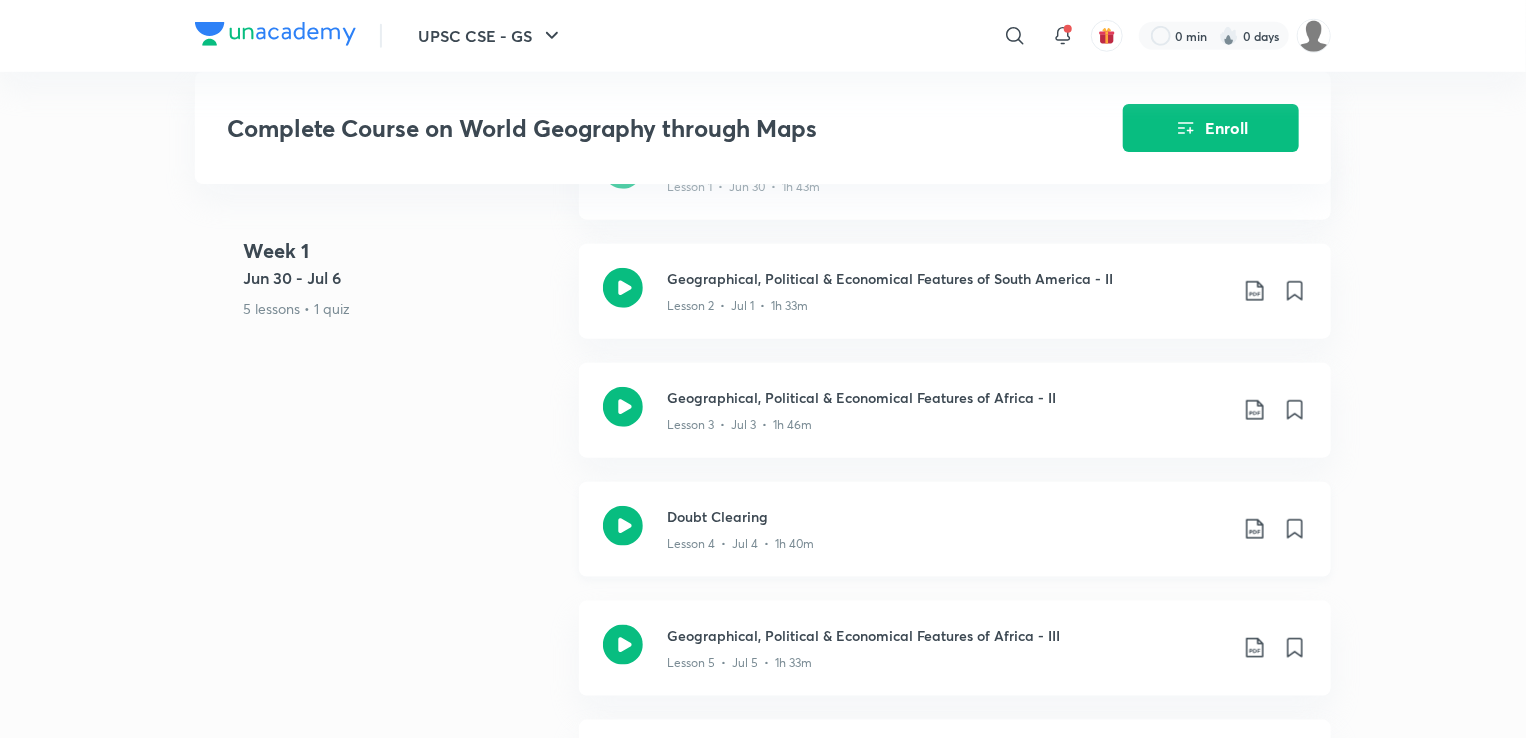 click 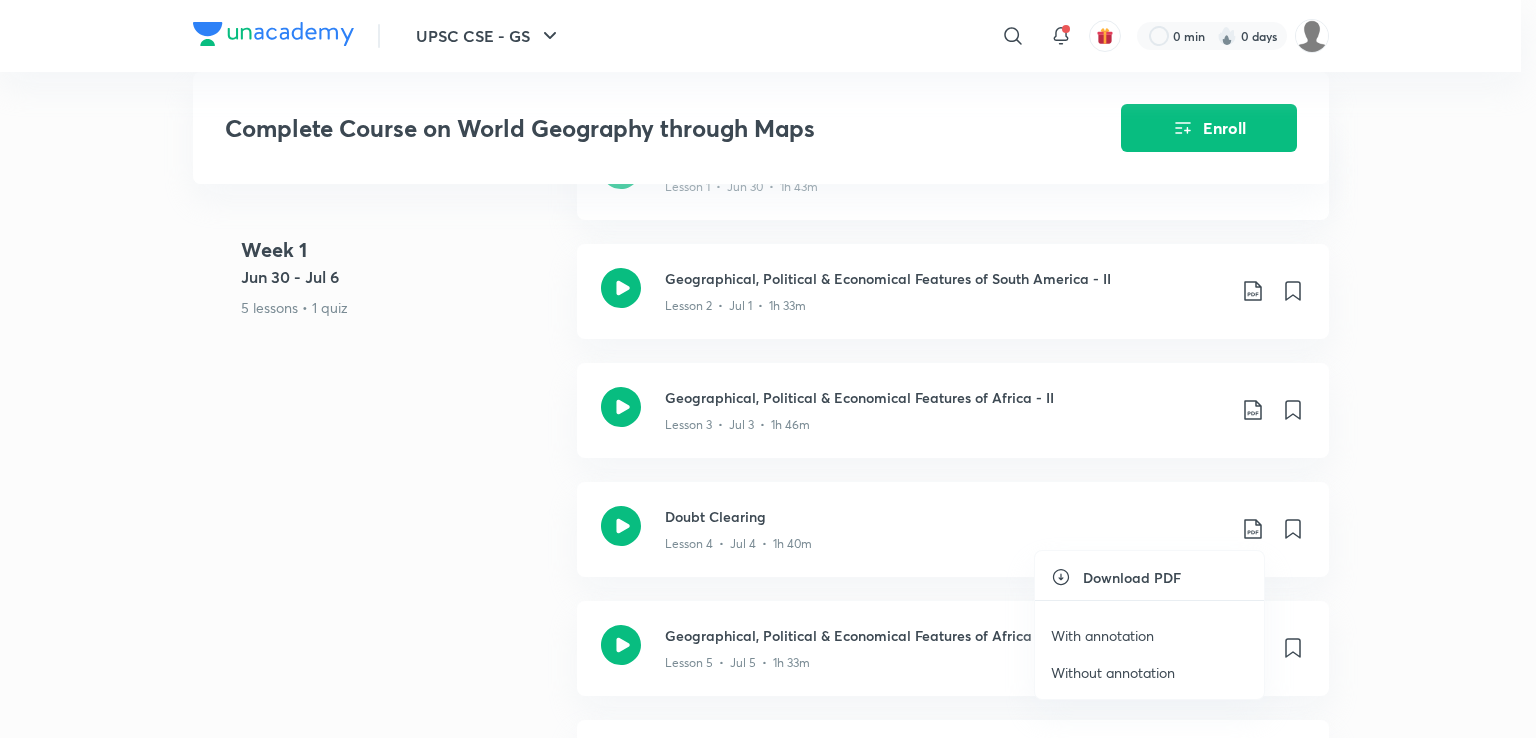 click on "With annotation" at bounding box center [1102, 635] 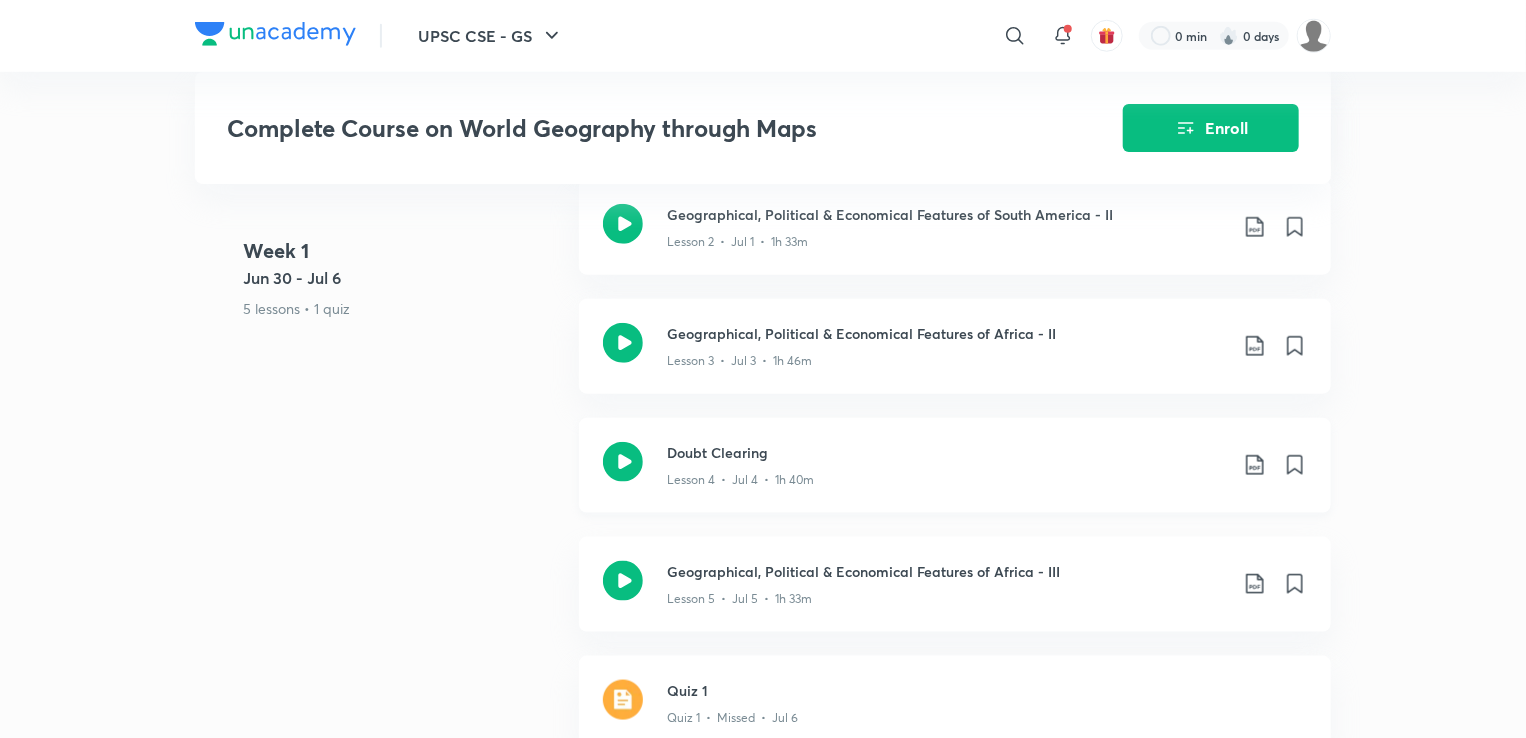 scroll, scrollTop: 1000, scrollLeft: 0, axis: vertical 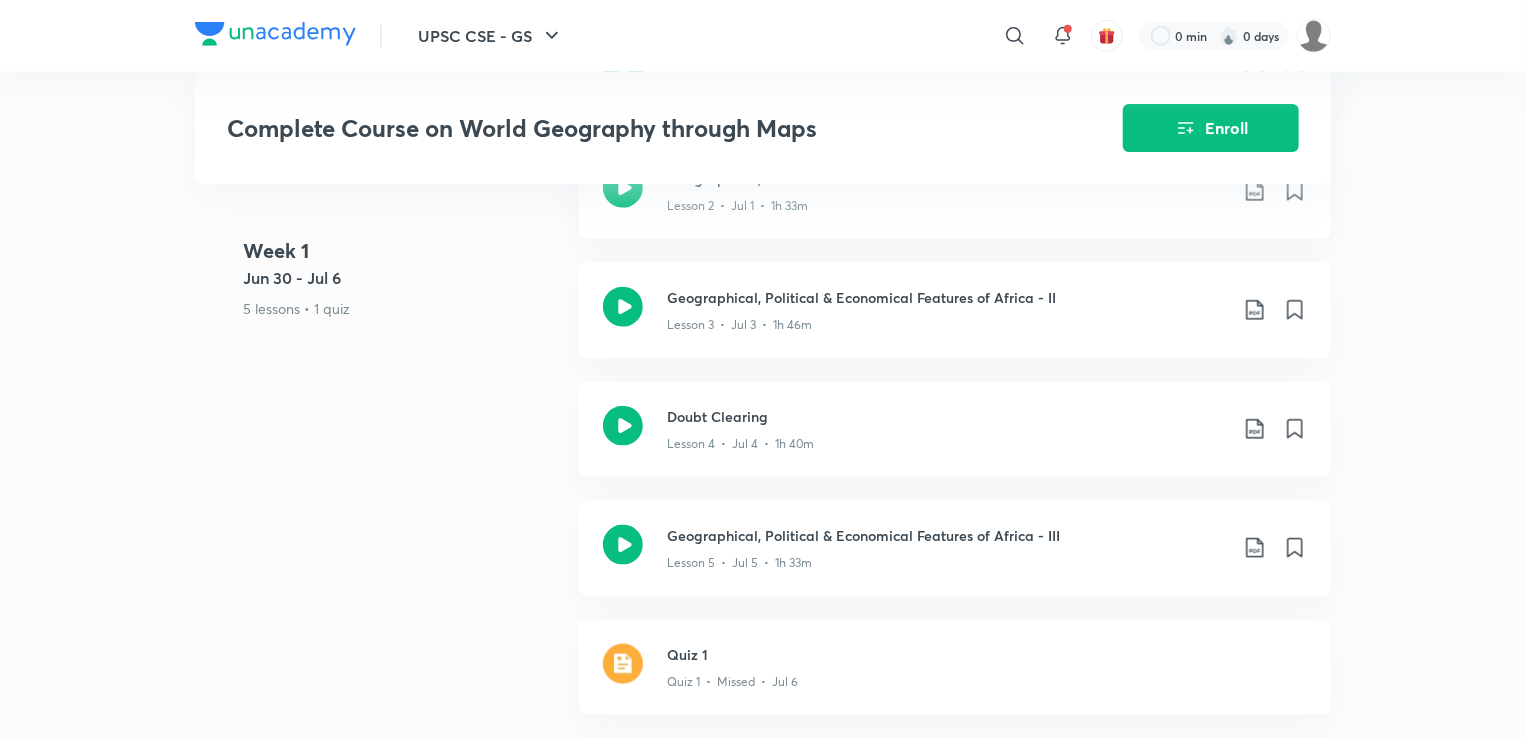 click on "Complete Course on World Geography through Maps Enroll" at bounding box center (763, 128) 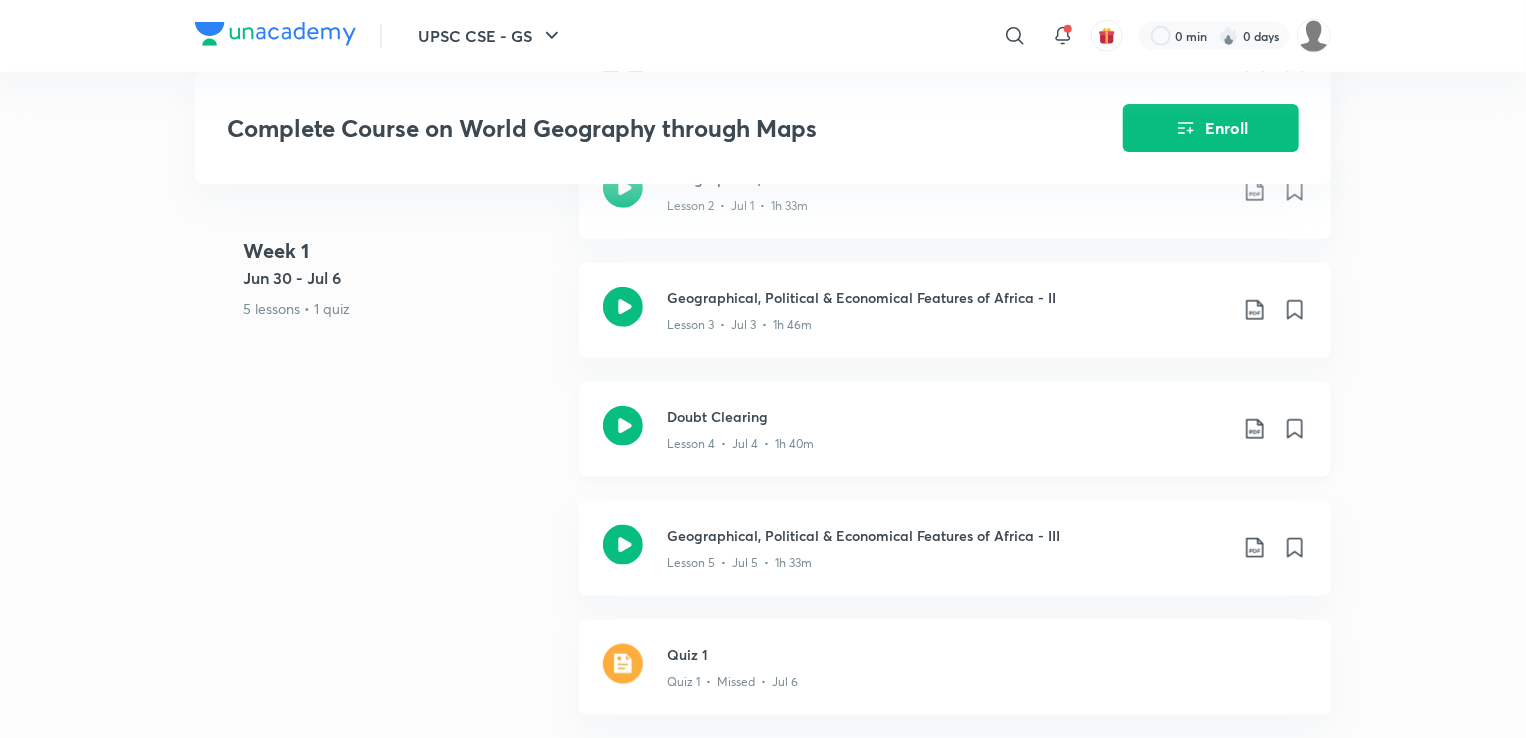 click 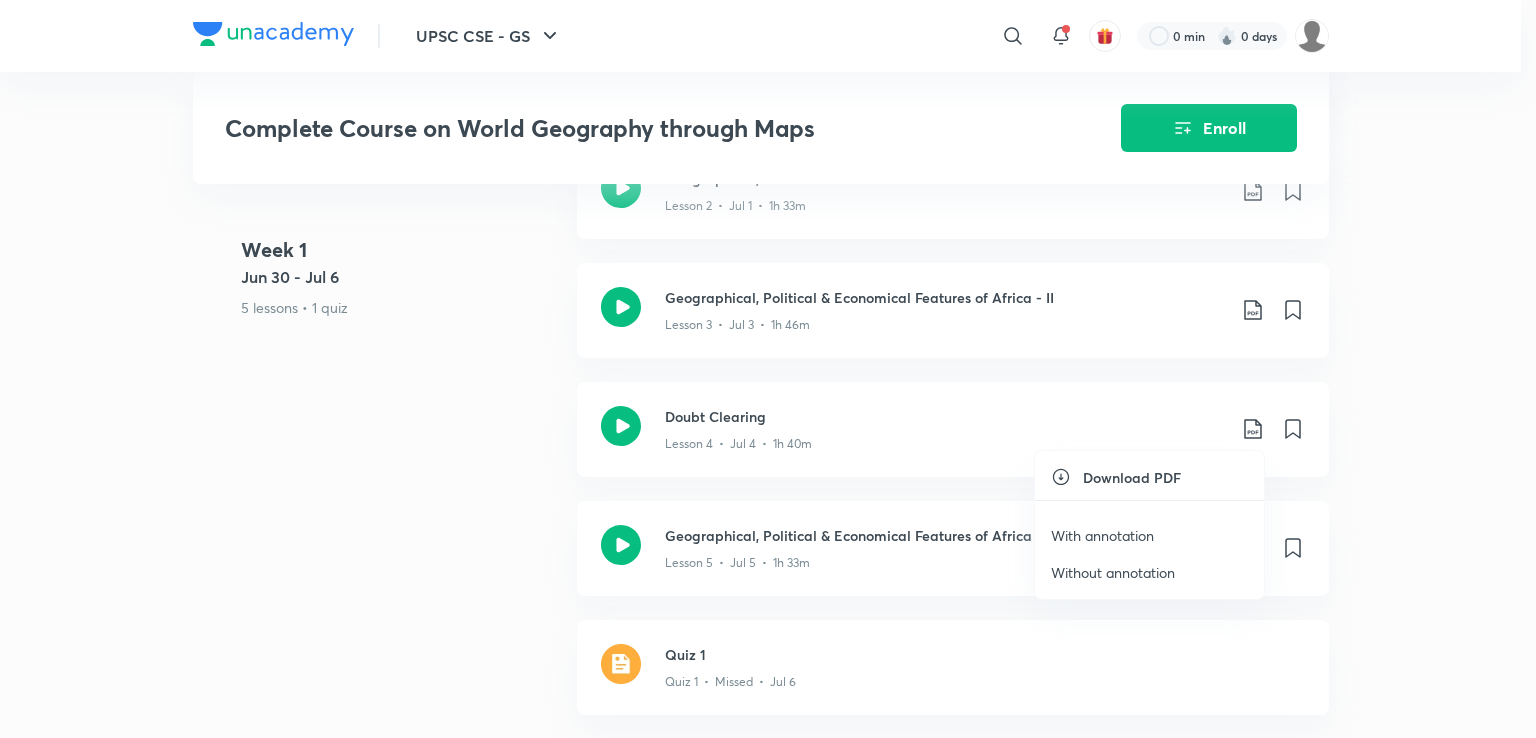 click on "With annotation" at bounding box center (1102, 535) 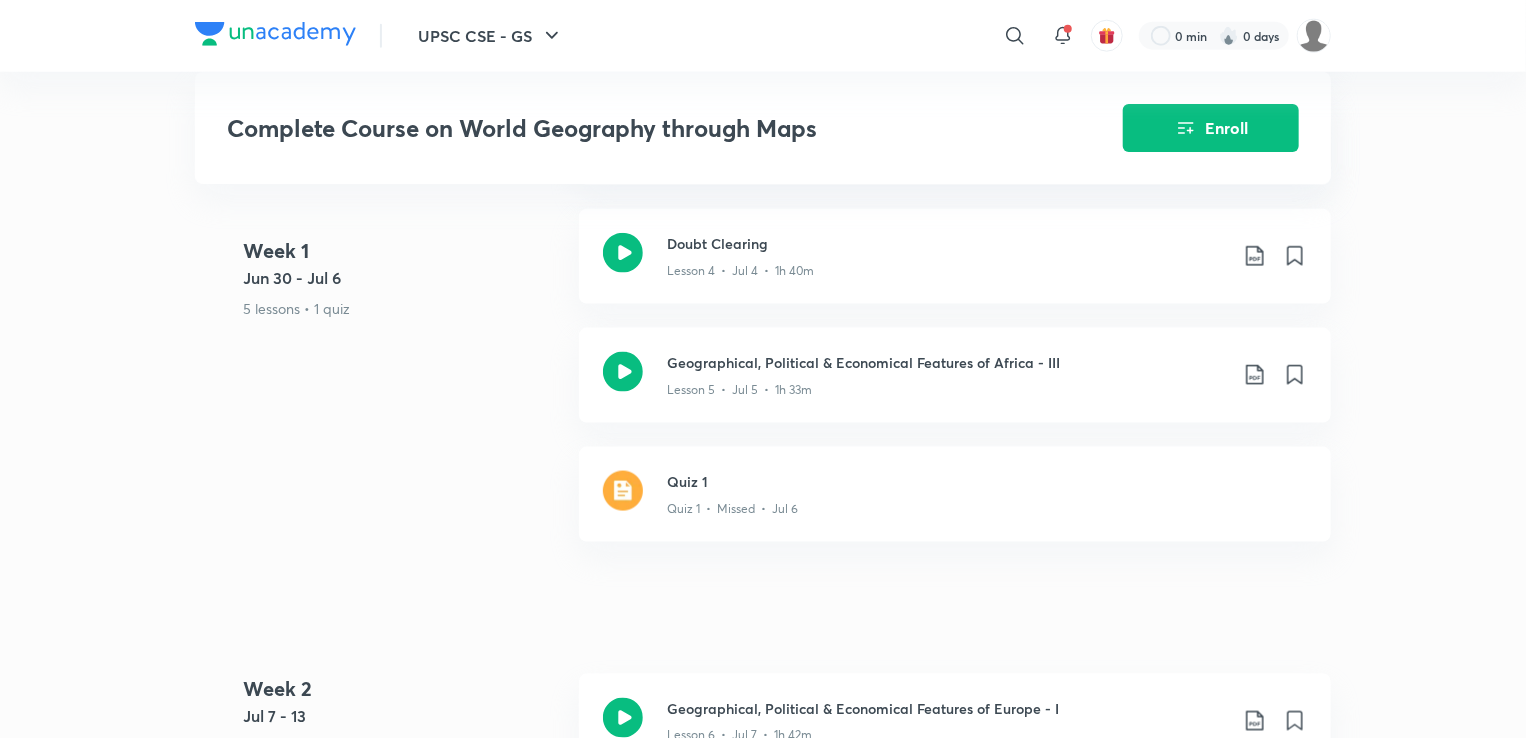 scroll, scrollTop: 1200, scrollLeft: 0, axis: vertical 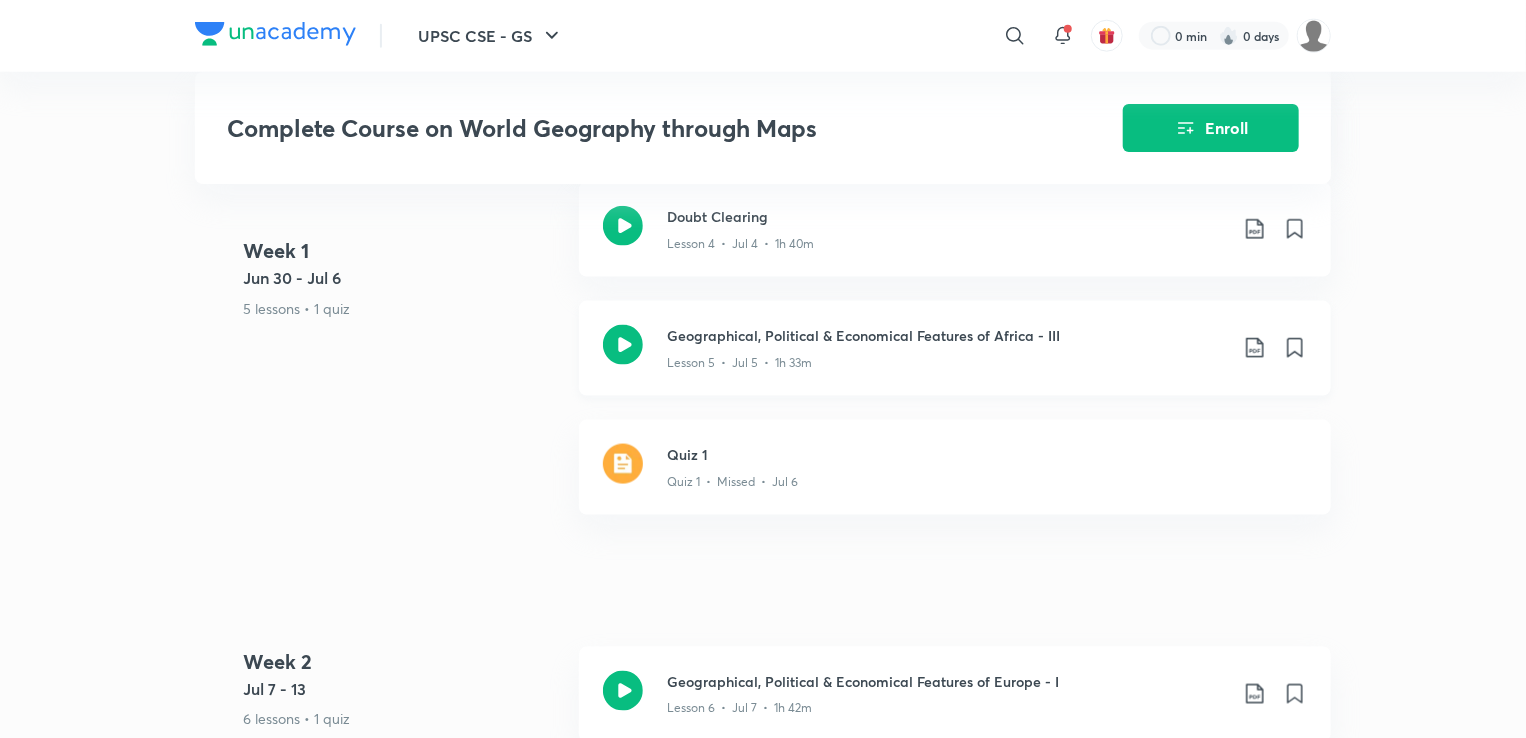 click 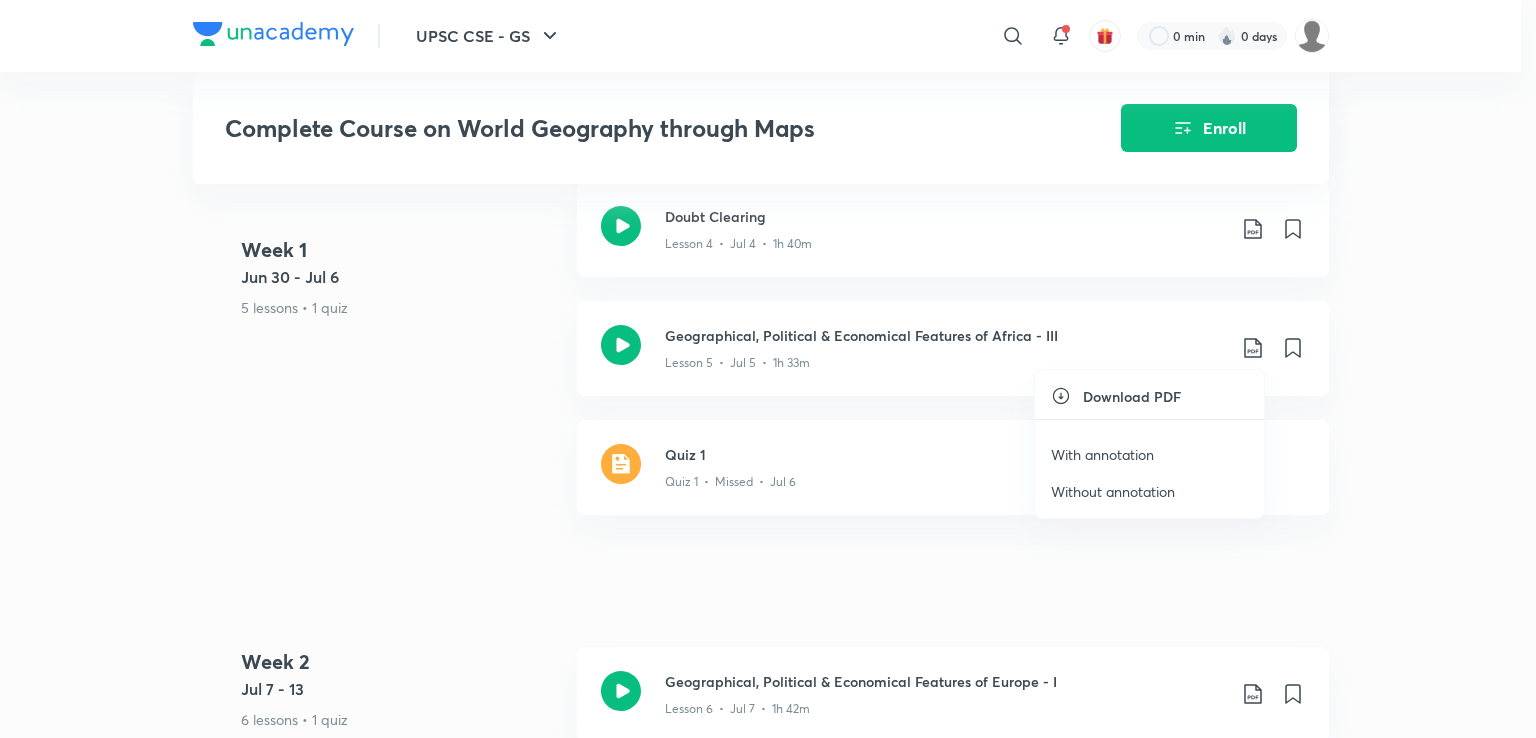 click on "Without annotation" at bounding box center [1113, 491] 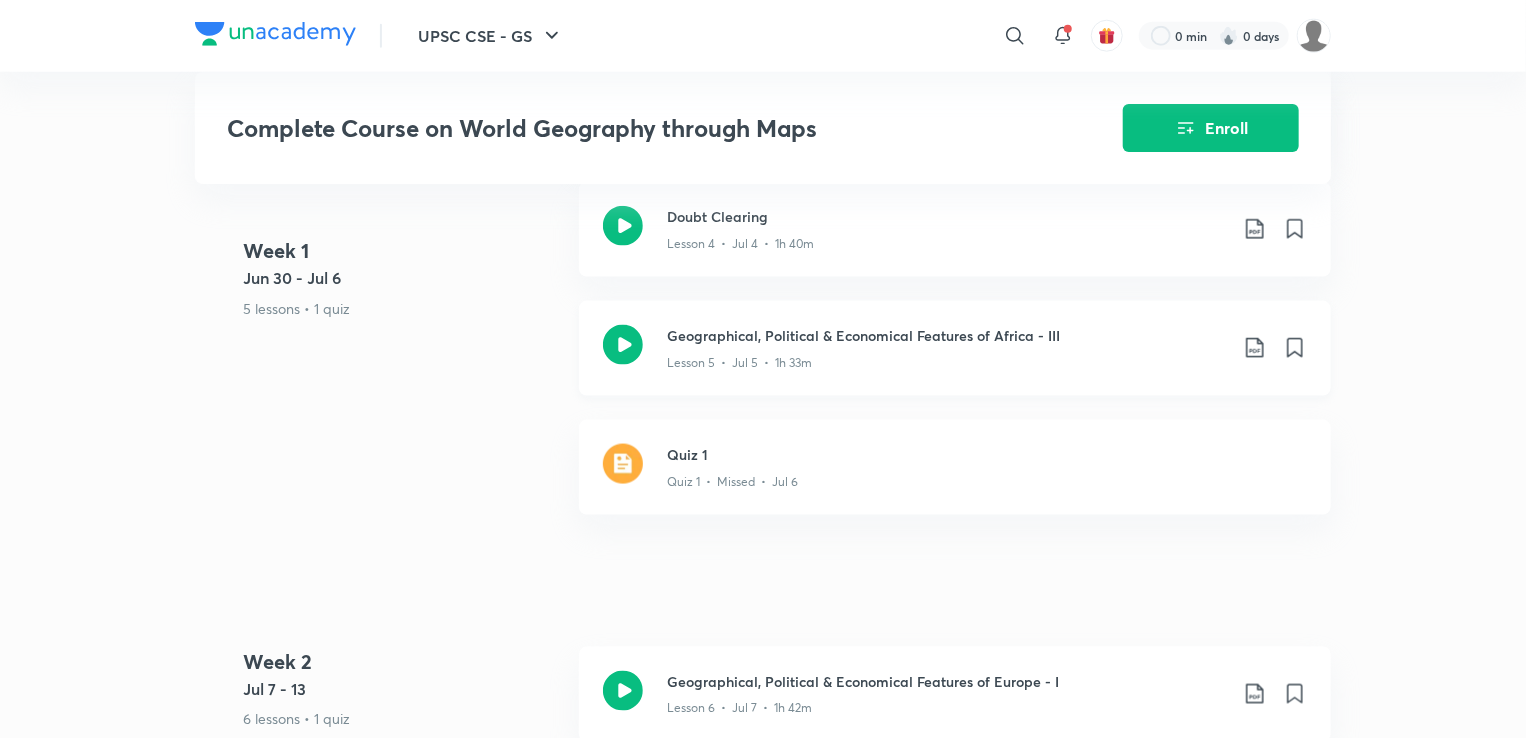 click on "Lesson 5  •  Jul 5  •  1h 33m" at bounding box center [947, 359] 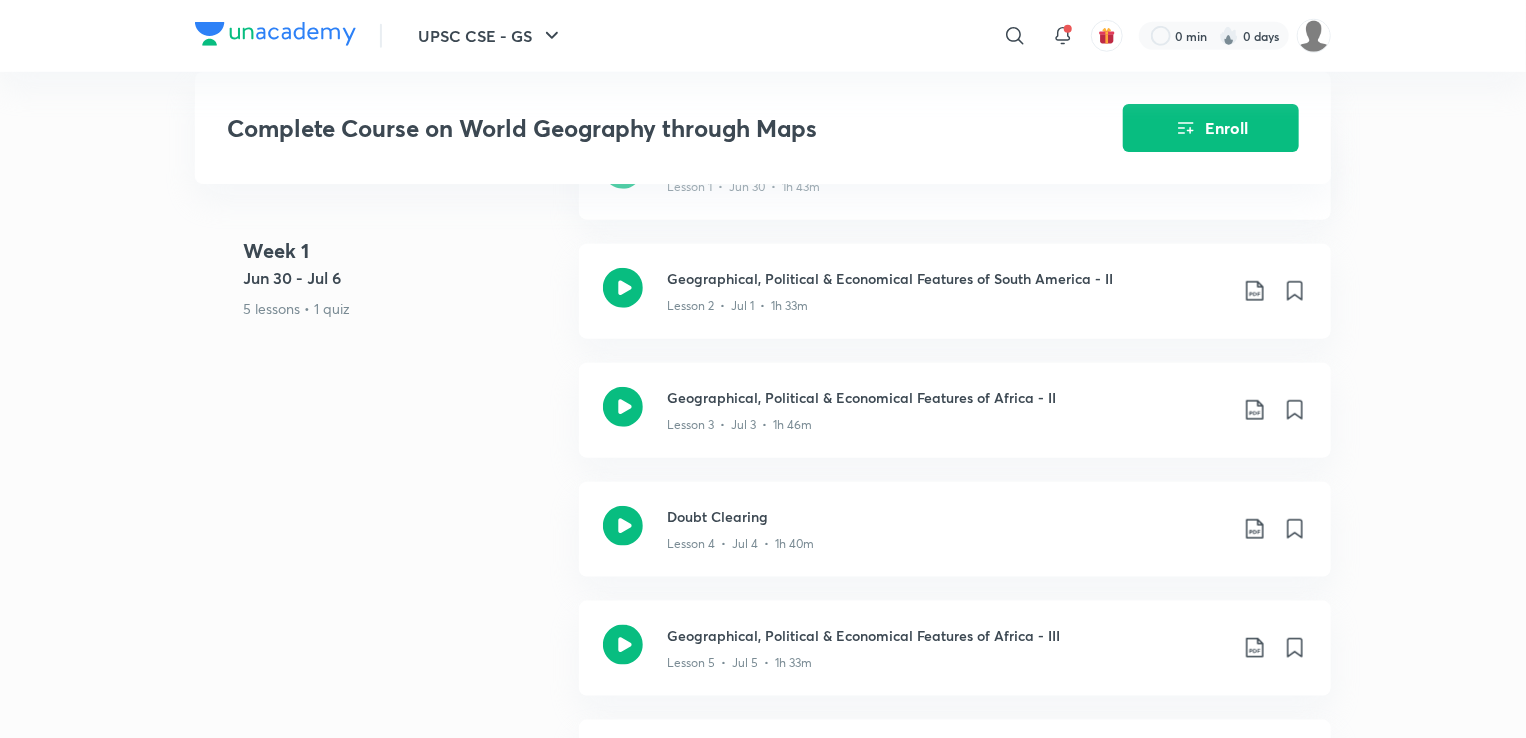 scroll, scrollTop: 1000, scrollLeft: 0, axis: vertical 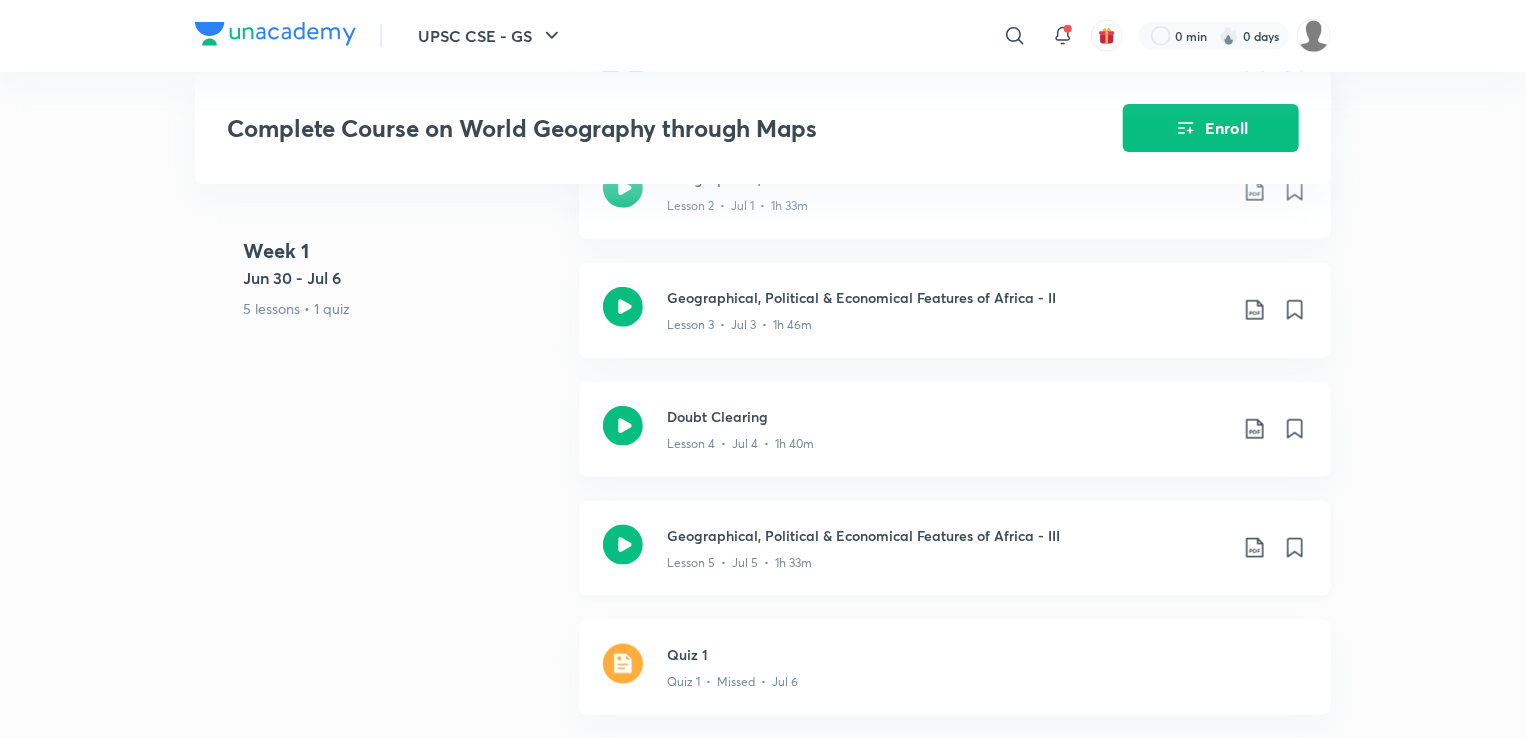 click 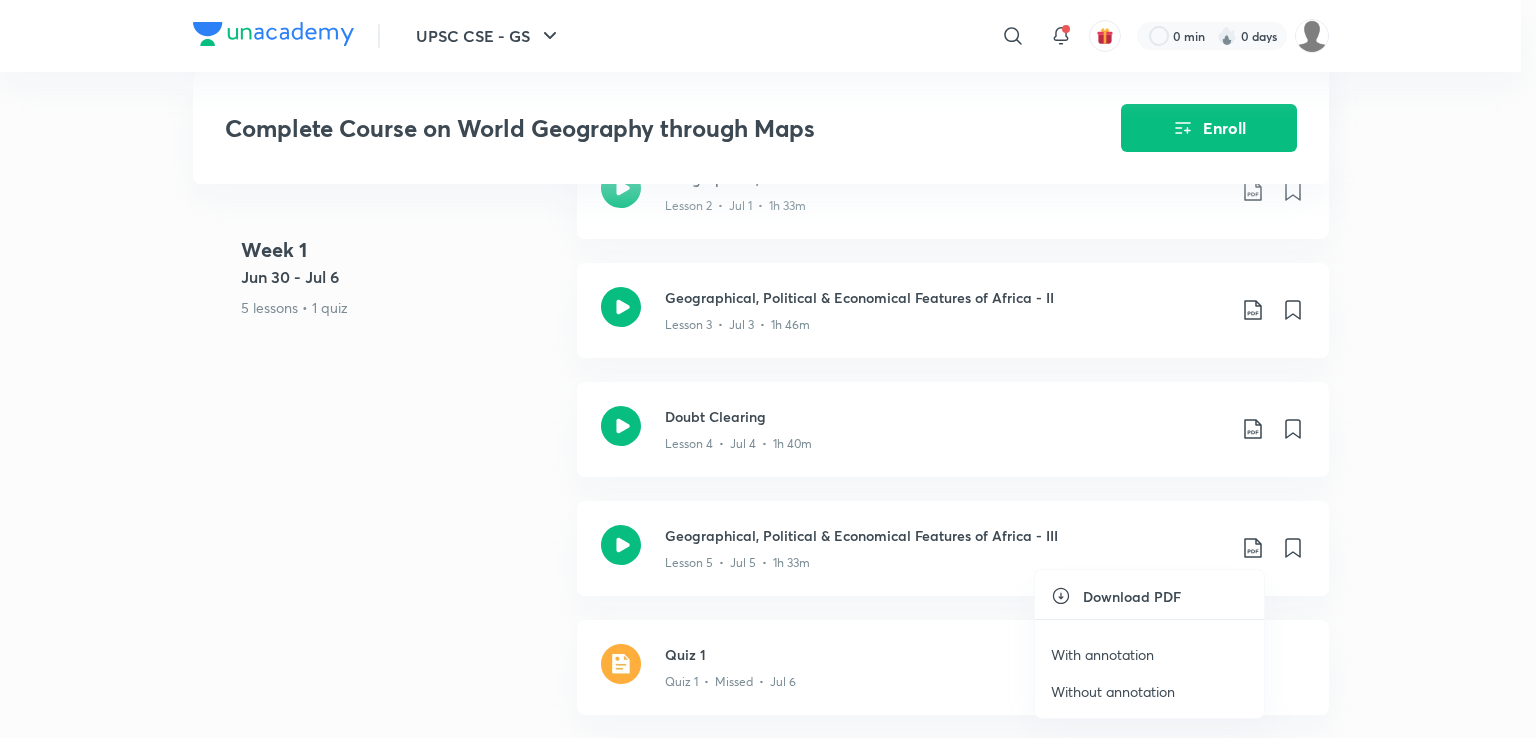 click on "With annotation" at bounding box center (1102, 654) 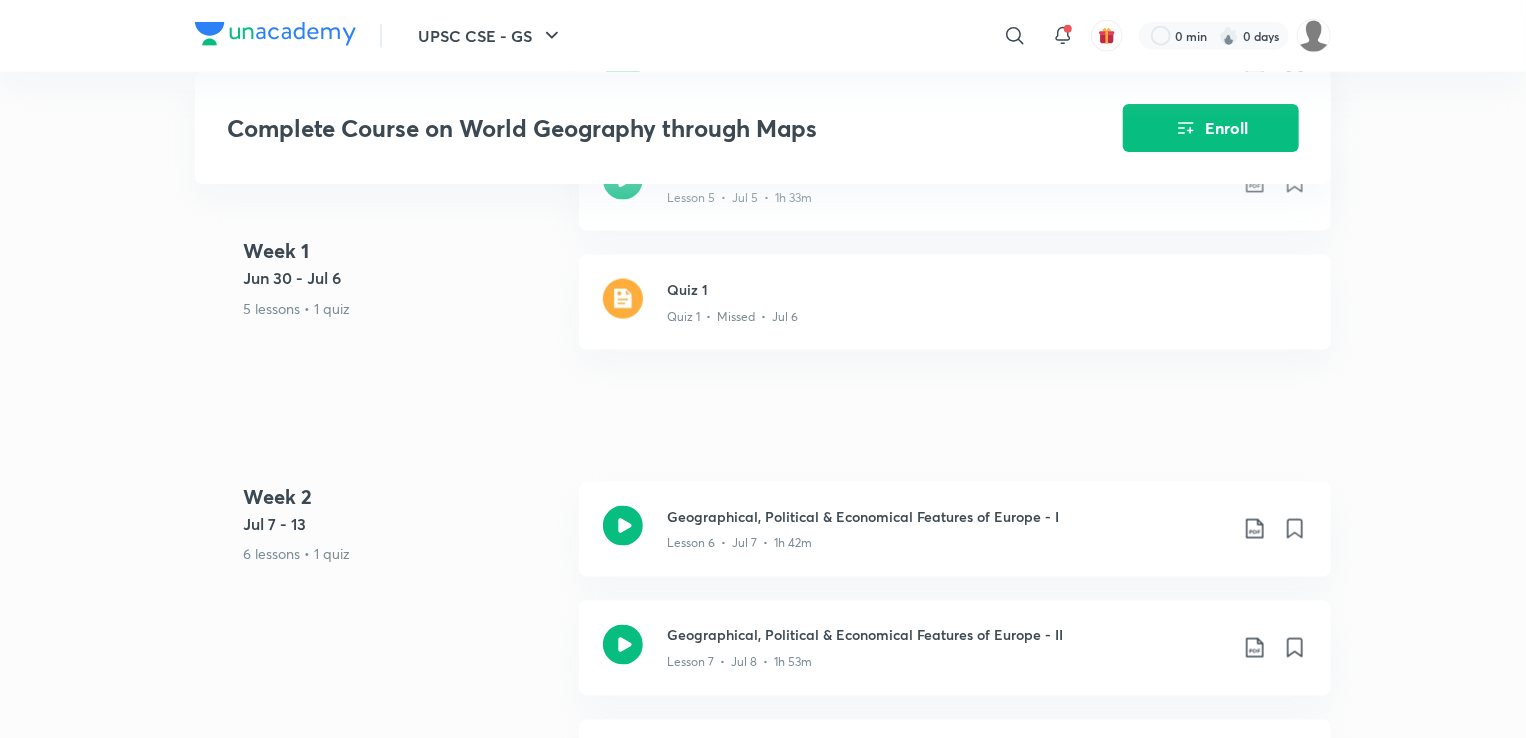 scroll, scrollTop: 1500, scrollLeft: 0, axis: vertical 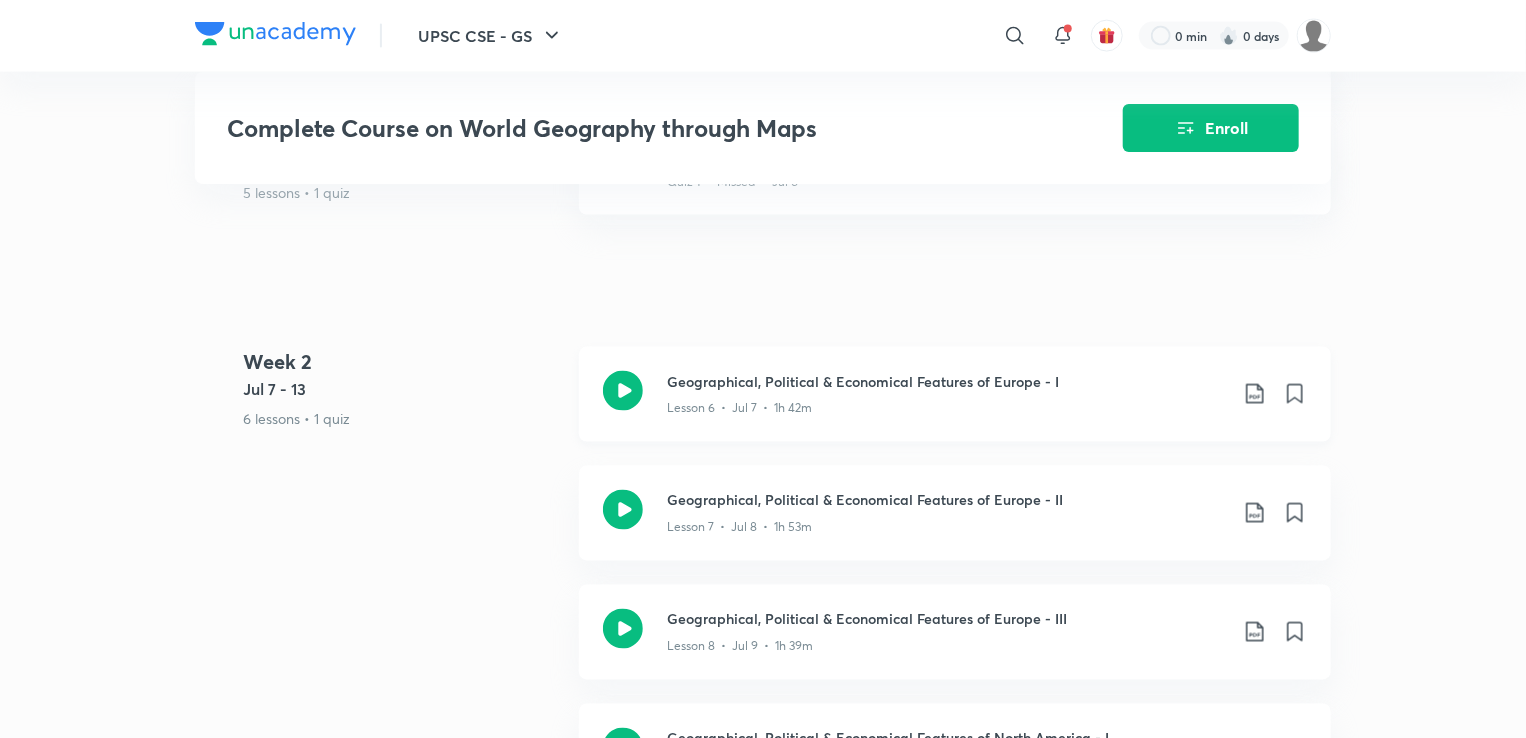 click 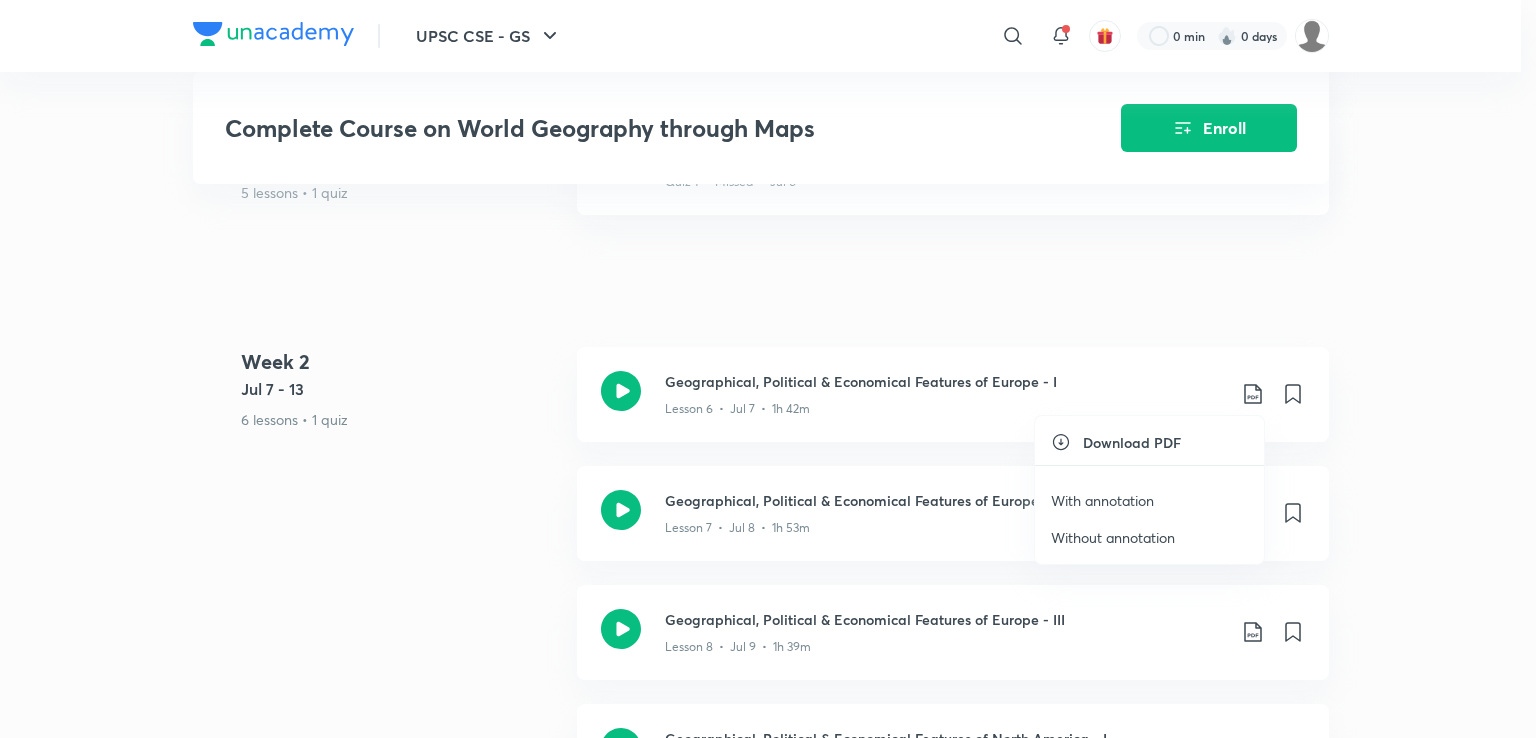 click on "Without annotation" at bounding box center [1113, 537] 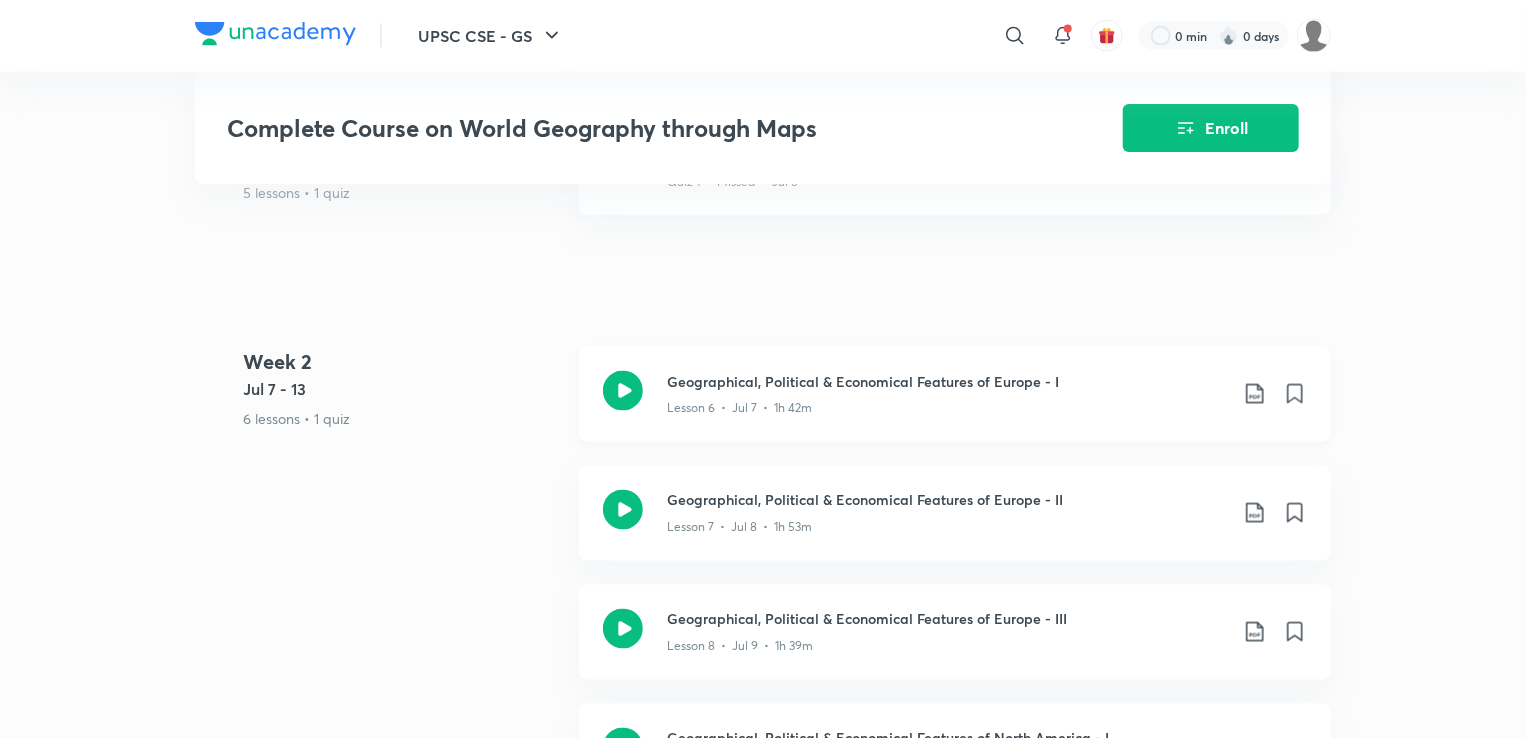 click 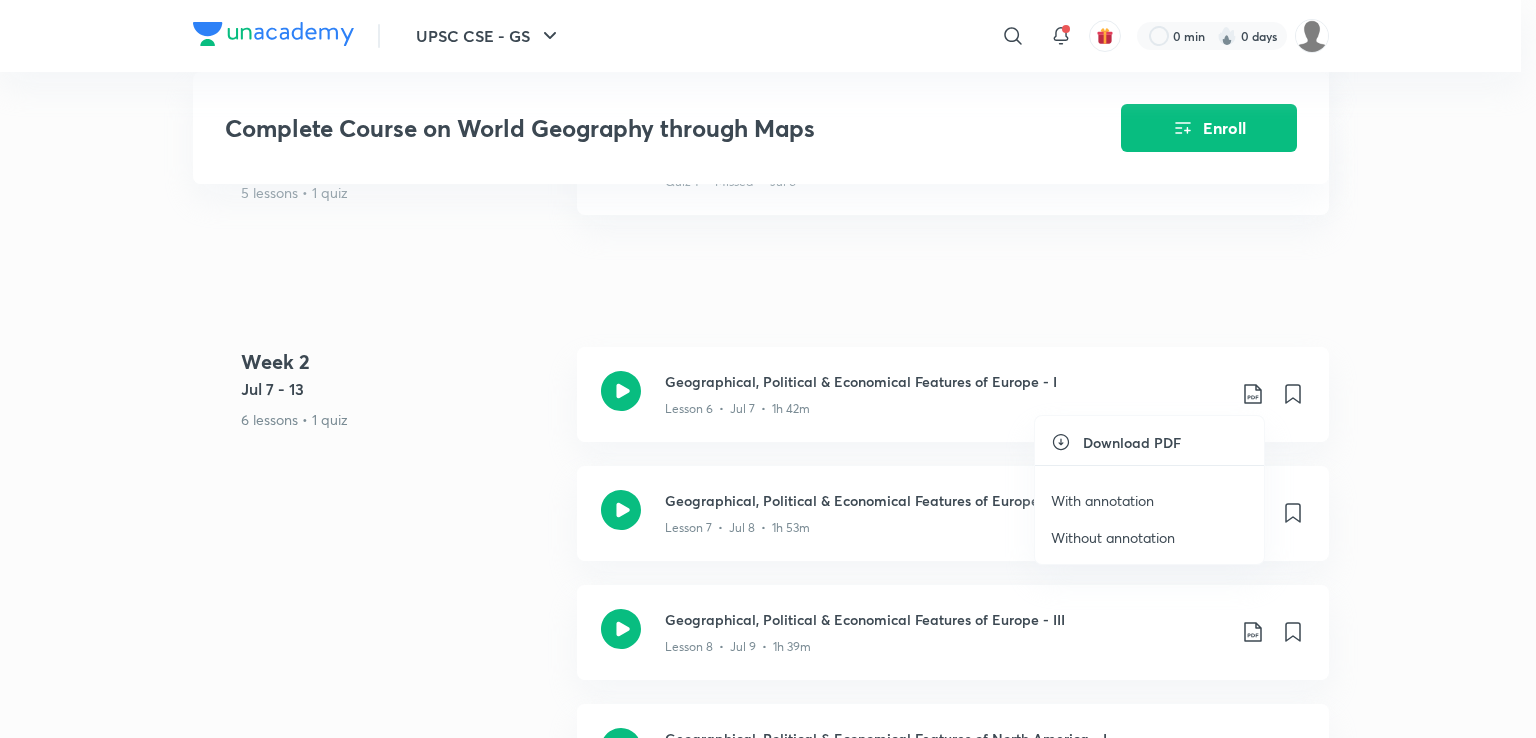 click on "With annotation" at bounding box center (1102, 500) 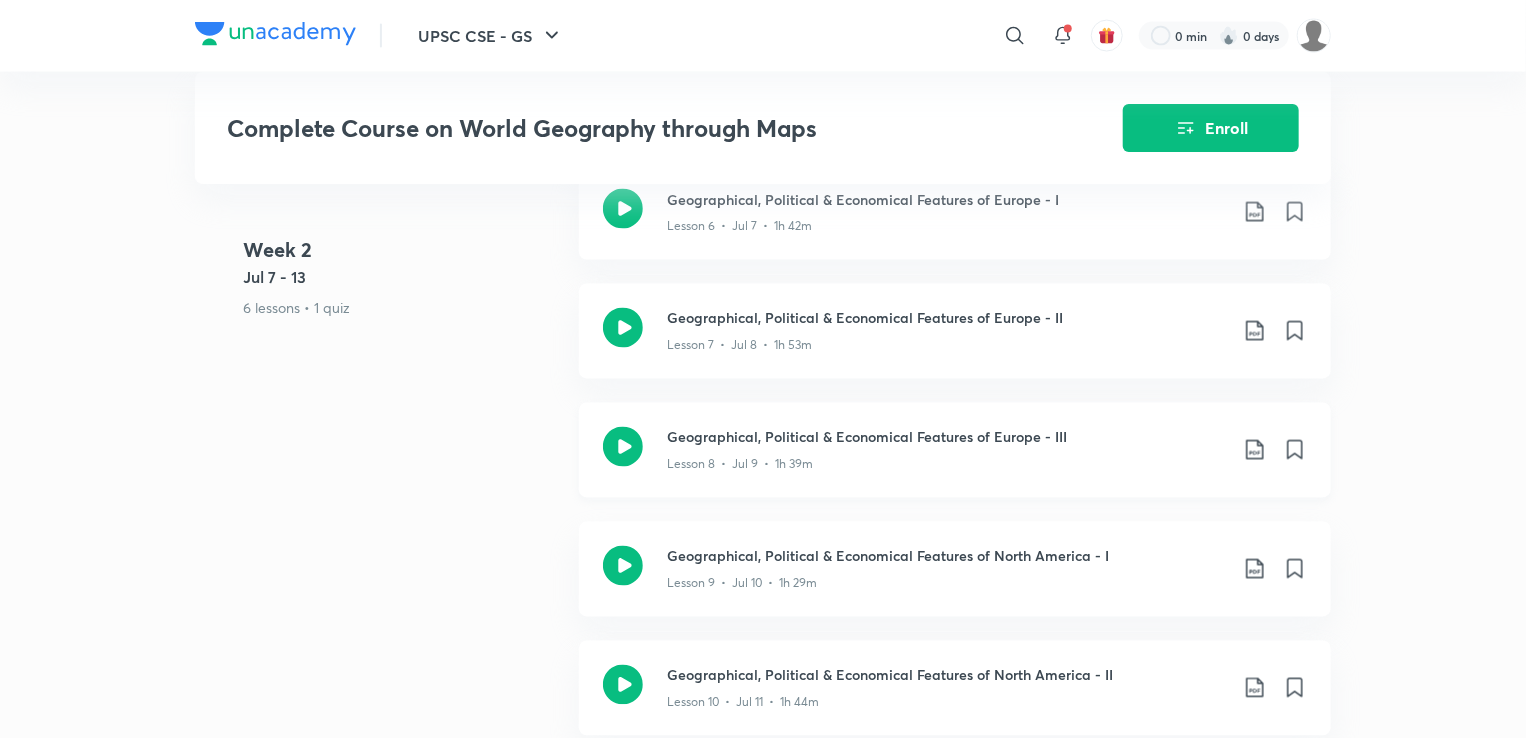 scroll, scrollTop: 1700, scrollLeft: 0, axis: vertical 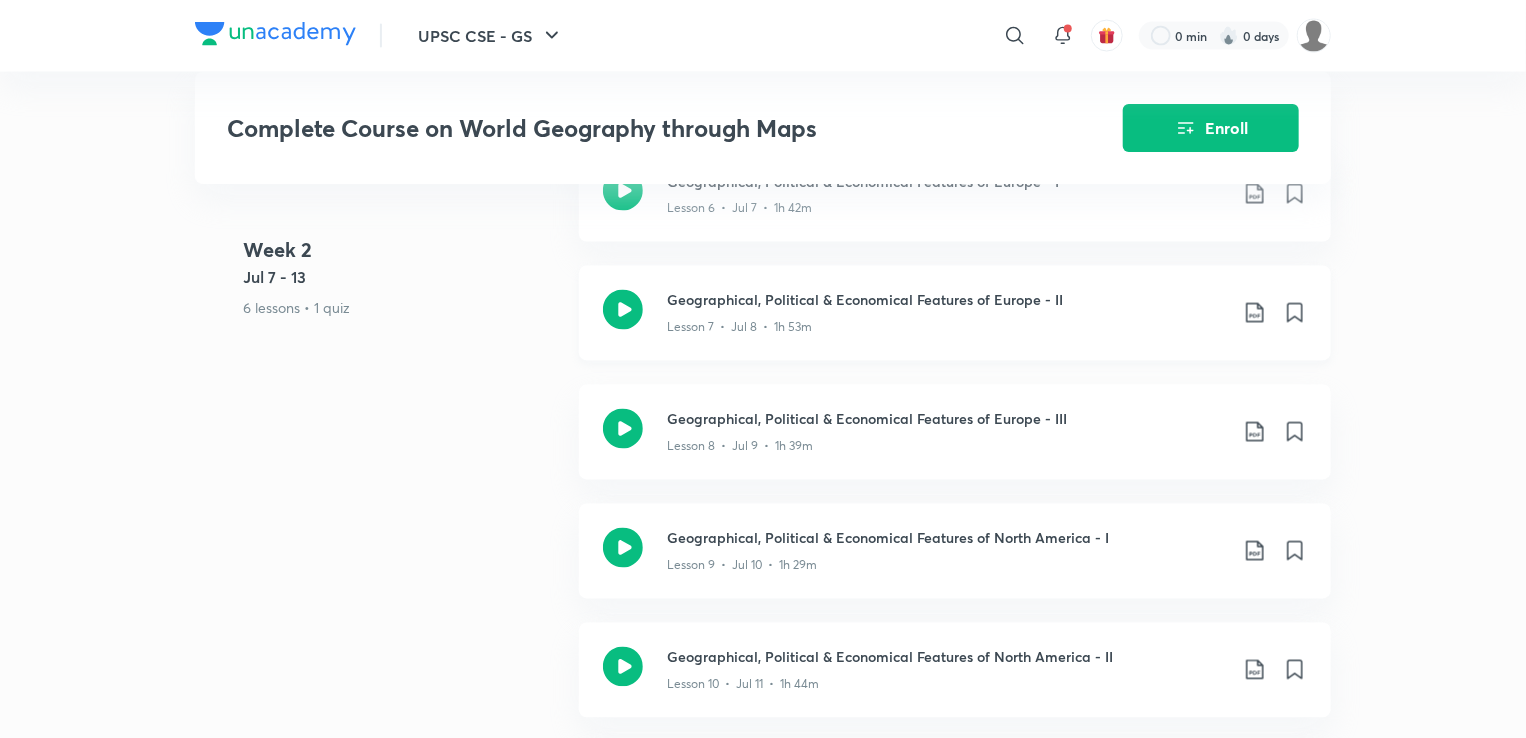 click 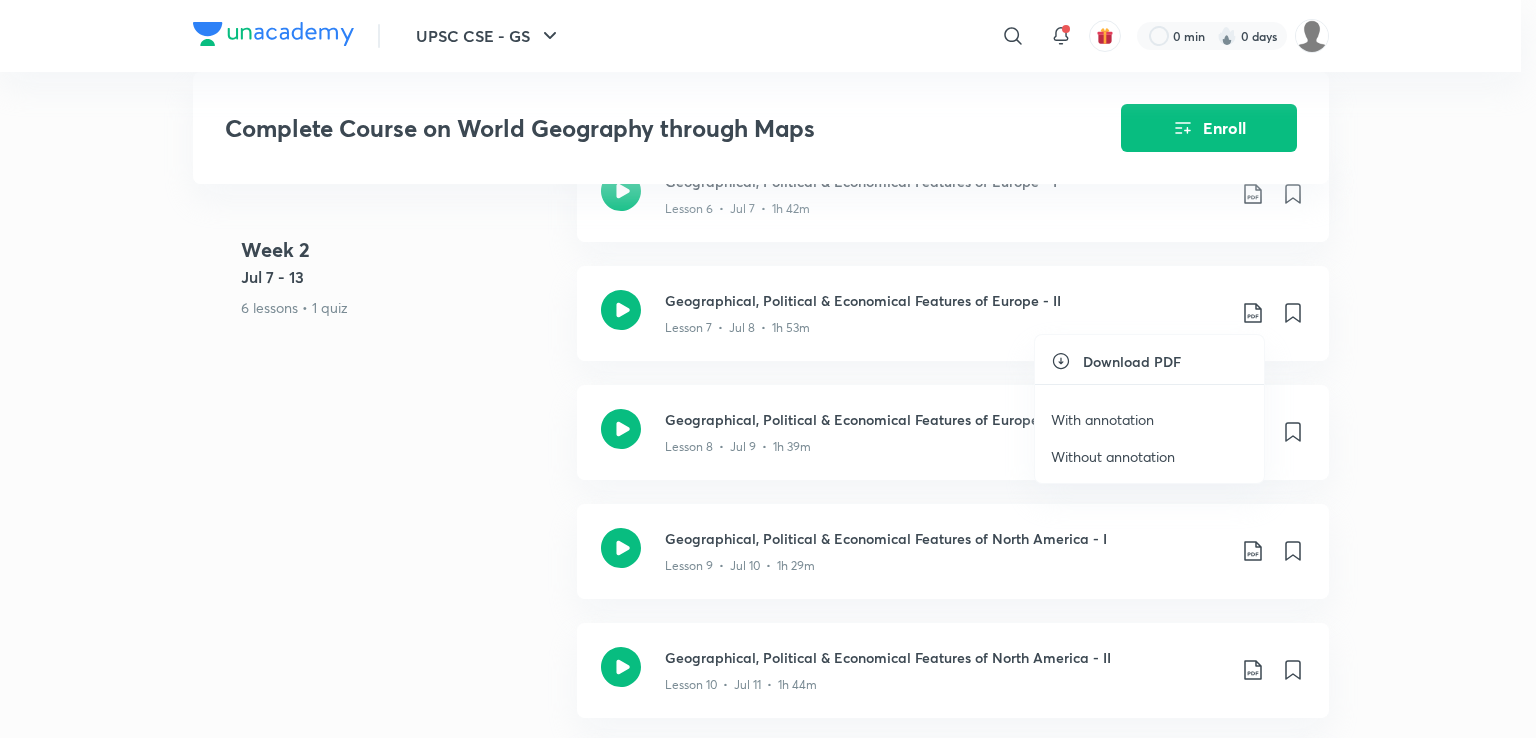 click on "Without annotation" at bounding box center (1113, 456) 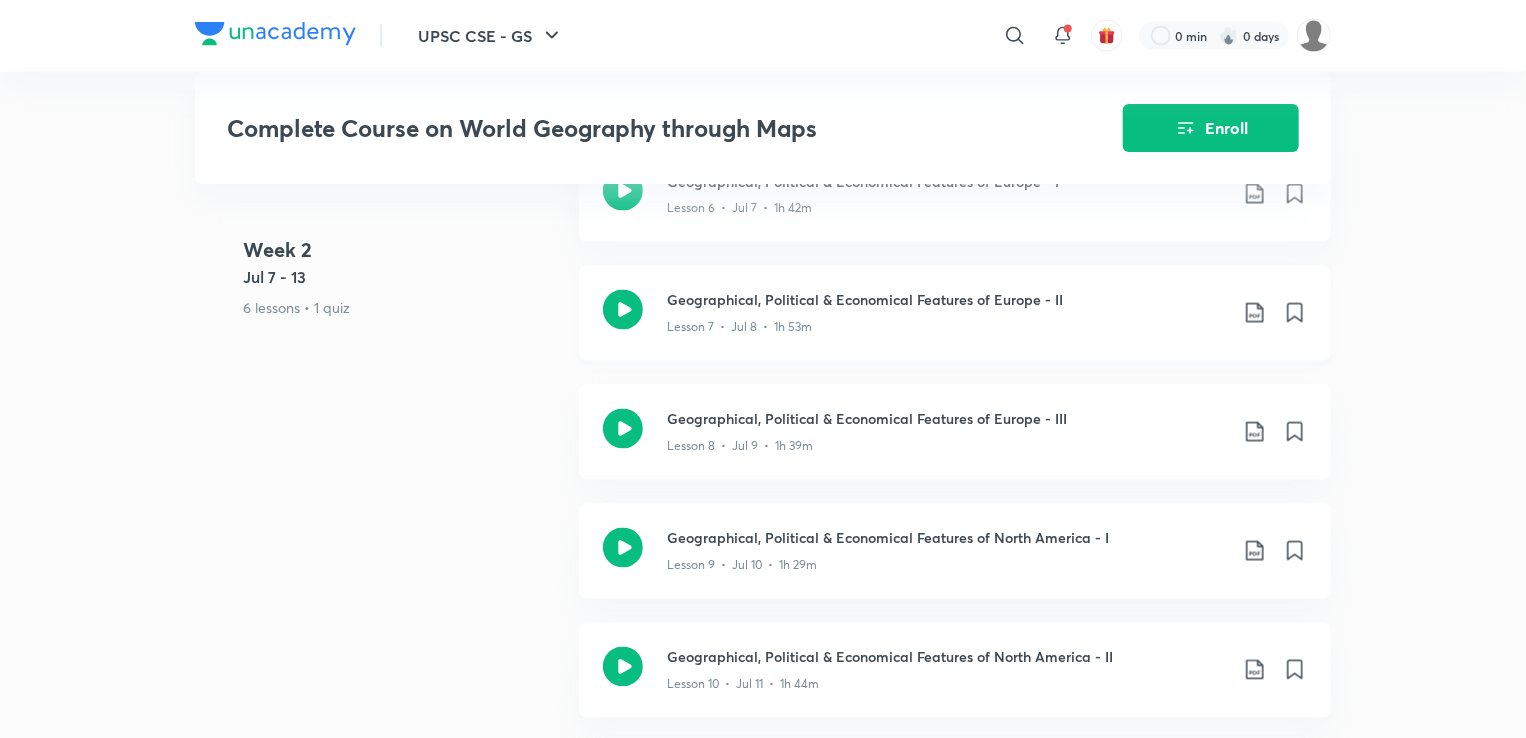 click 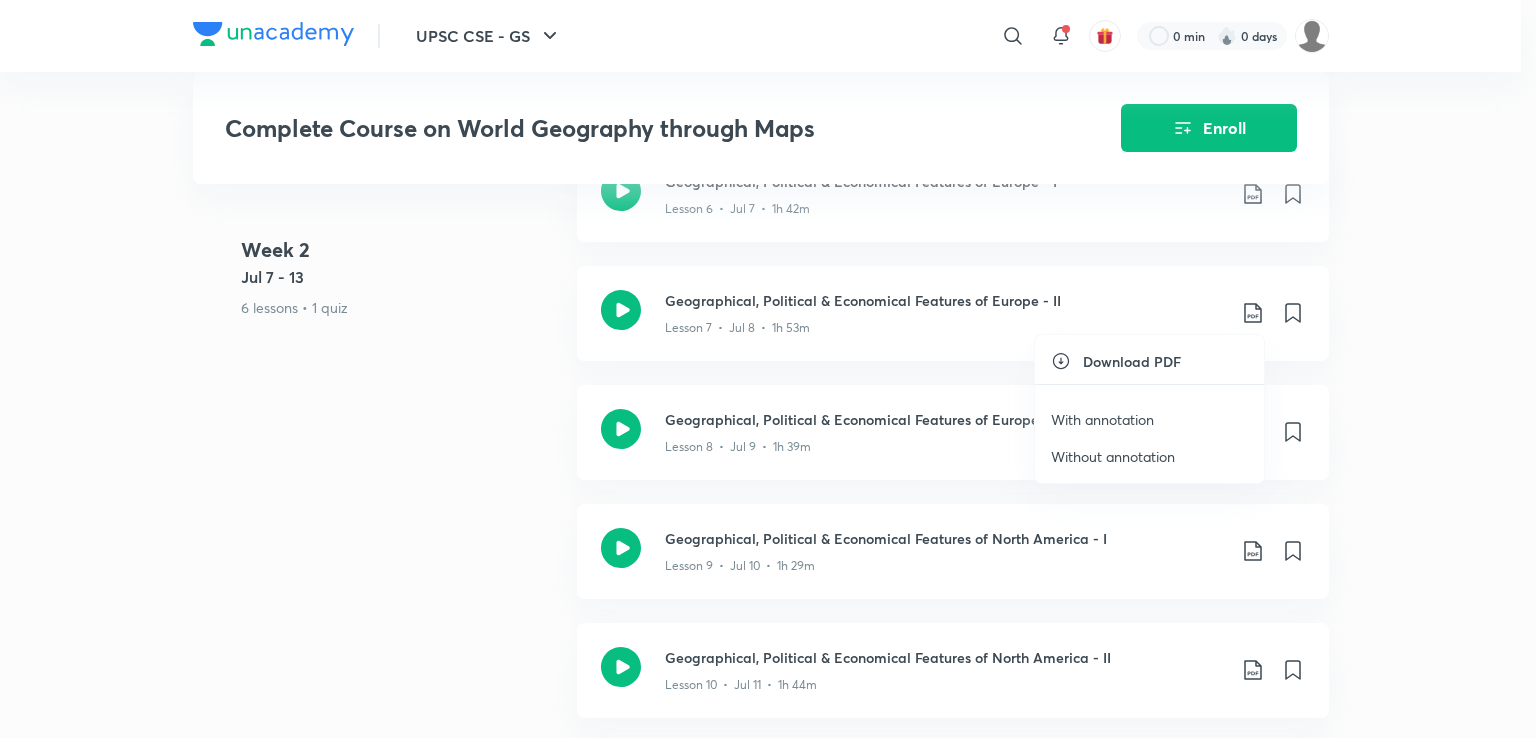 click on "With annotation" at bounding box center (1102, 419) 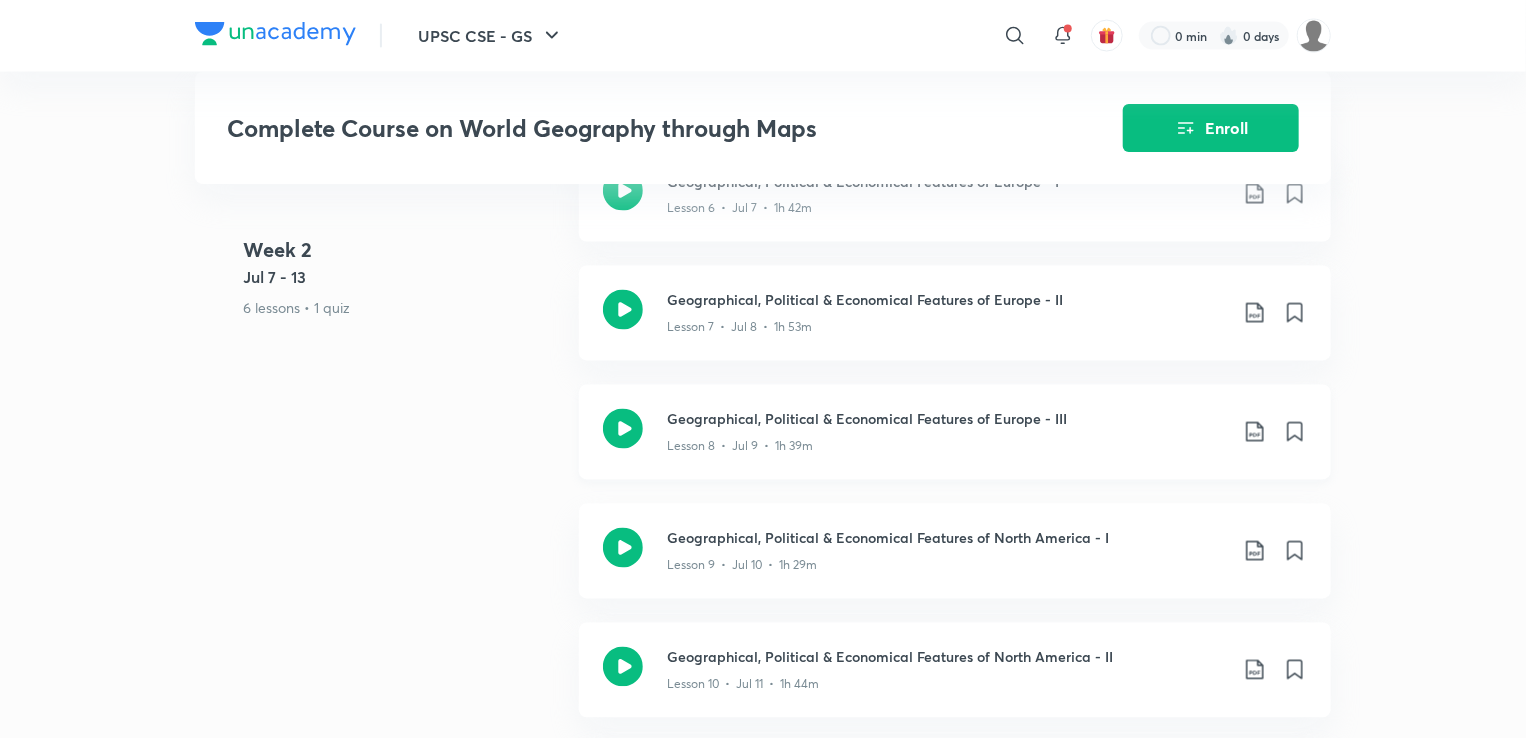 click 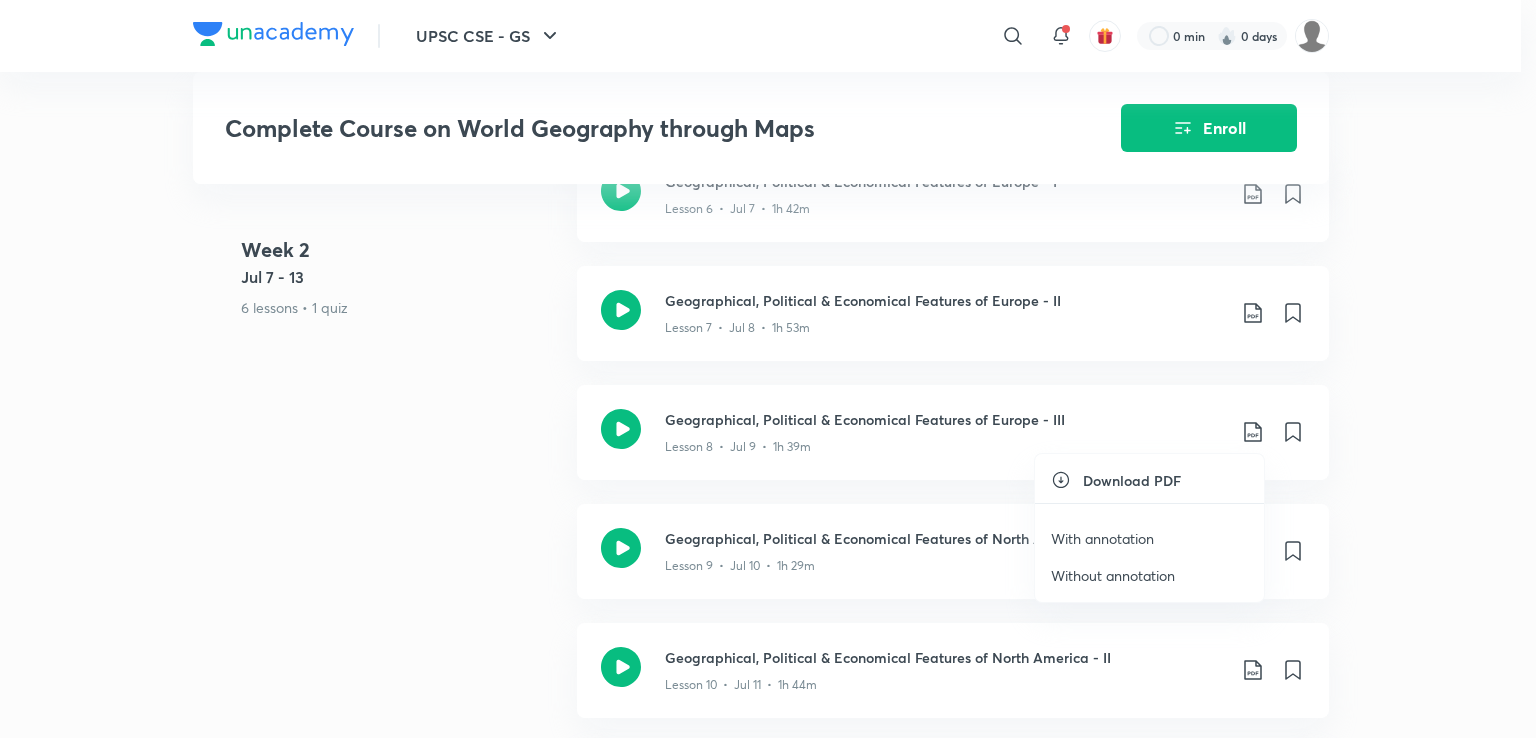 click on "Without annotation" at bounding box center (1113, 575) 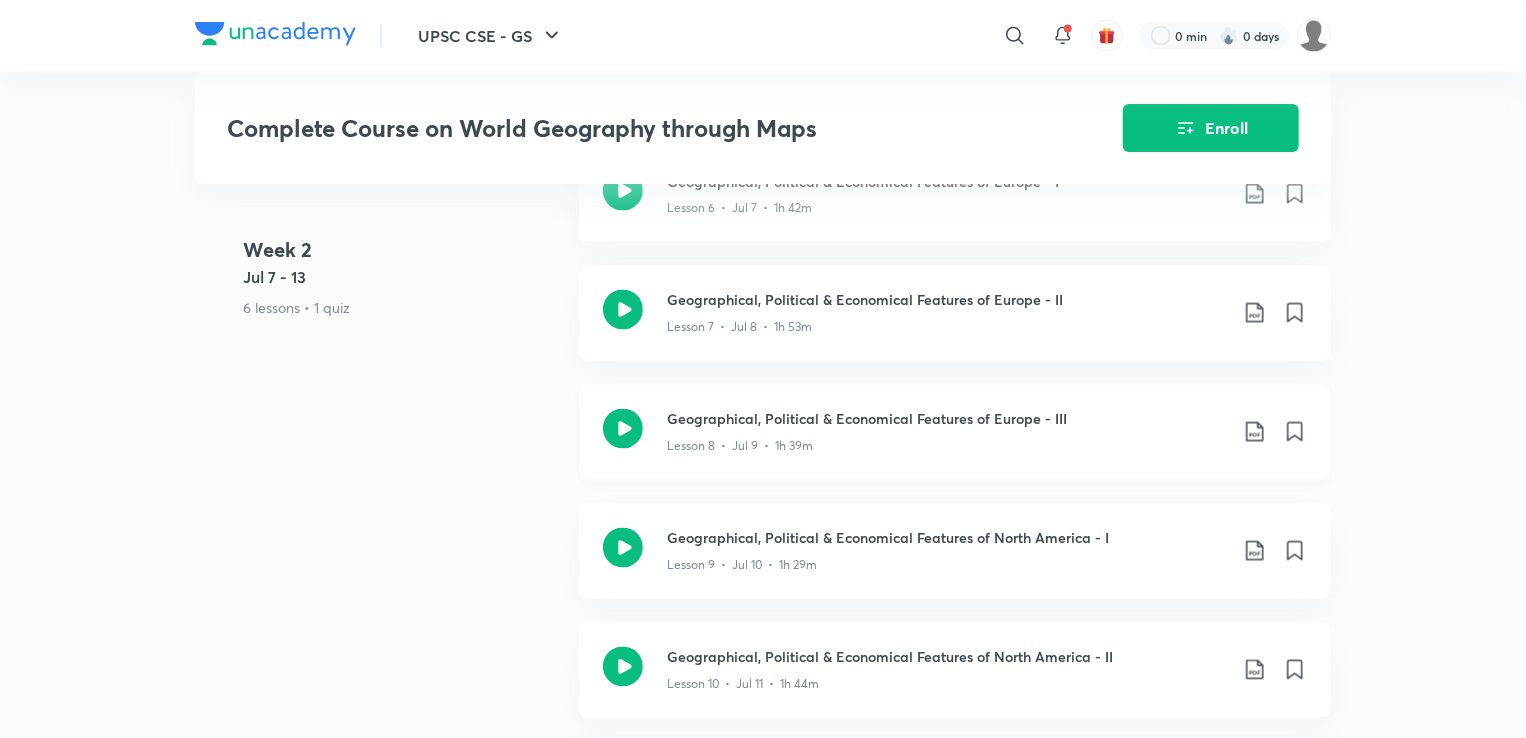 click 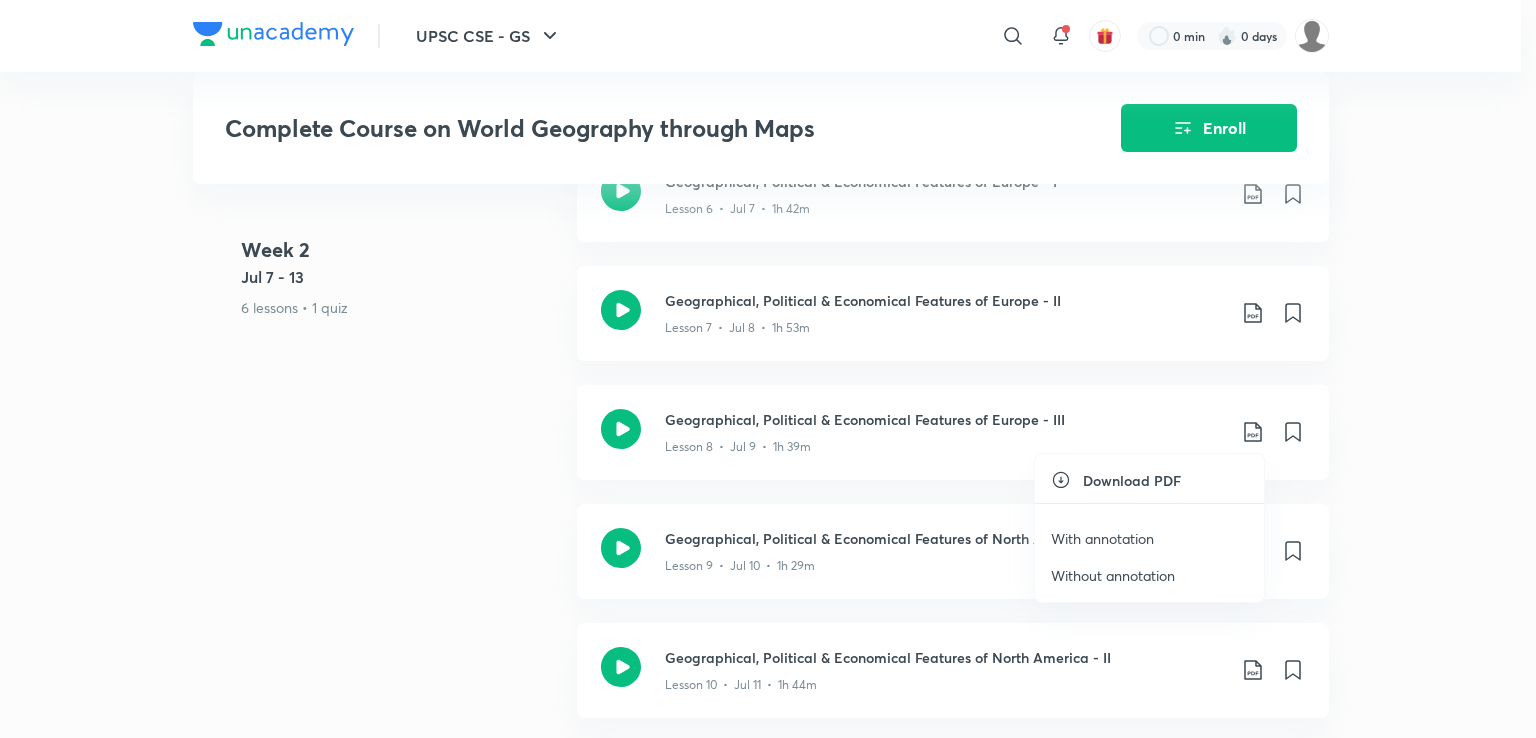 click on "With annotation" at bounding box center [1102, 538] 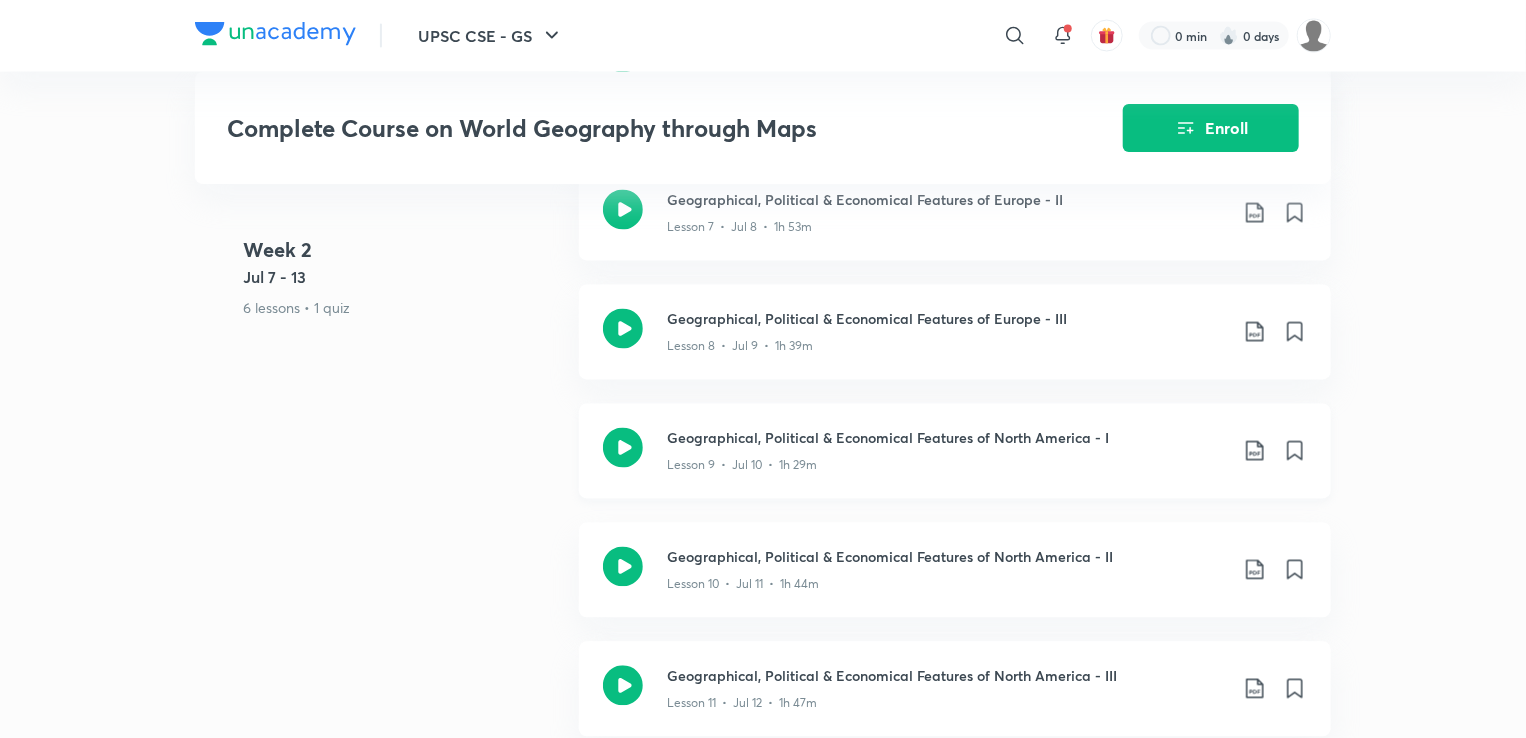 scroll, scrollTop: 1900, scrollLeft: 0, axis: vertical 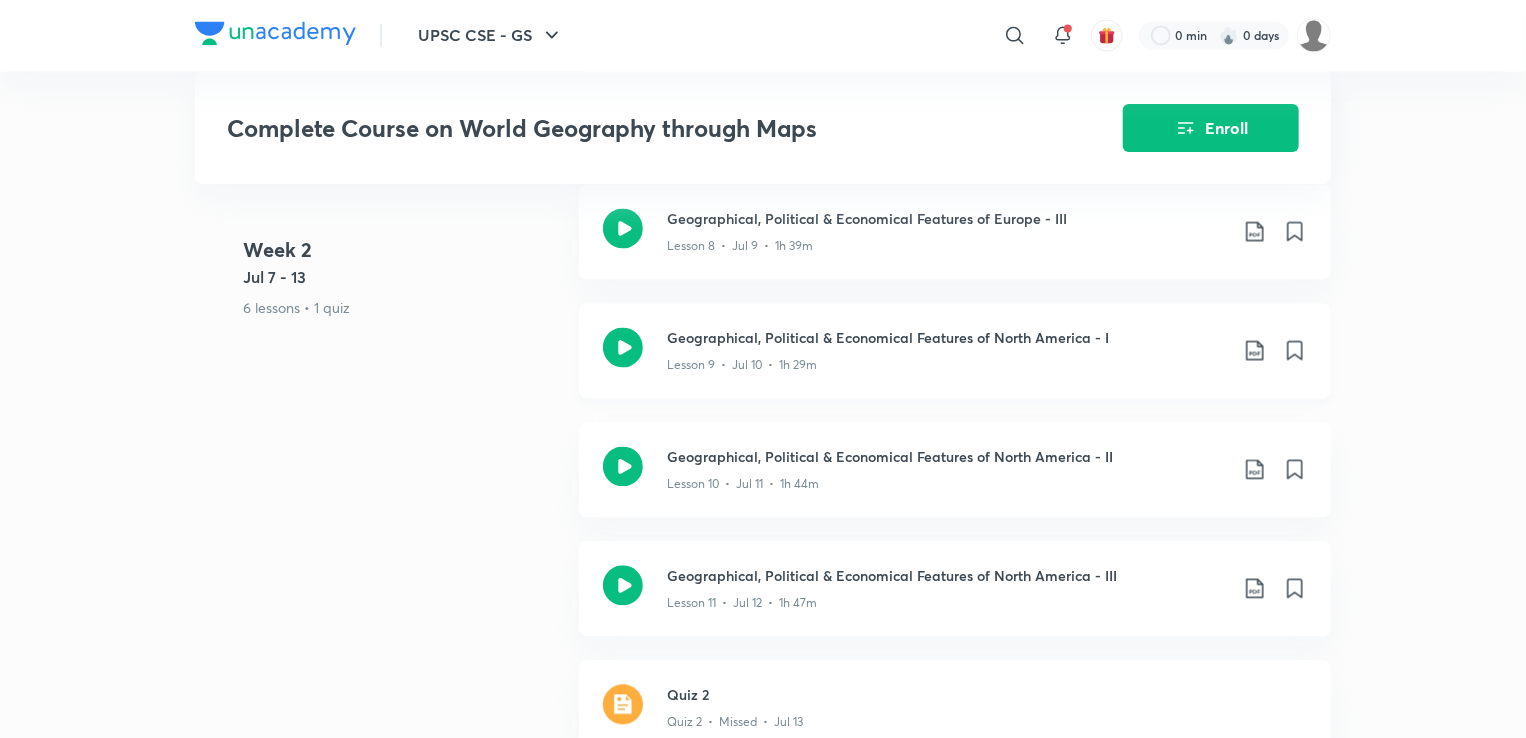 click 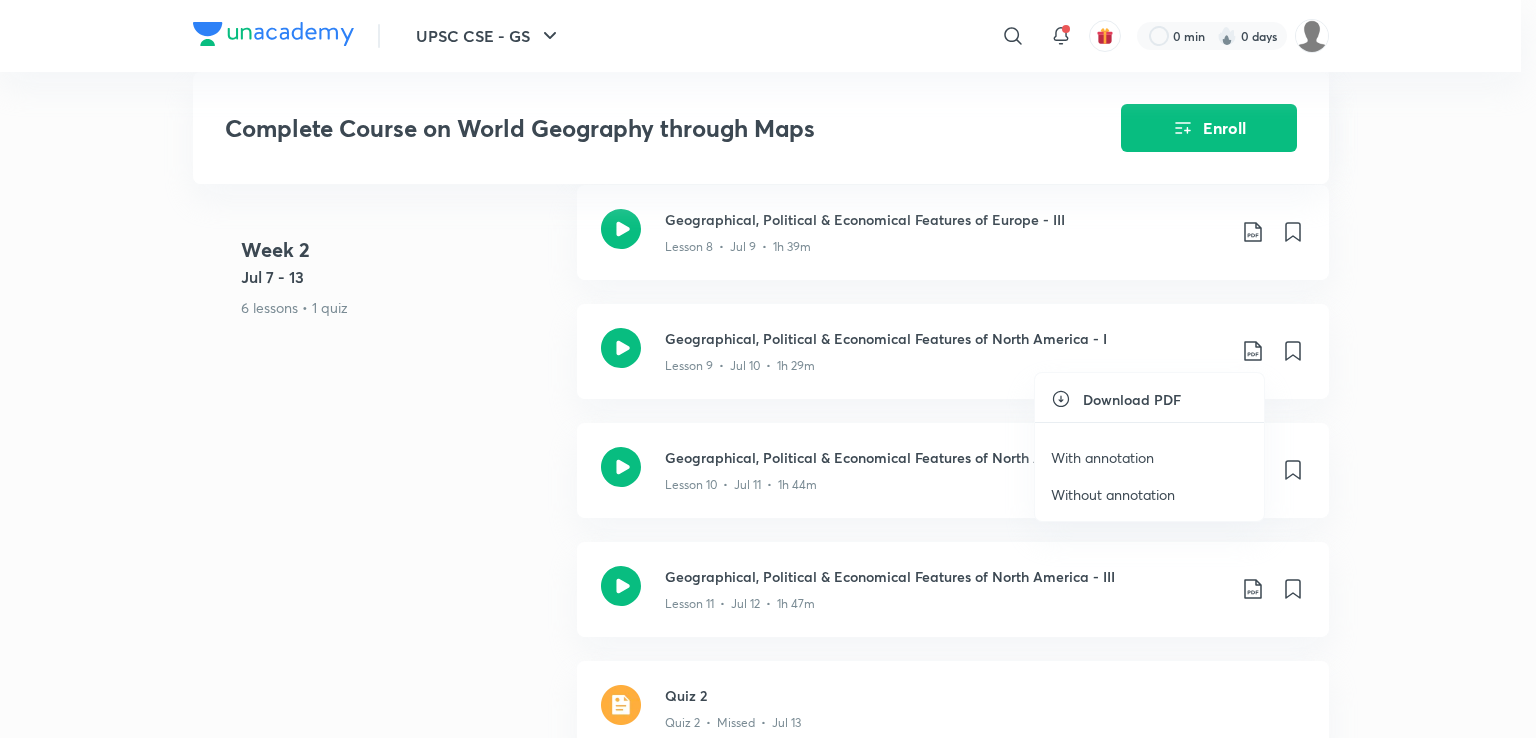 click on "Without annotation" at bounding box center [1113, 494] 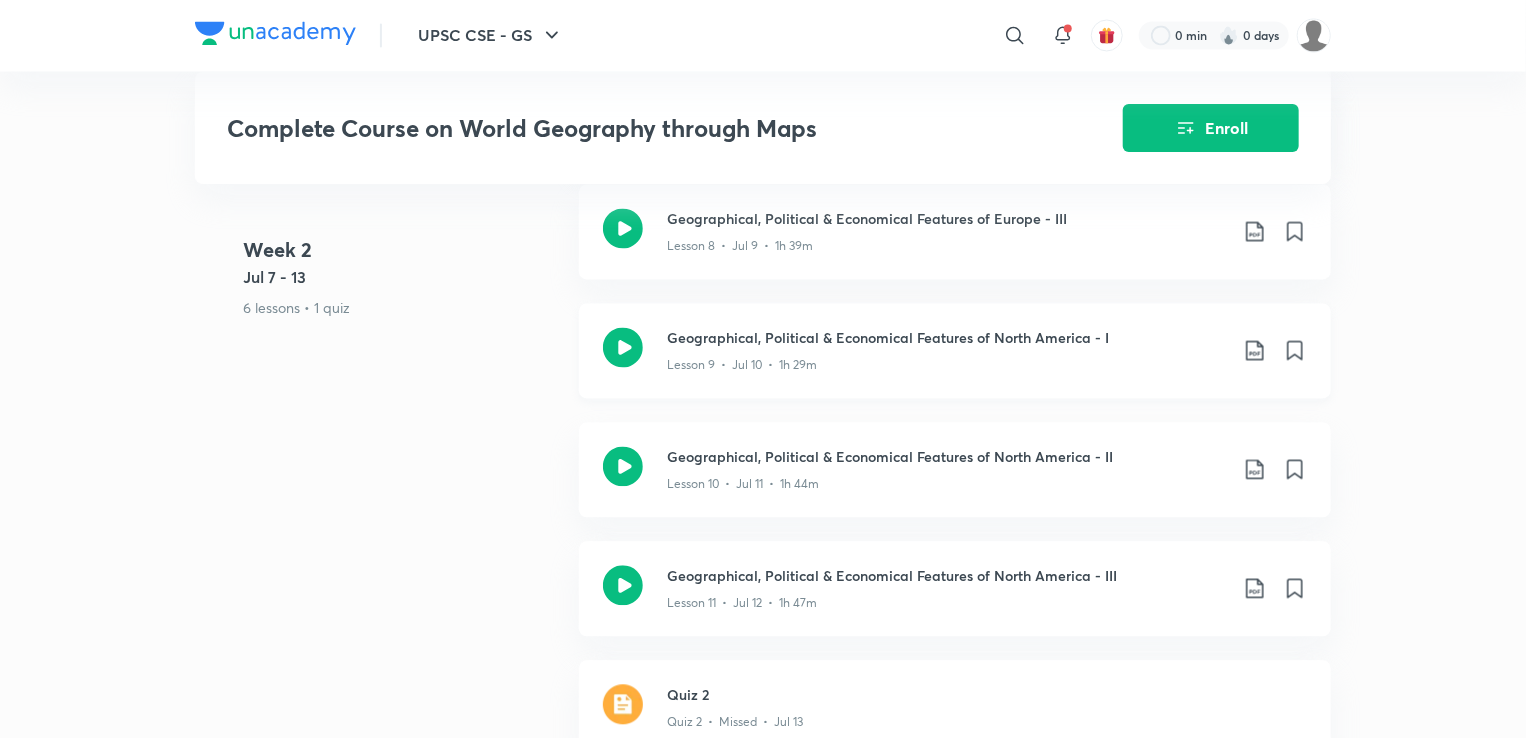 click 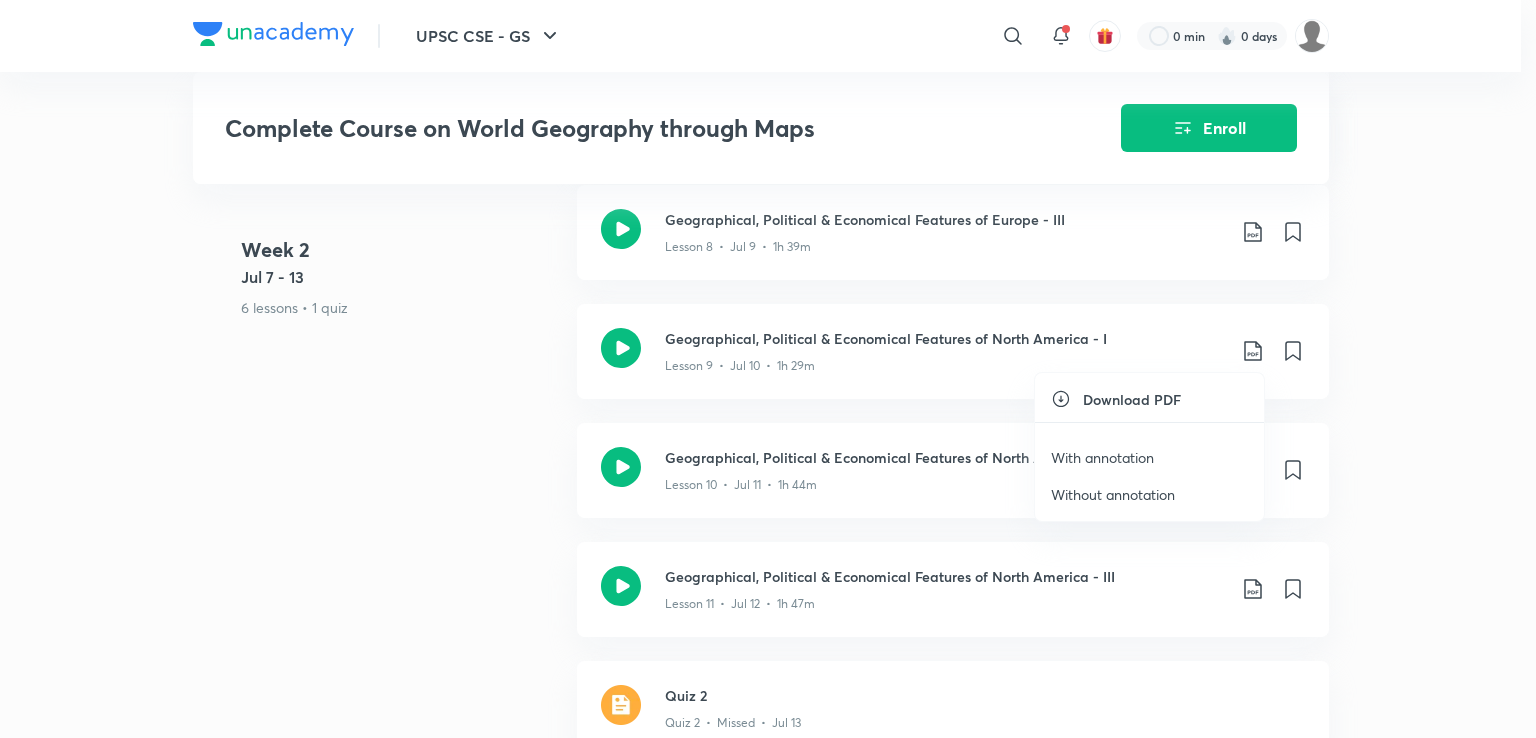 click on "With annotation" at bounding box center [1102, 457] 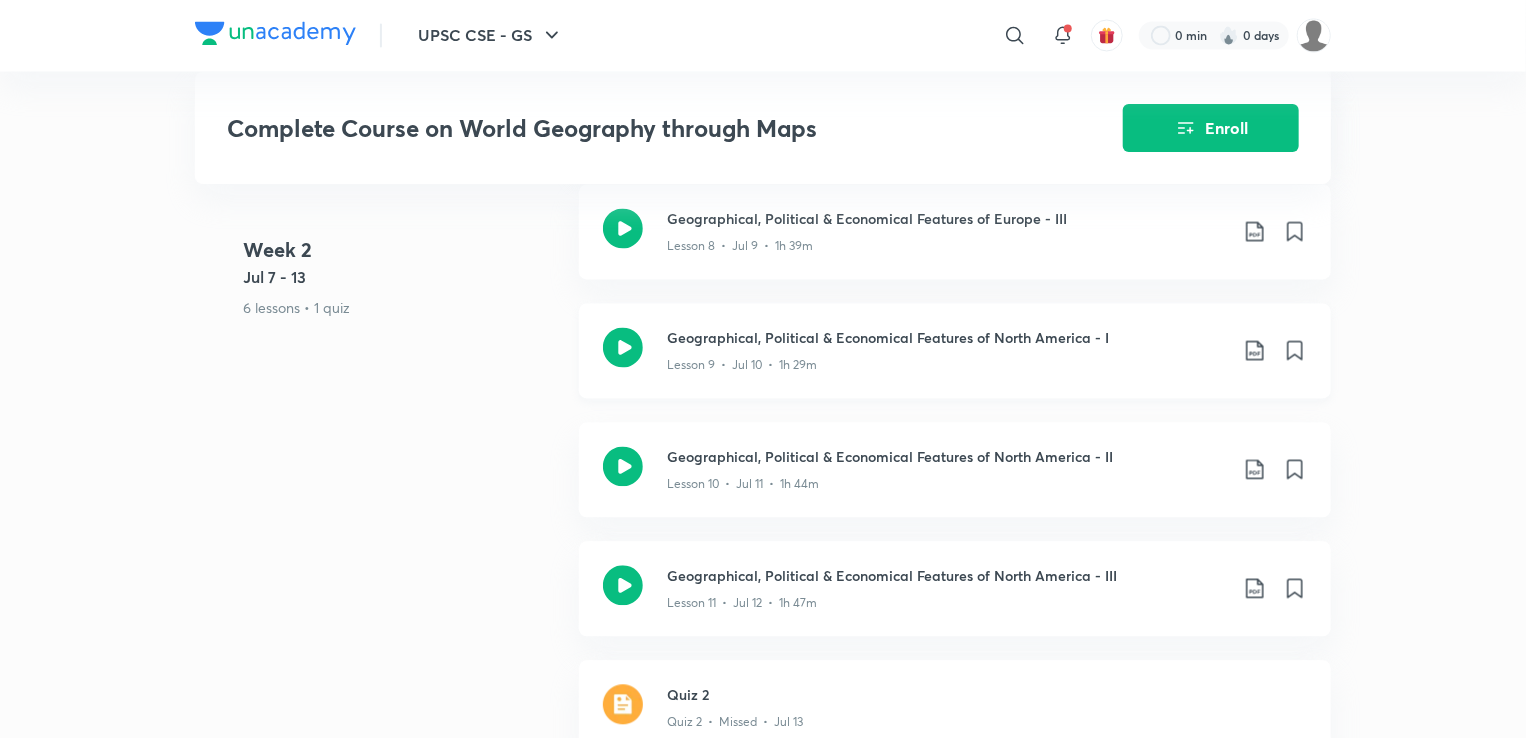 click on "Geographical, Political & Economical Features of North America - I Lesson 9   •   •" at bounding box center (955, 351) 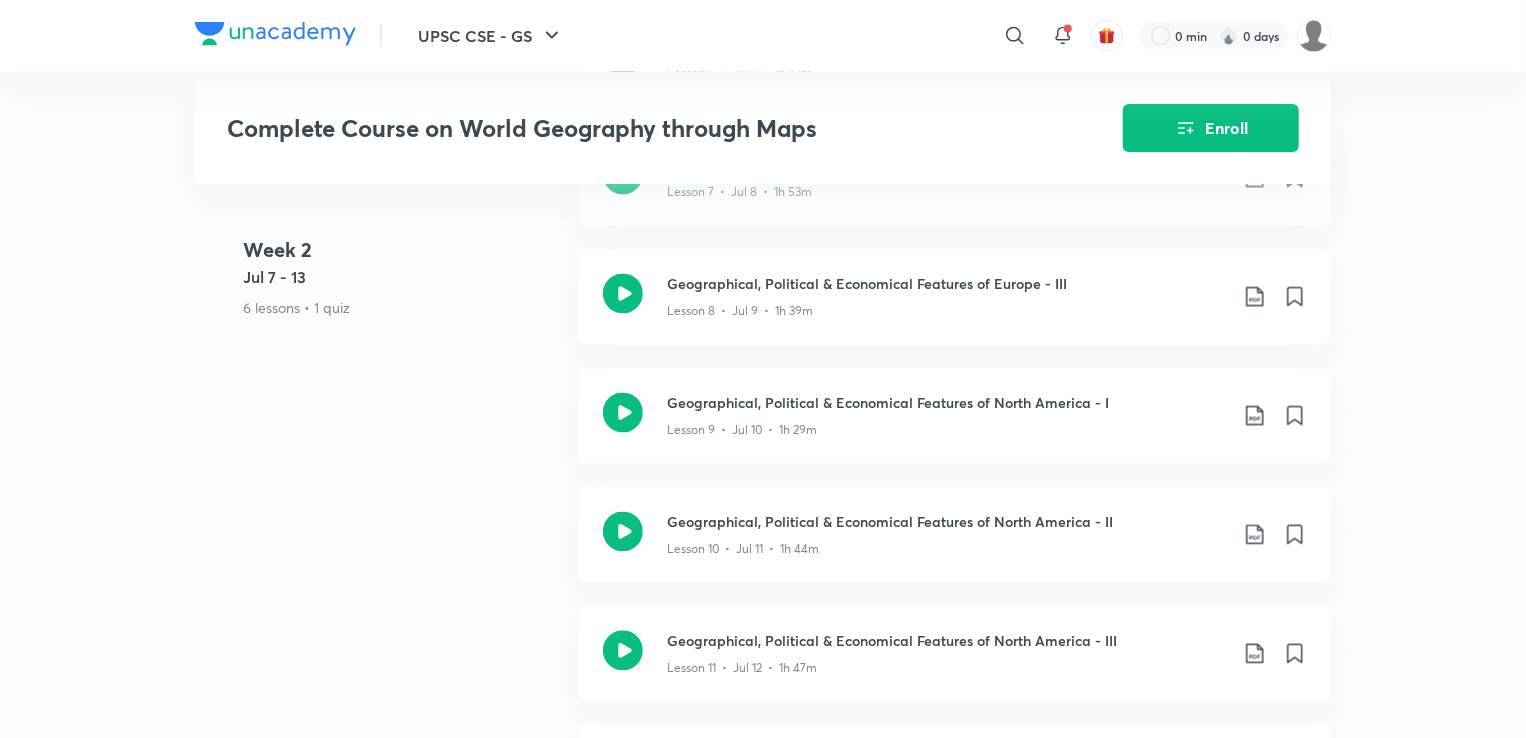 scroll, scrollTop: 1900, scrollLeft: 0, axis: vertical 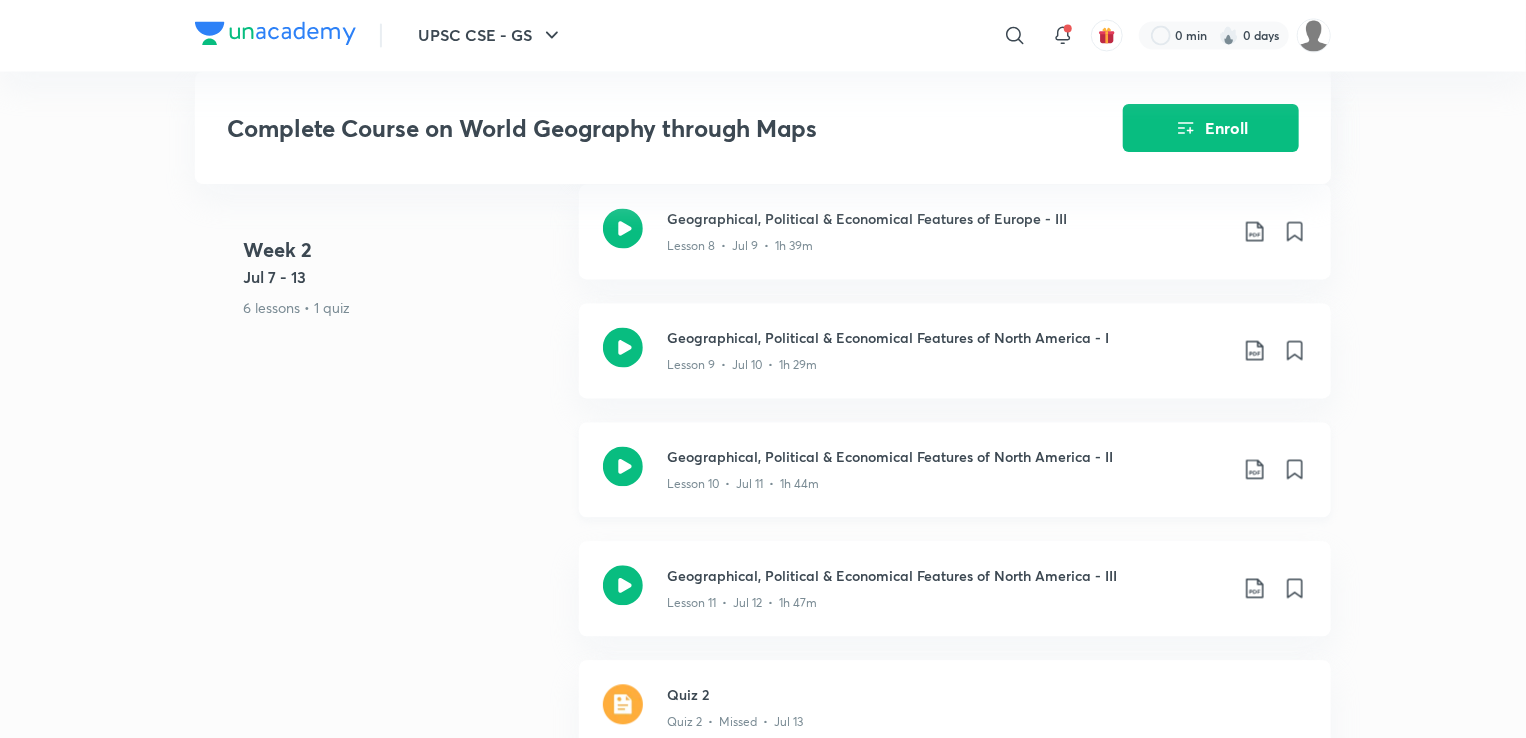 click 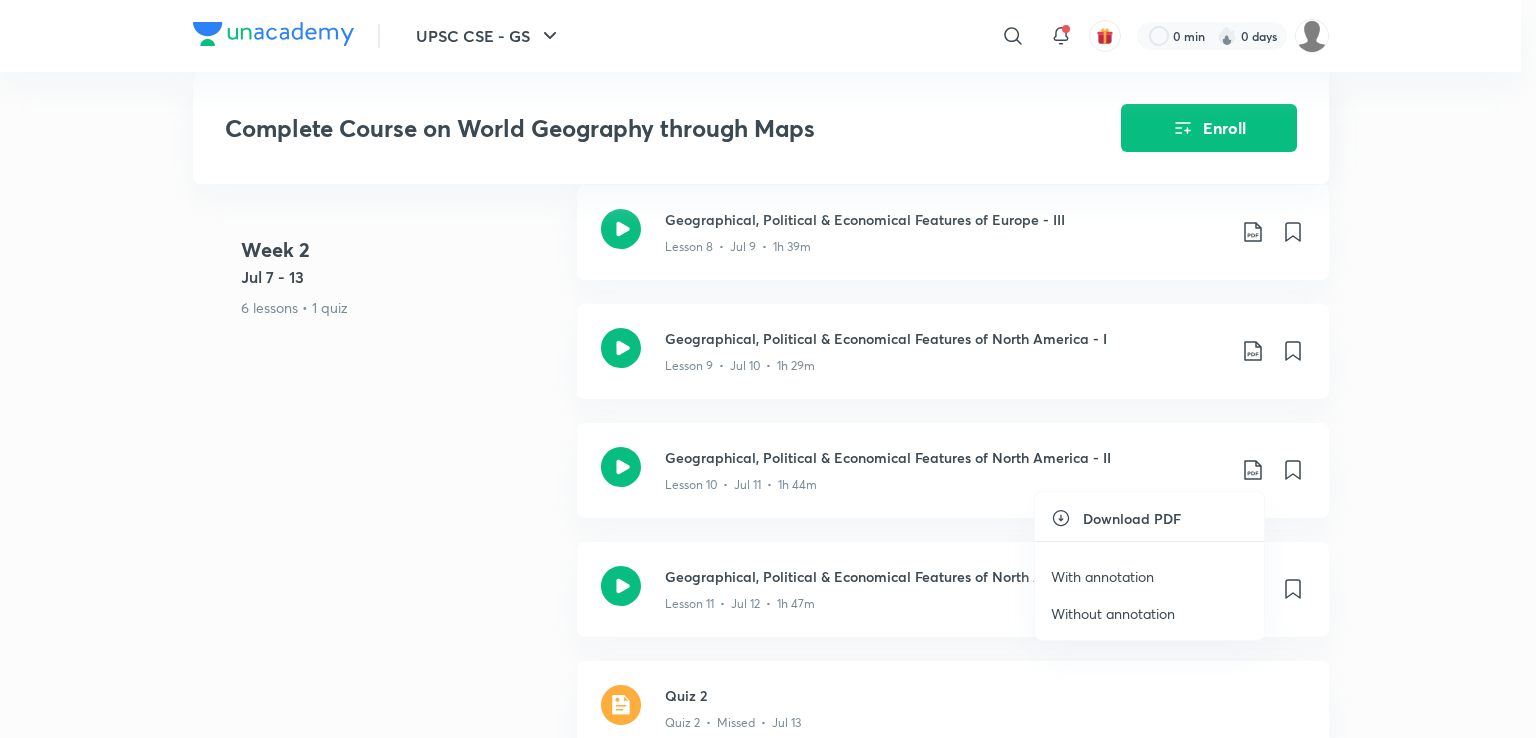 click on "Without annotation" at bounding box center [1113, 613] 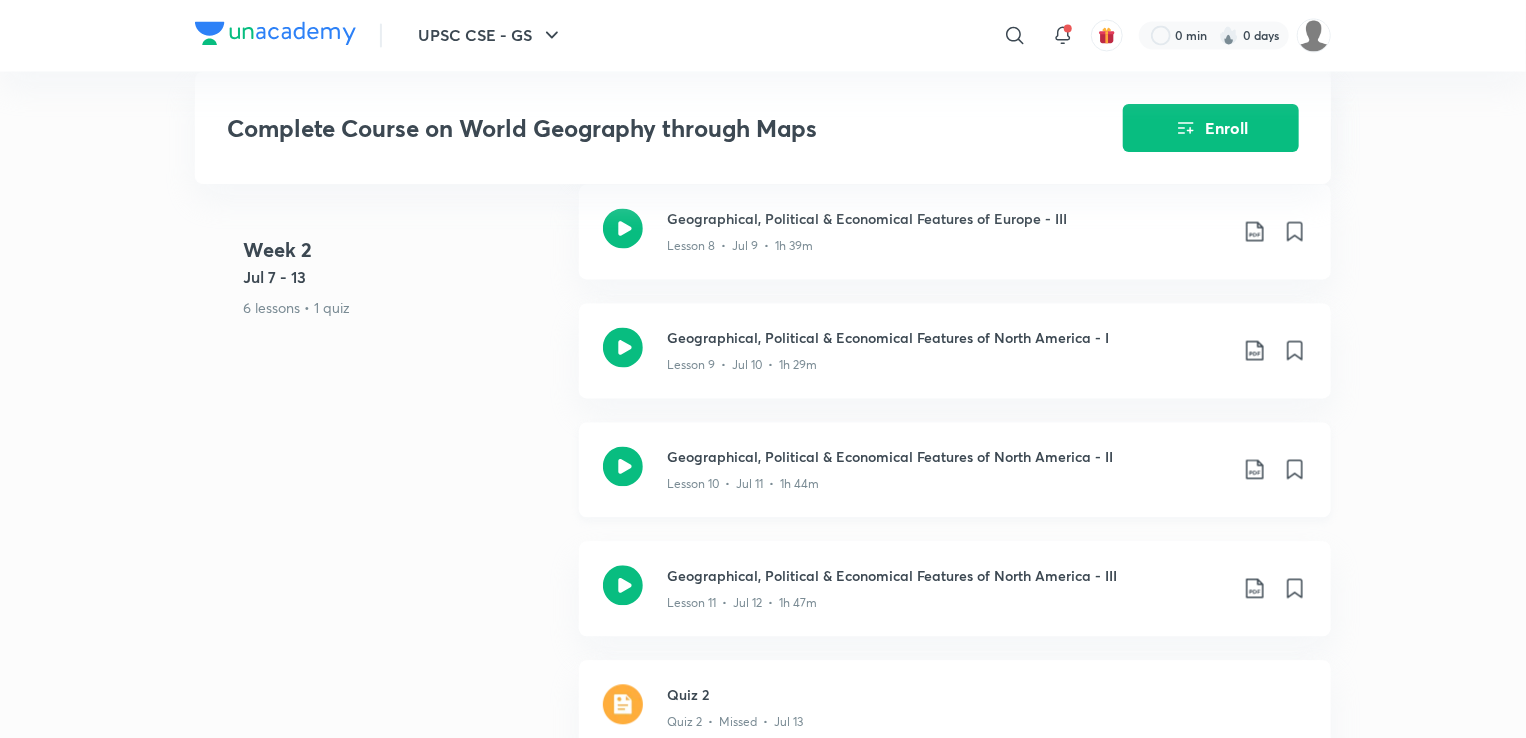 click 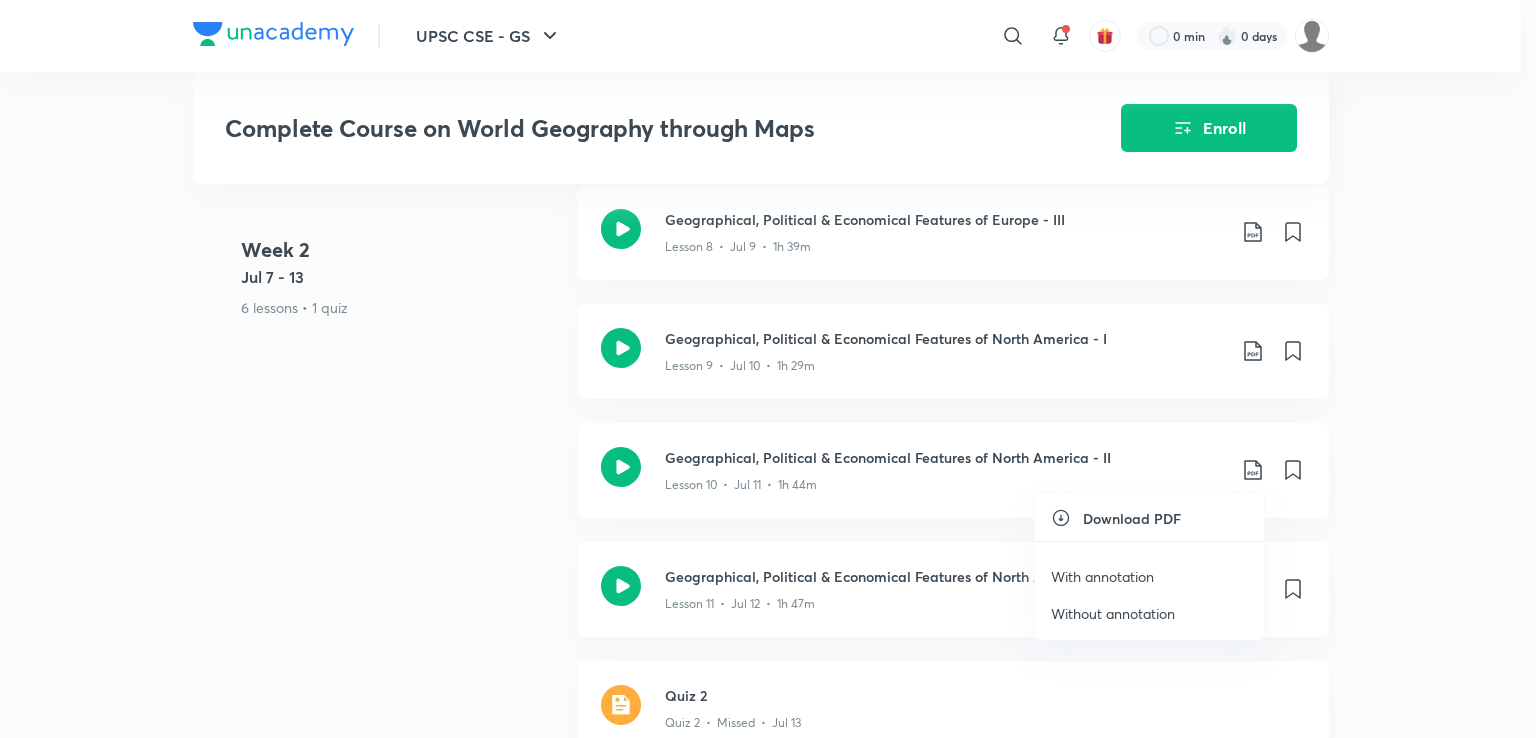 click on "With annotation" at bounding box center [1102, 576] 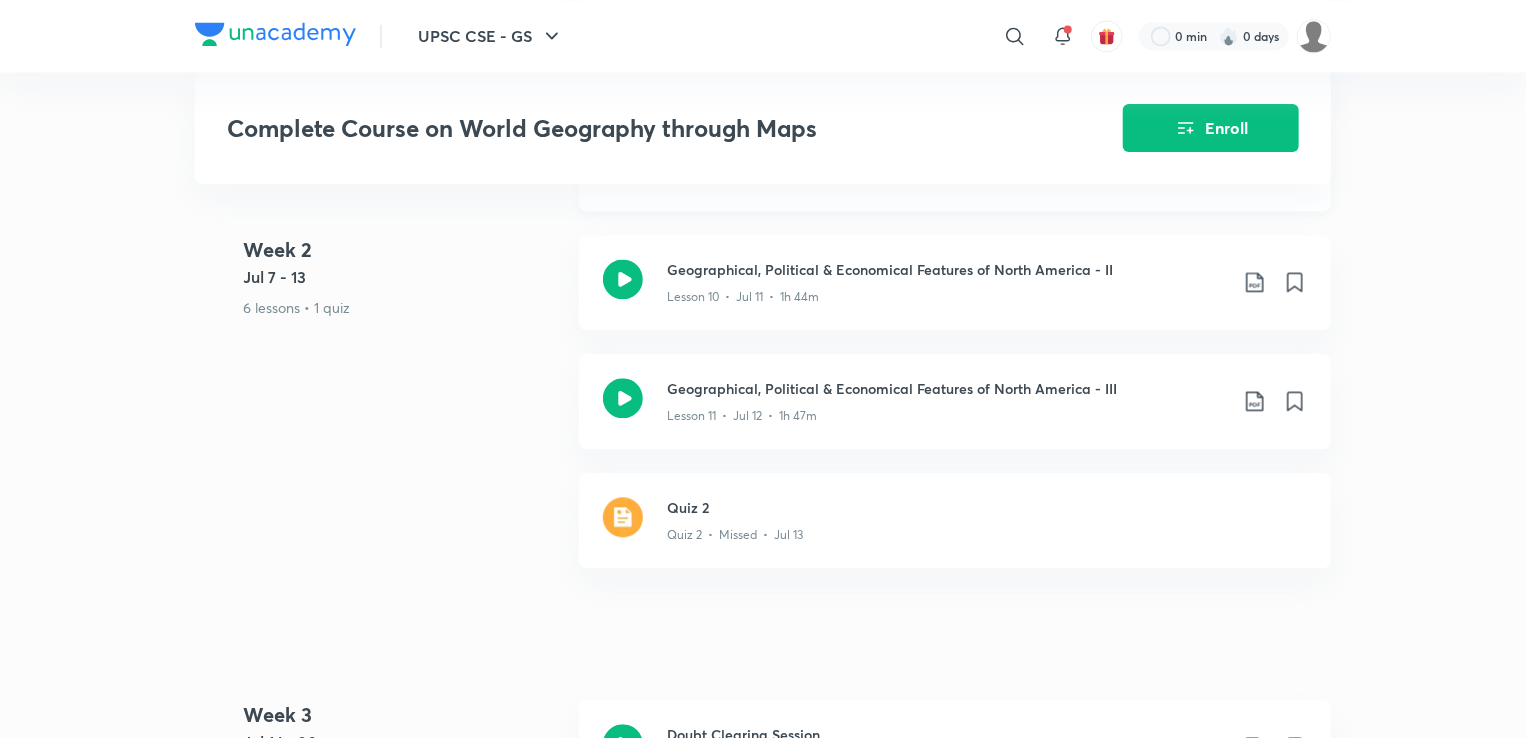 scroll, scrollTop: 2100, scrollLeft: 0, axis: vertical 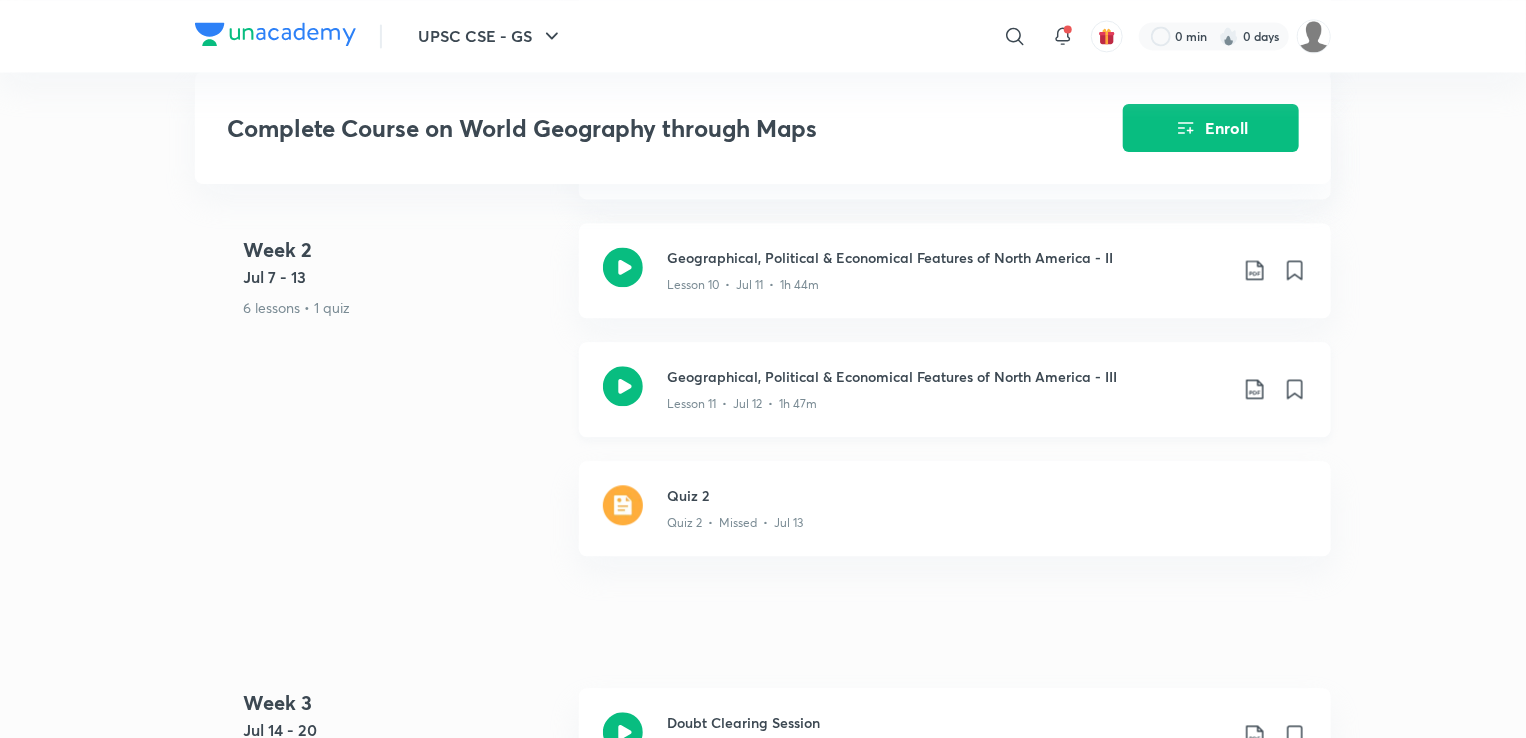 click 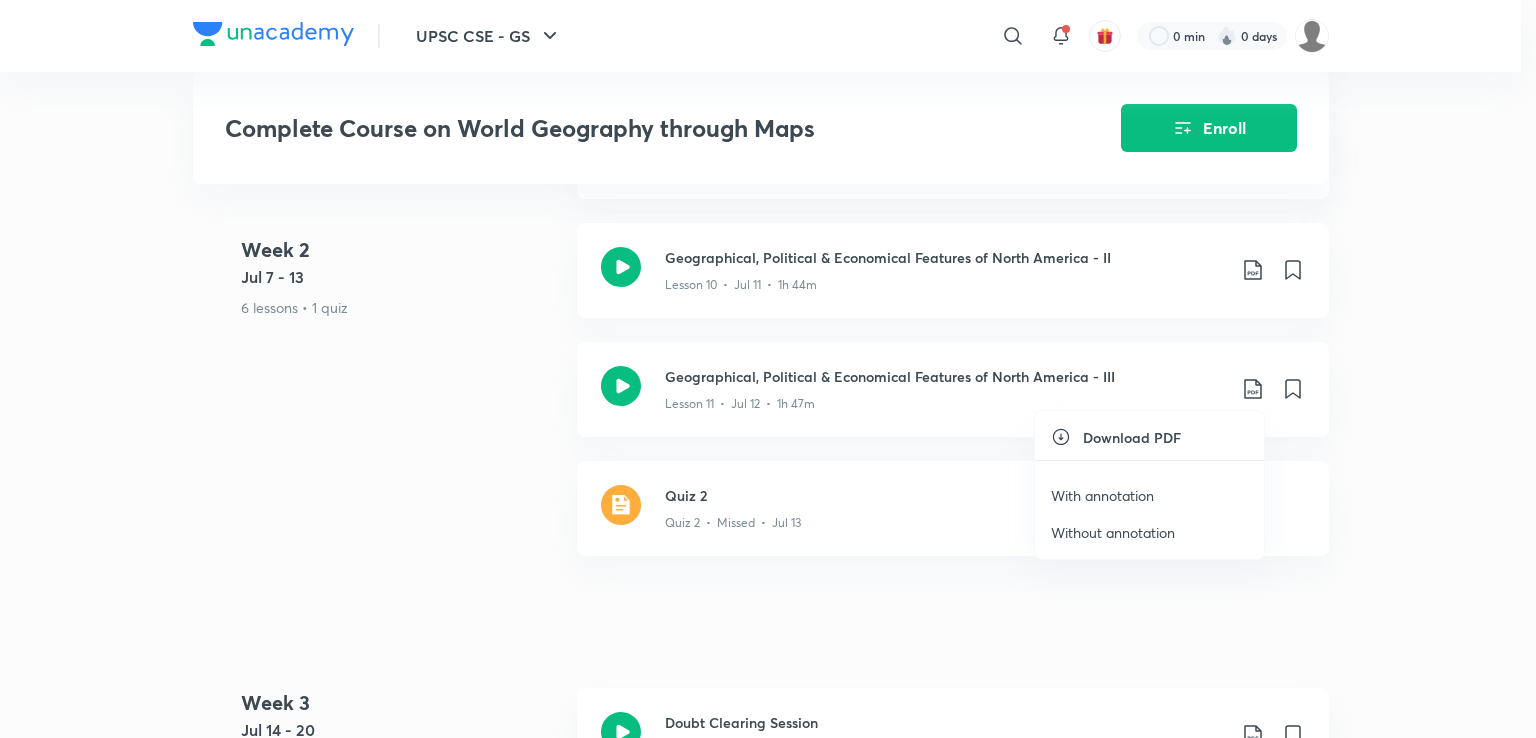 click on "Without annotation" at bounding box center (1113, 532) 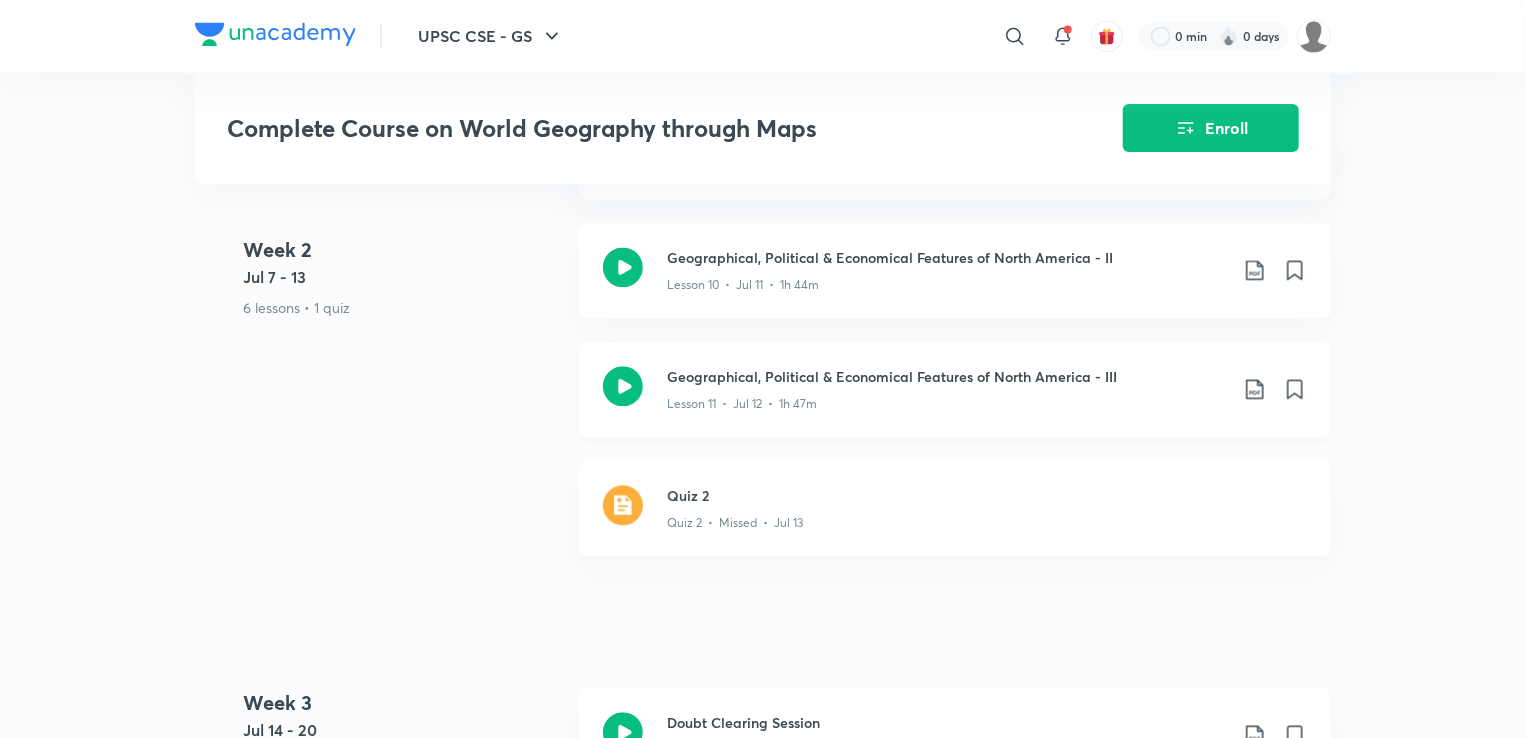 click 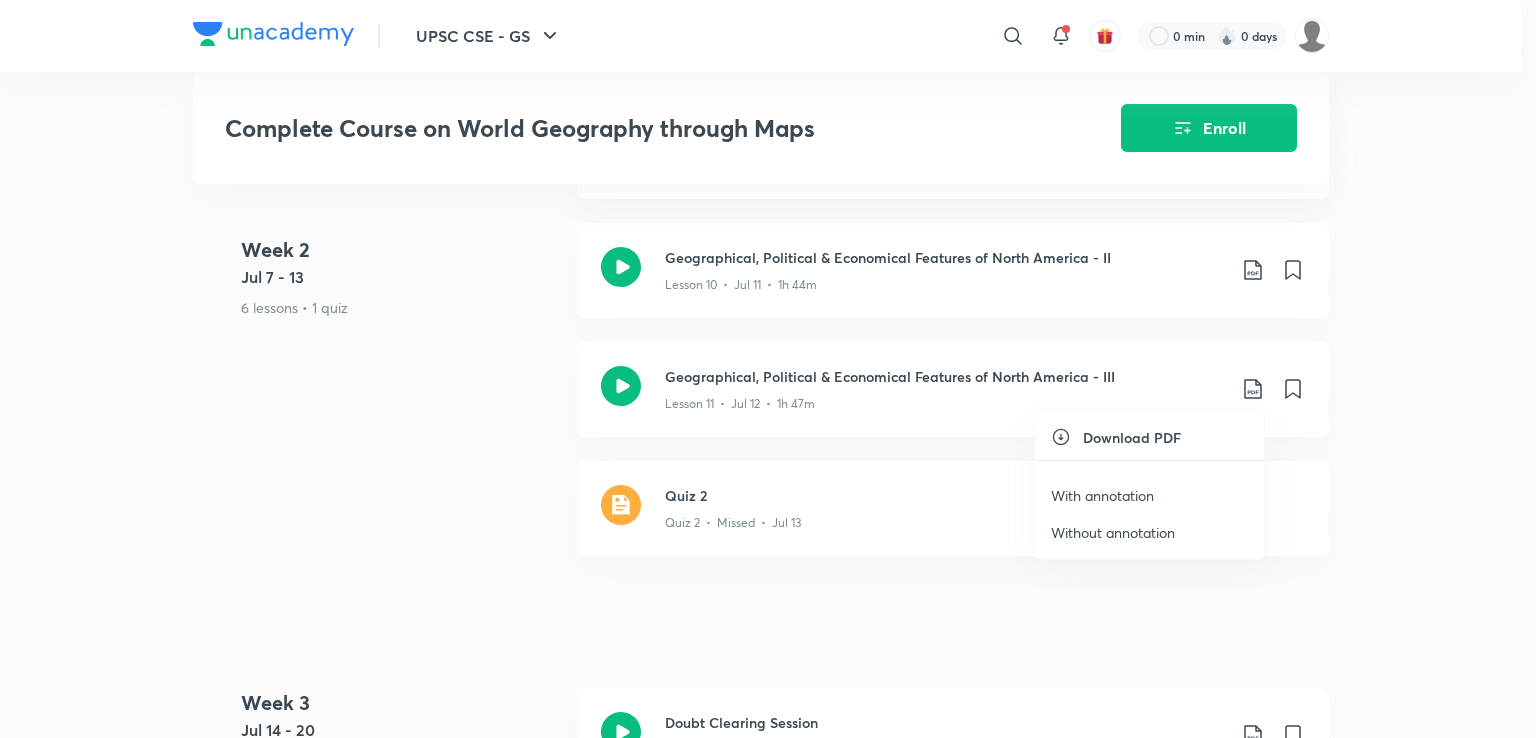 click on "With annotation" at bounding box center (1102, 495) 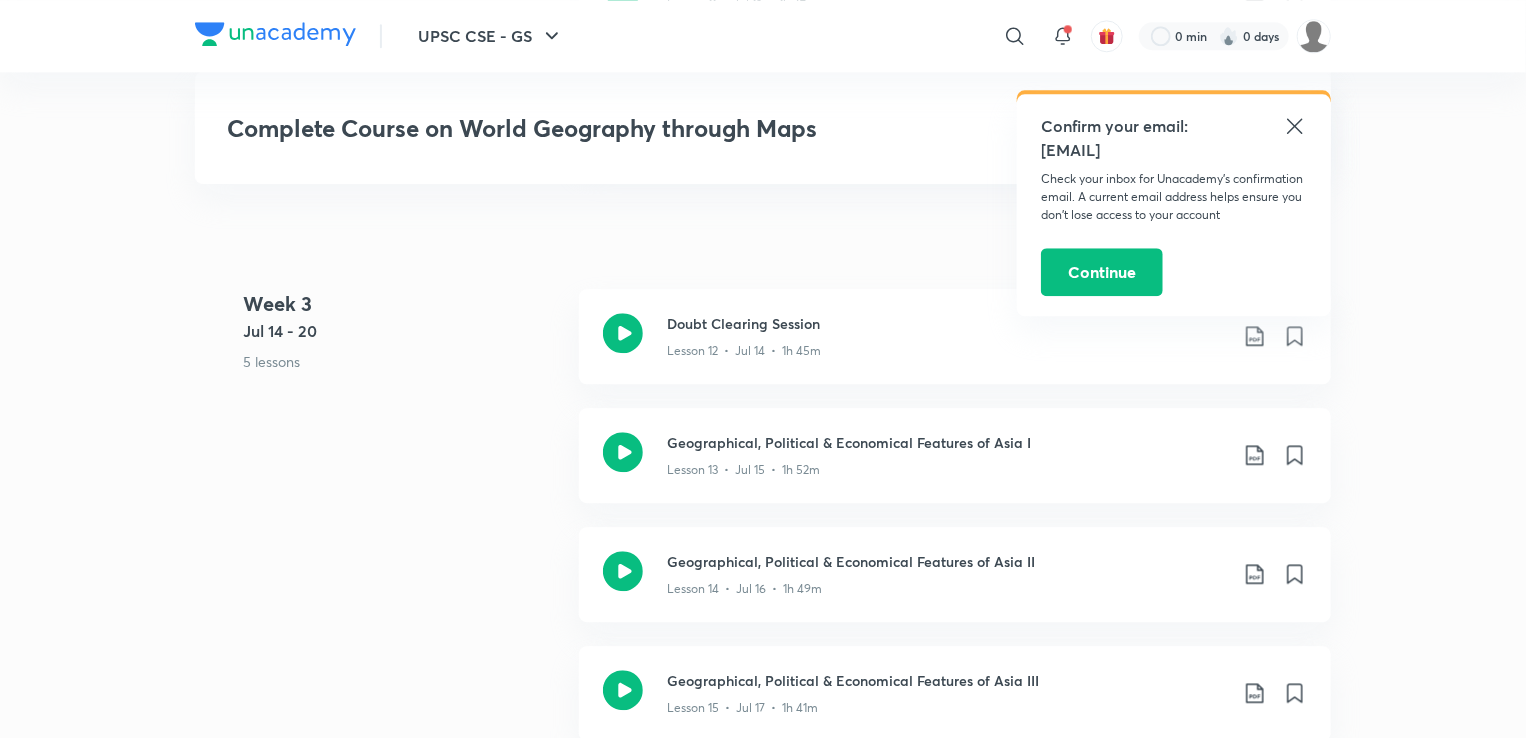 scroll, scrollTop: 2500, scrollLeft: 0, axis: vertical 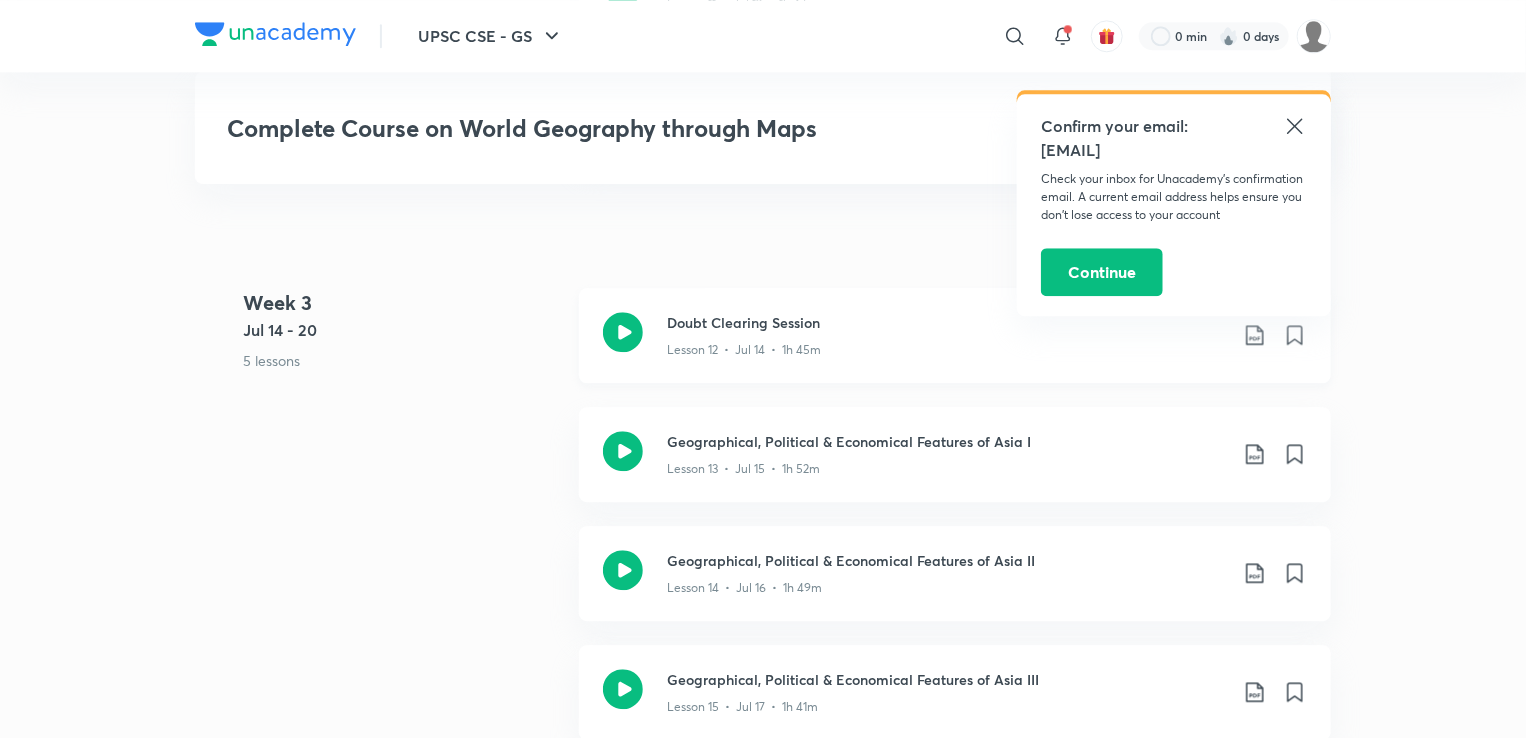 click 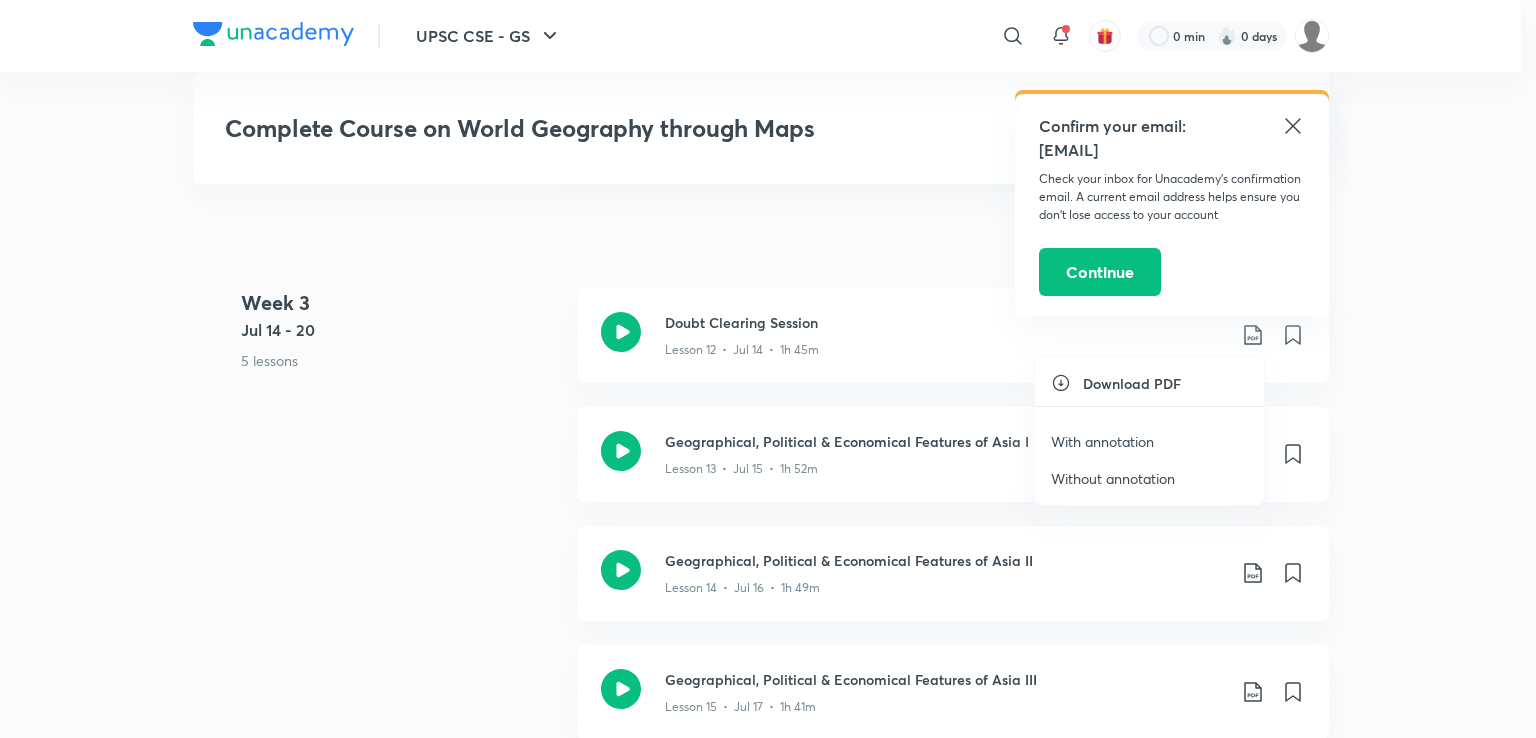 click on "Without annotation" at bounding box center (1113, 478) 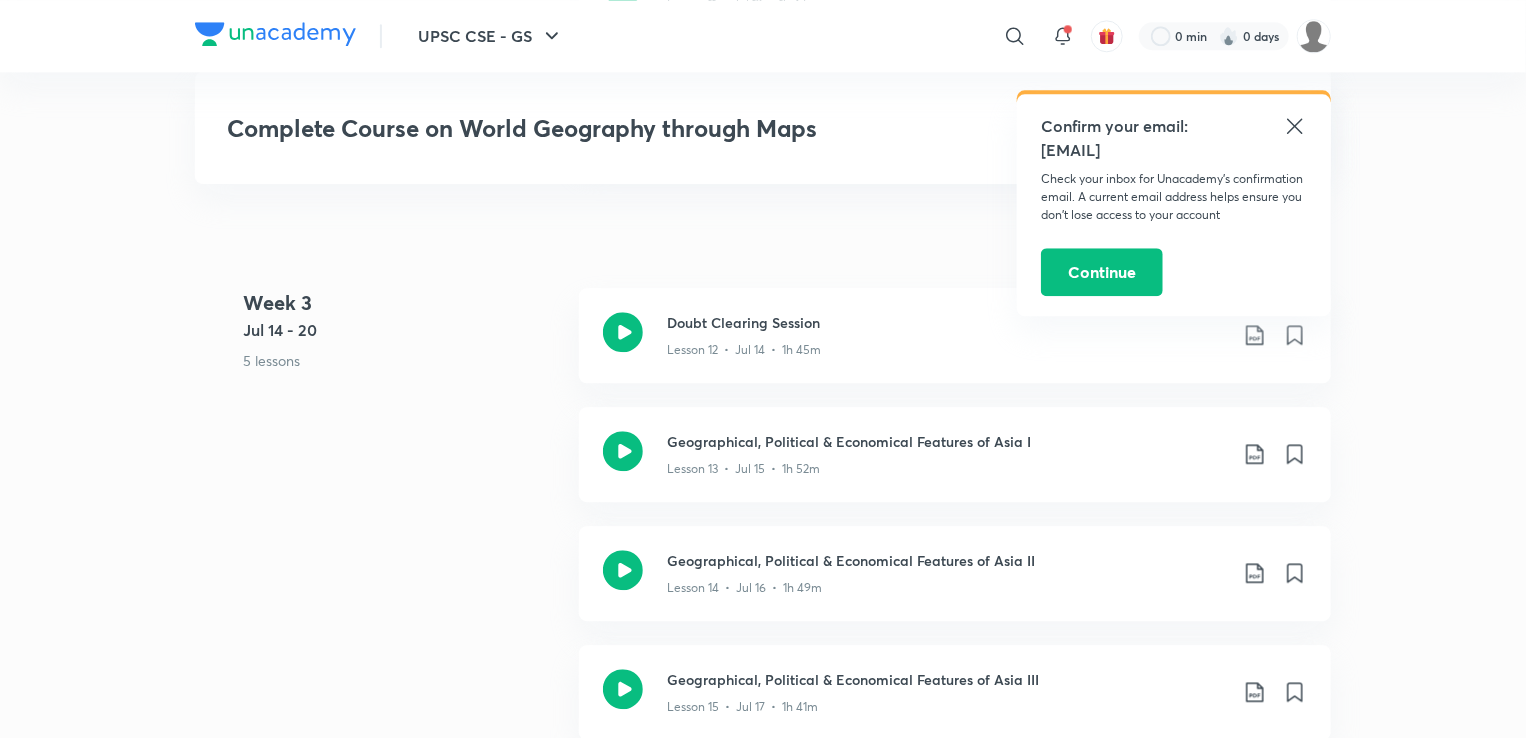 click on "UPSC CSE - GS ​ Confirm your email:   [EMAIL] Check your inbox for Unacademy’s confirmation email. A current email address helps ensure you don’t lose access to your account Continue 0 min 0 days Complete Course on World Geography through Maps Enroll UPSC CSE - GS Plus Syllabus Geography Hinglish Complete Course on World Geography through Maps [FIRST] [LAST] In this course, [FIRST] [LAST] will provide in-depth knowledge of the World Geography. The course will be helpful for aspirants preparing for UPSC CSE - GS. Learners at any stage of their preparation will be b...  Read more Ended on Jul 25 Jun 30 - Jul 25, 2025 18 lessons 2 quizzes 0 practices 0  questions by educators Enroll Demo classes   Watch free classes by the educators of this batch   9.1K Hinglish Geography World Maps - Africa 2 [FIRST] [LAST] 16th Apr   7.4K Hinglish Geography World Maps - Africa - 3 [FIRST] [LAST] 17th Apr   7.2K Hinglish Geography World Maps - Africa - 5 [FIRST]  8K Week 1" at bounding box center [763, -160] 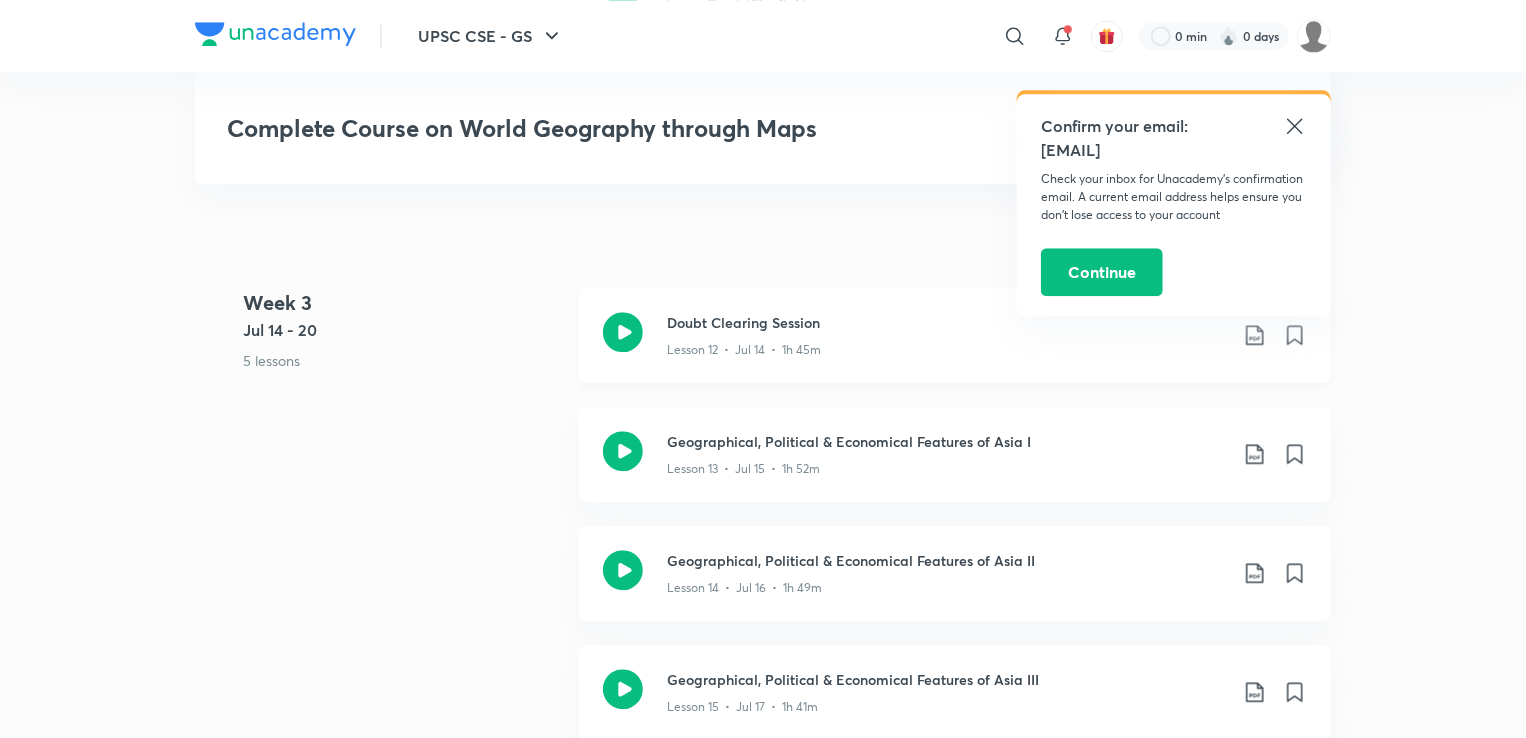 click 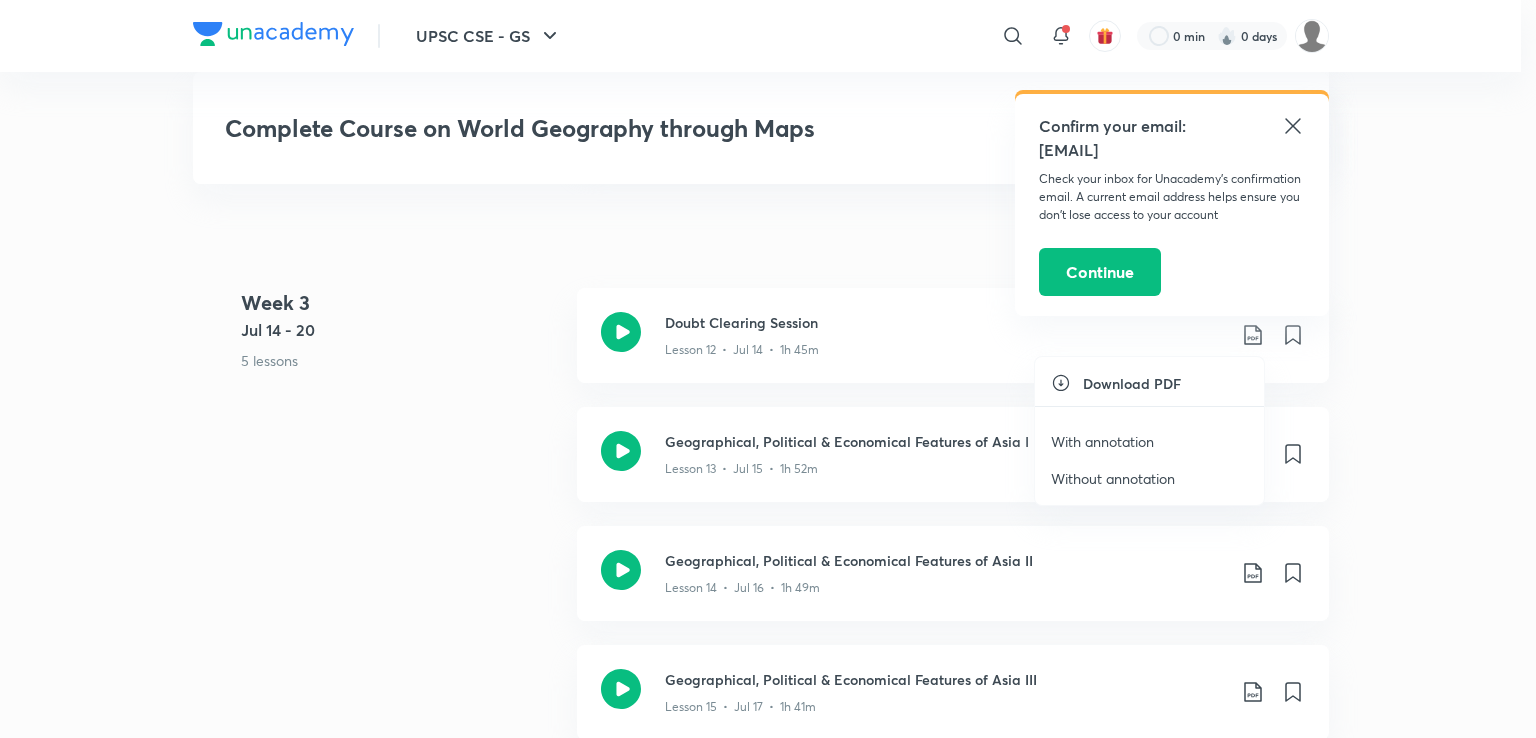 click on "With annotation" at bounding box center [1102, 441] 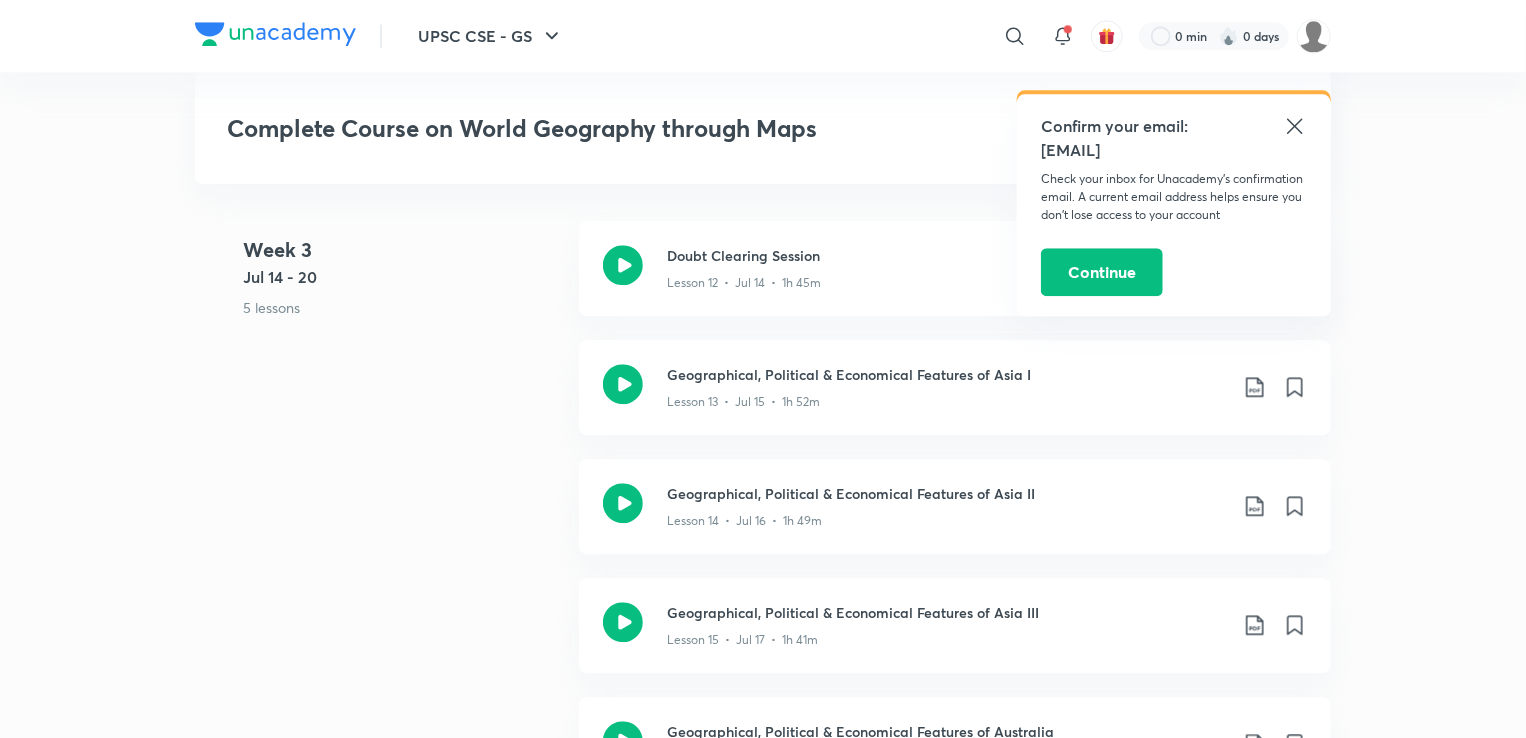 scroll, scrollTop: 2600, scrollLeft: 0, axis: vertical 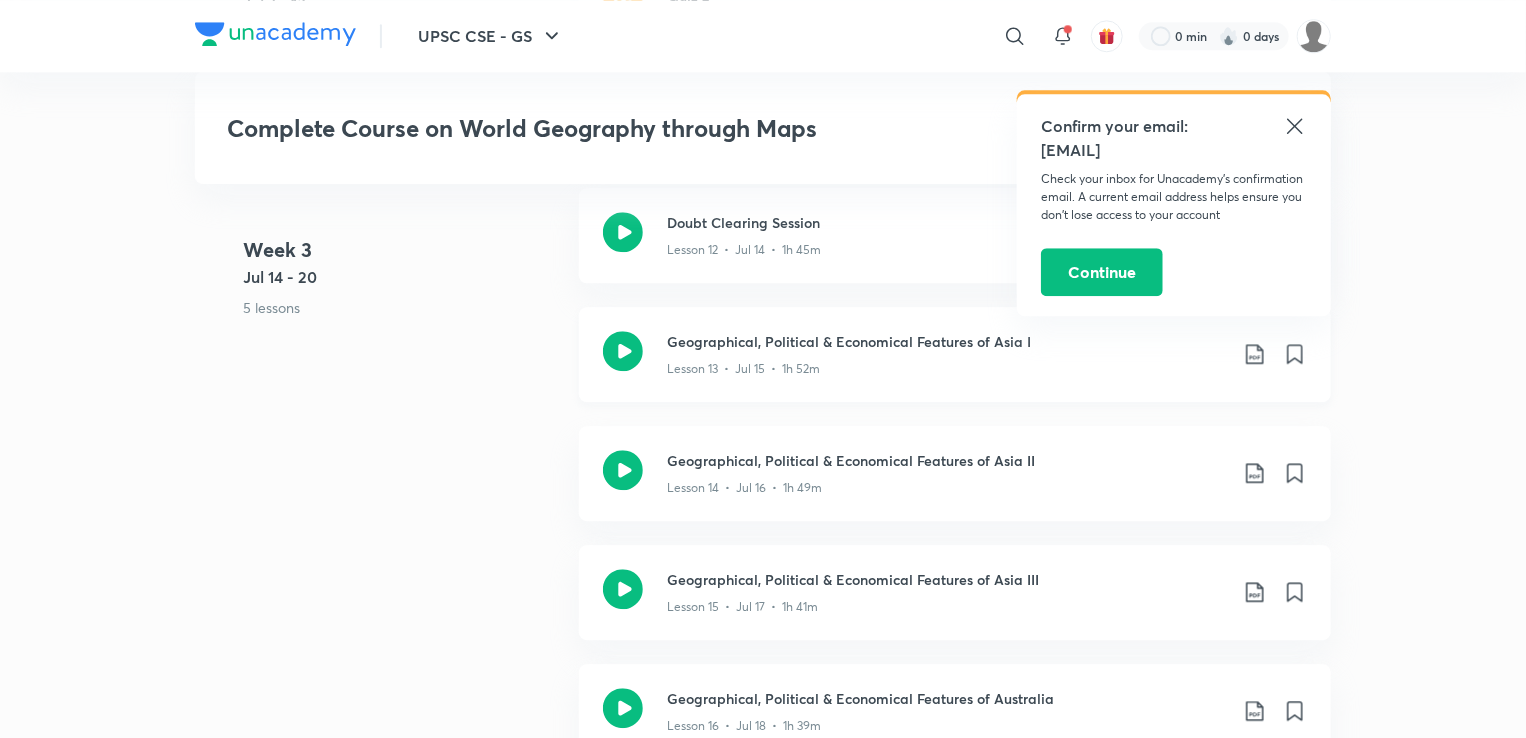 click 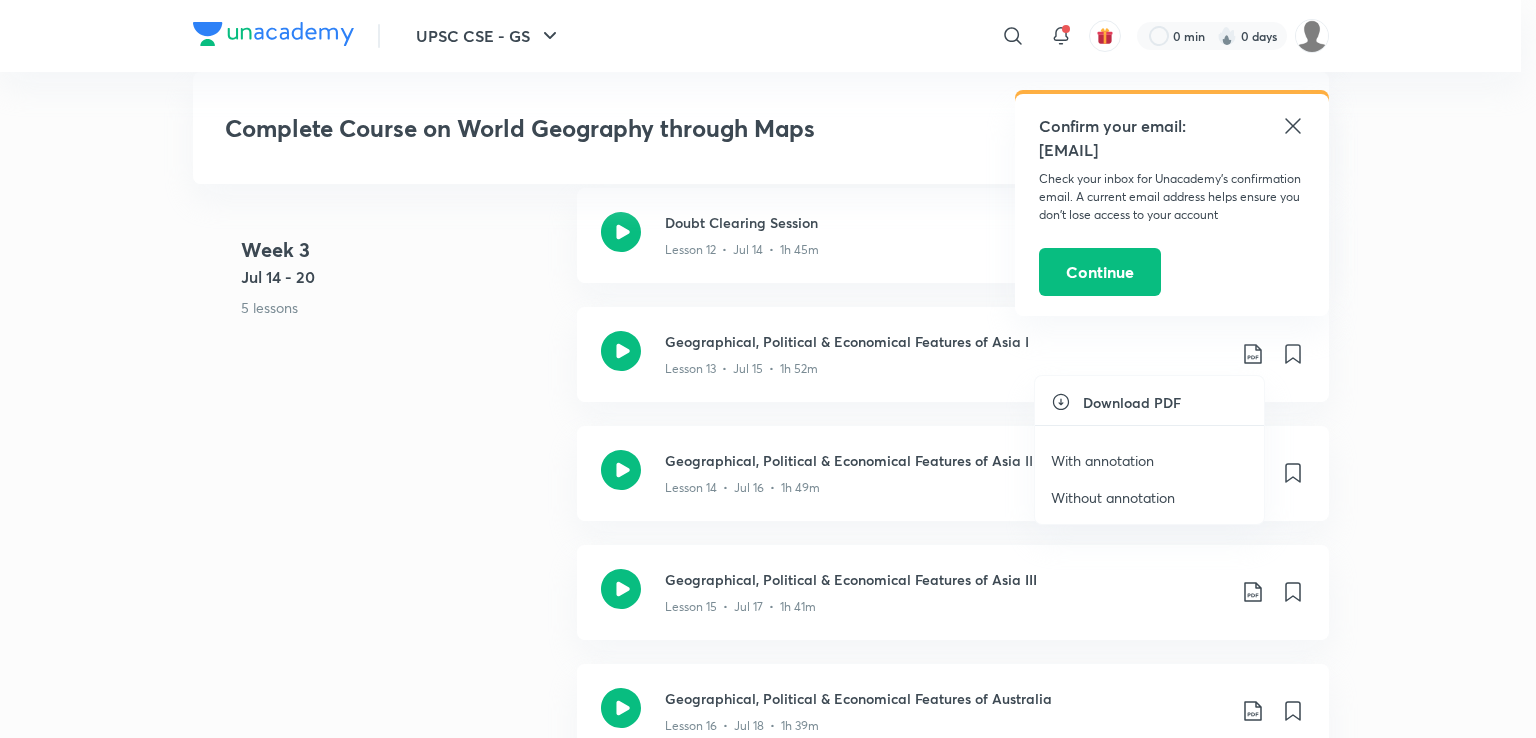 click on "Without annotation" at bounding box center [1113, 497] 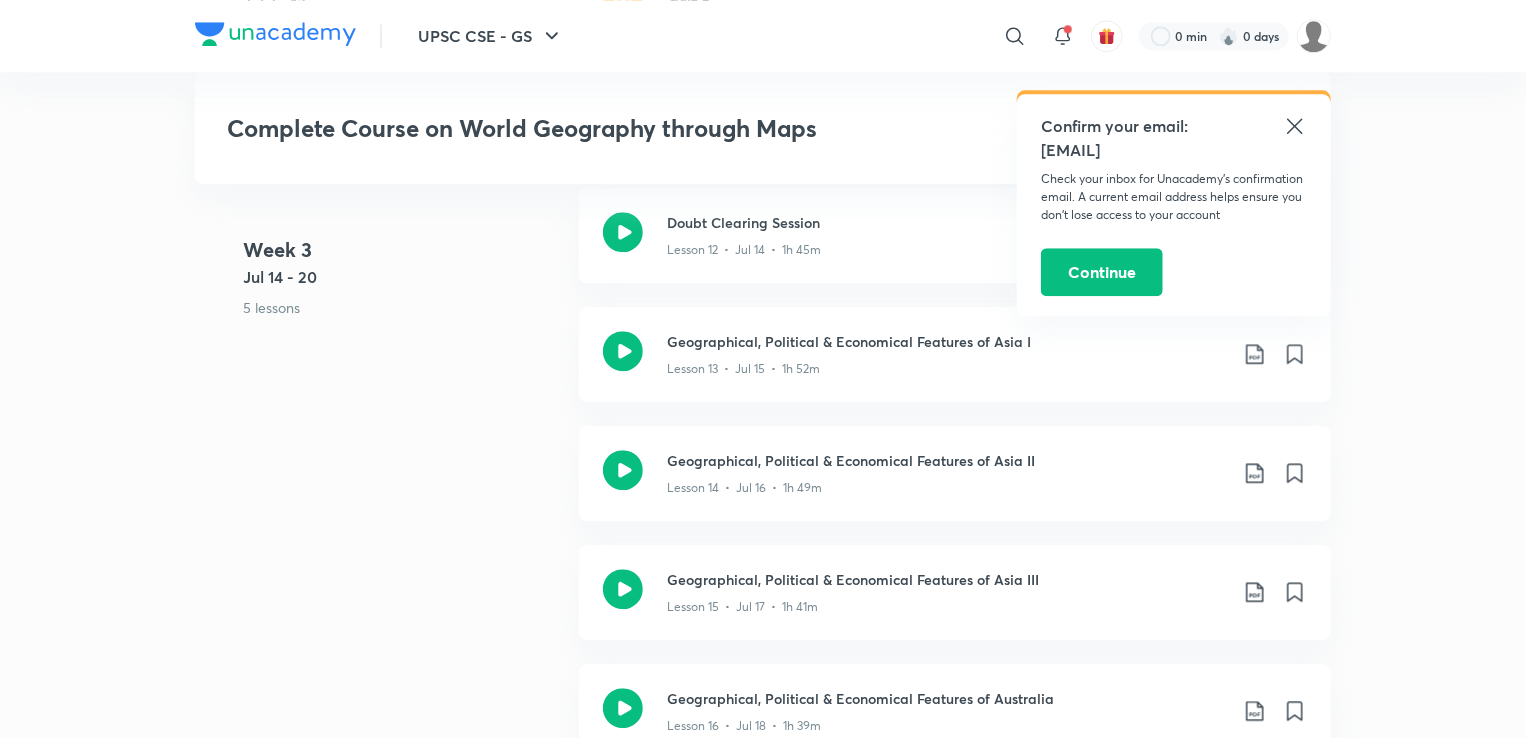 click on "UPSC CSE - GS ​ Confirm your email:   [EMAIL] Check your inbox for Unacademy’s confirmation email. A current email address helps ensure you don’t lose access to your account Continue 0 min 0 days Complete Course on World Geography through Maps Enroll UPSC CSE - GS Plus Syllabus Geography Hinglish Complete Course on World Geography through Maps [FIRST] [LAST] In this course, [FIRST] [LAST] will provide in-depth knowledge of the World Geography. The course will be helpful for aspirants preparing for UPSC CSE - GS. Learners at any stage of their preparation will be b...  Read more Ended on Jul 25 Jun 30 - Jul 25, 2025 18 lessons 2 quizzes 0 practices 0  questions by educators Enroll Demo classes   Watch free classes by the educators of this batch   9.1K Hinglish Geography World Maps - Africa 2 [FIRST] [LAST] 16th Apr   7.4K Hinglish Geography World Maps - Africa - 3 [FIRST] [LAST] 17th Apr   7.2K Hinglish Geography World Maps - Africa - 5 [FIRST]  8K Week 1" at bounding box center (763, -260) 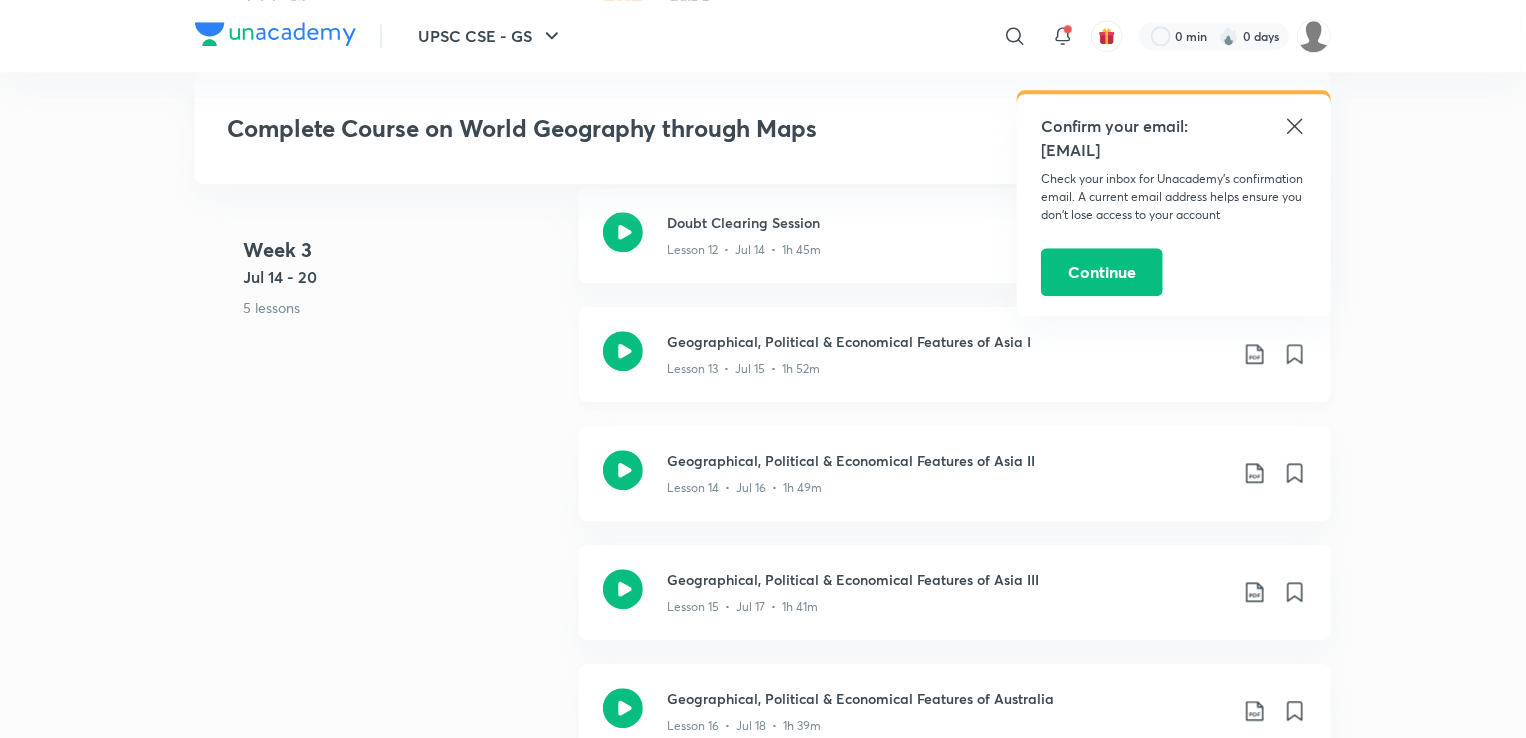 click 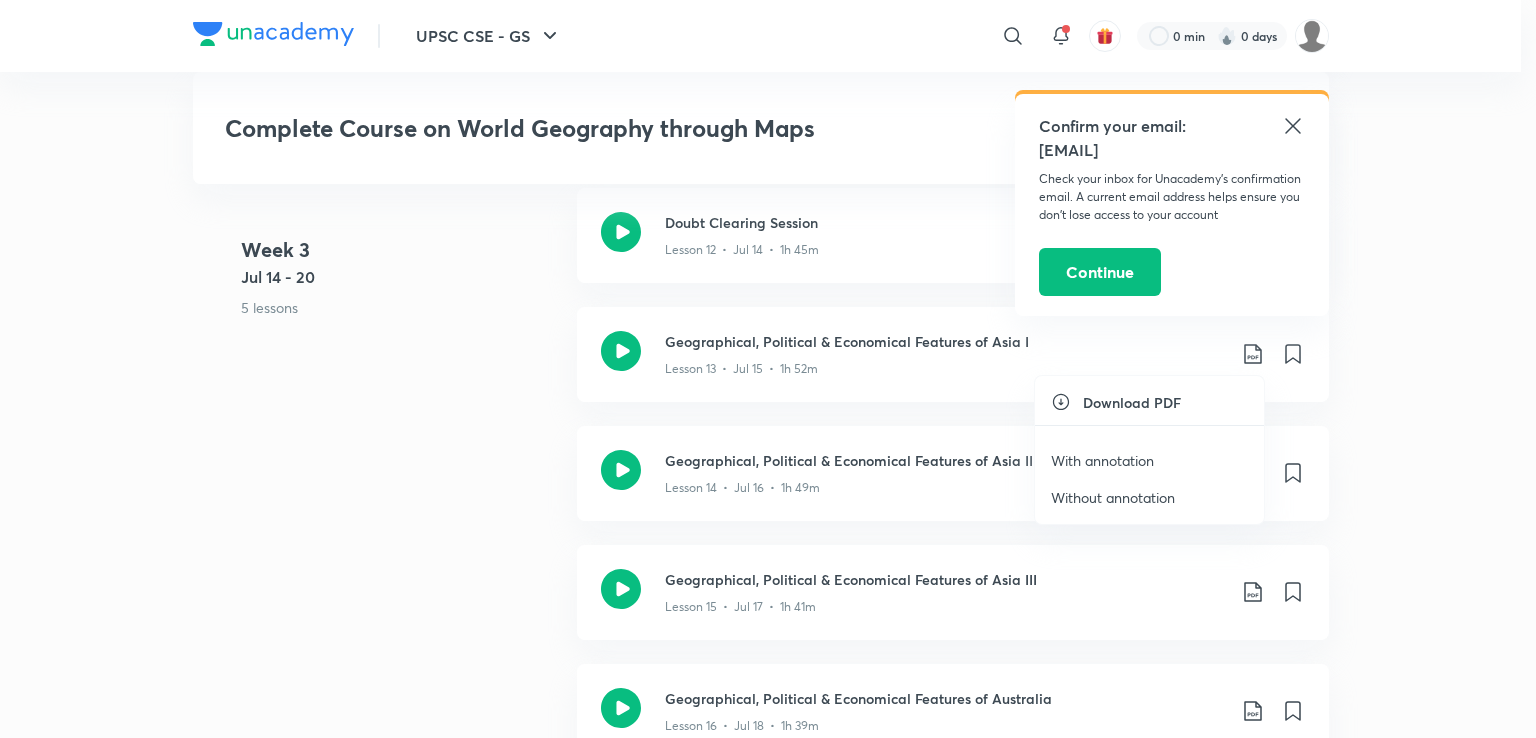 click on "With annotation" at bounding box center [1102, 460] 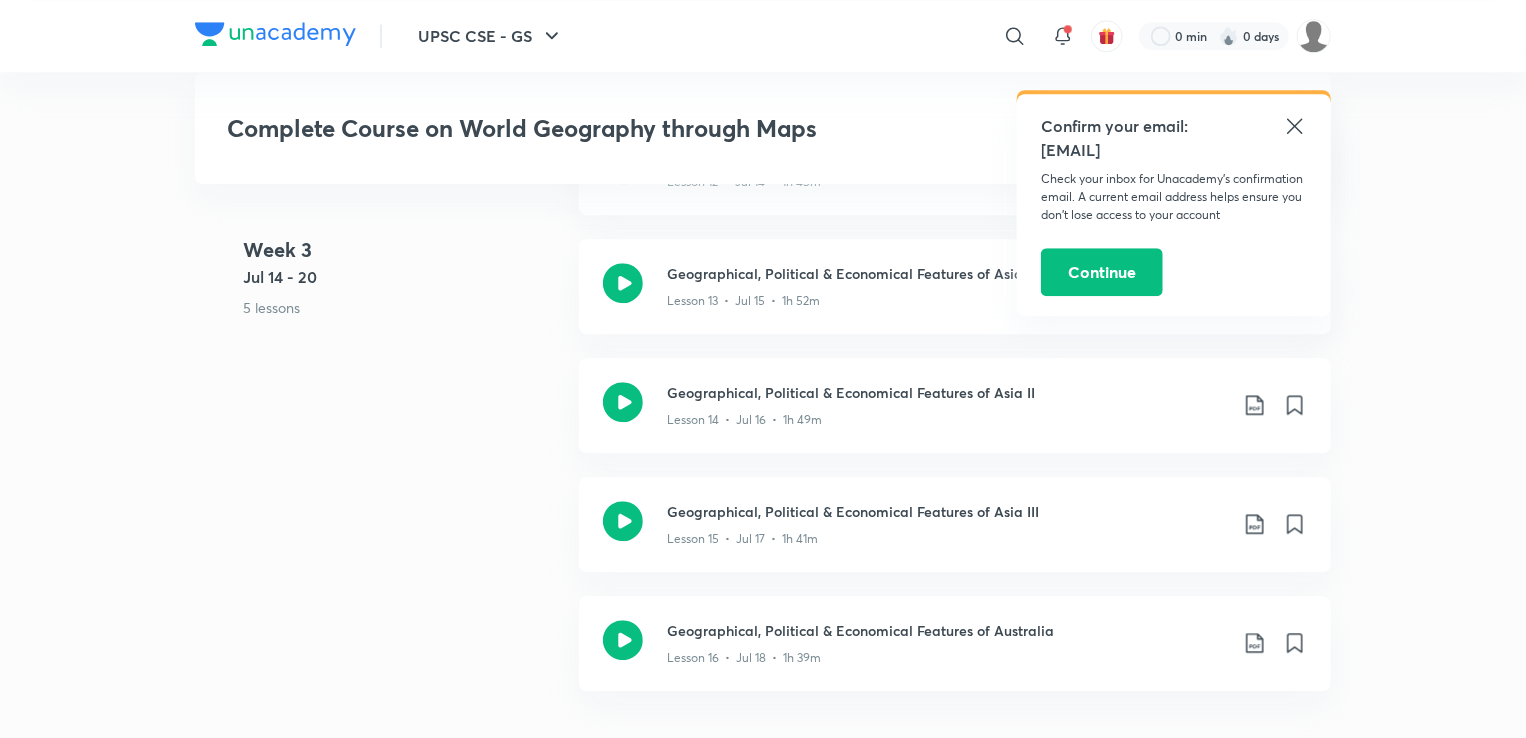 scroll, scrollTop: 2700, scrollLeft: 0, axis: vertical 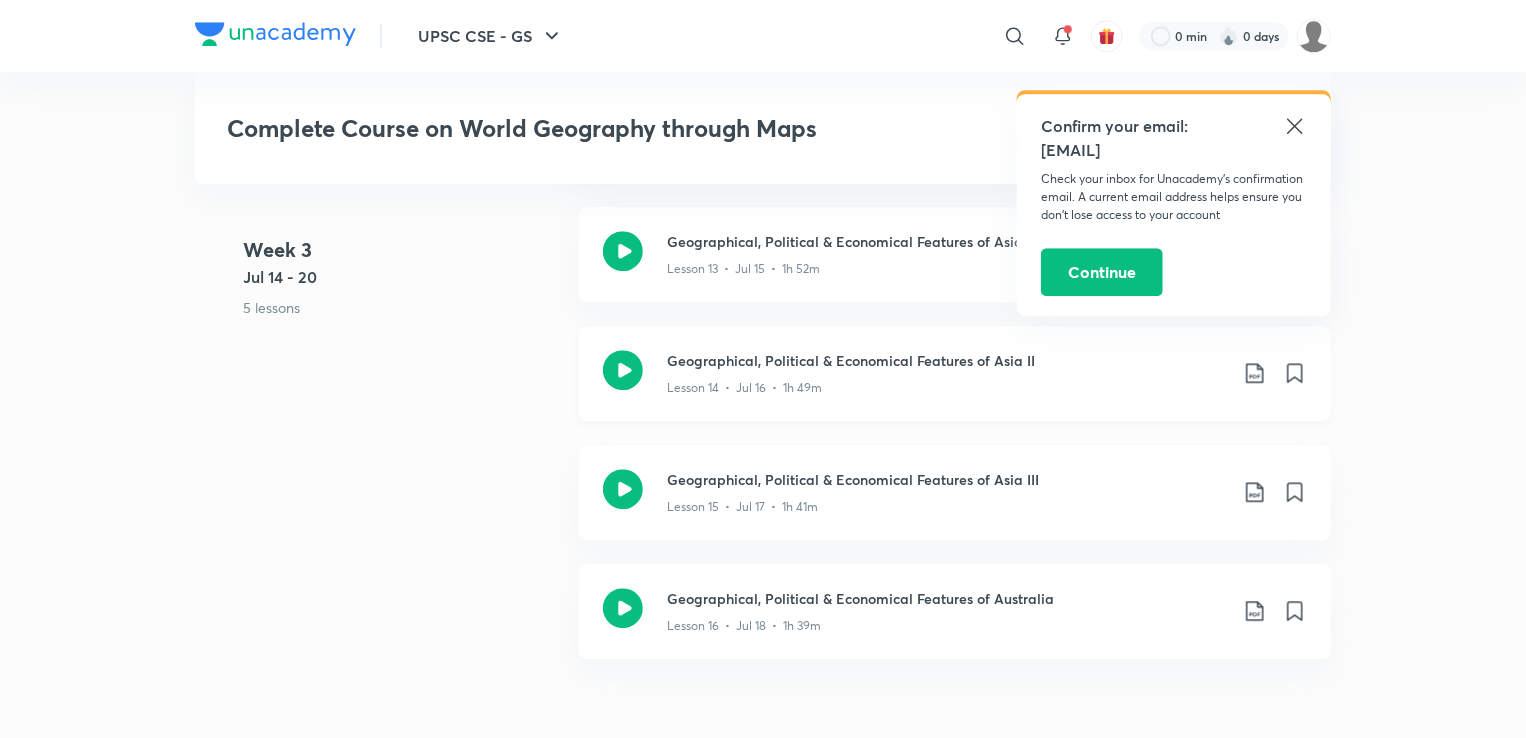 click 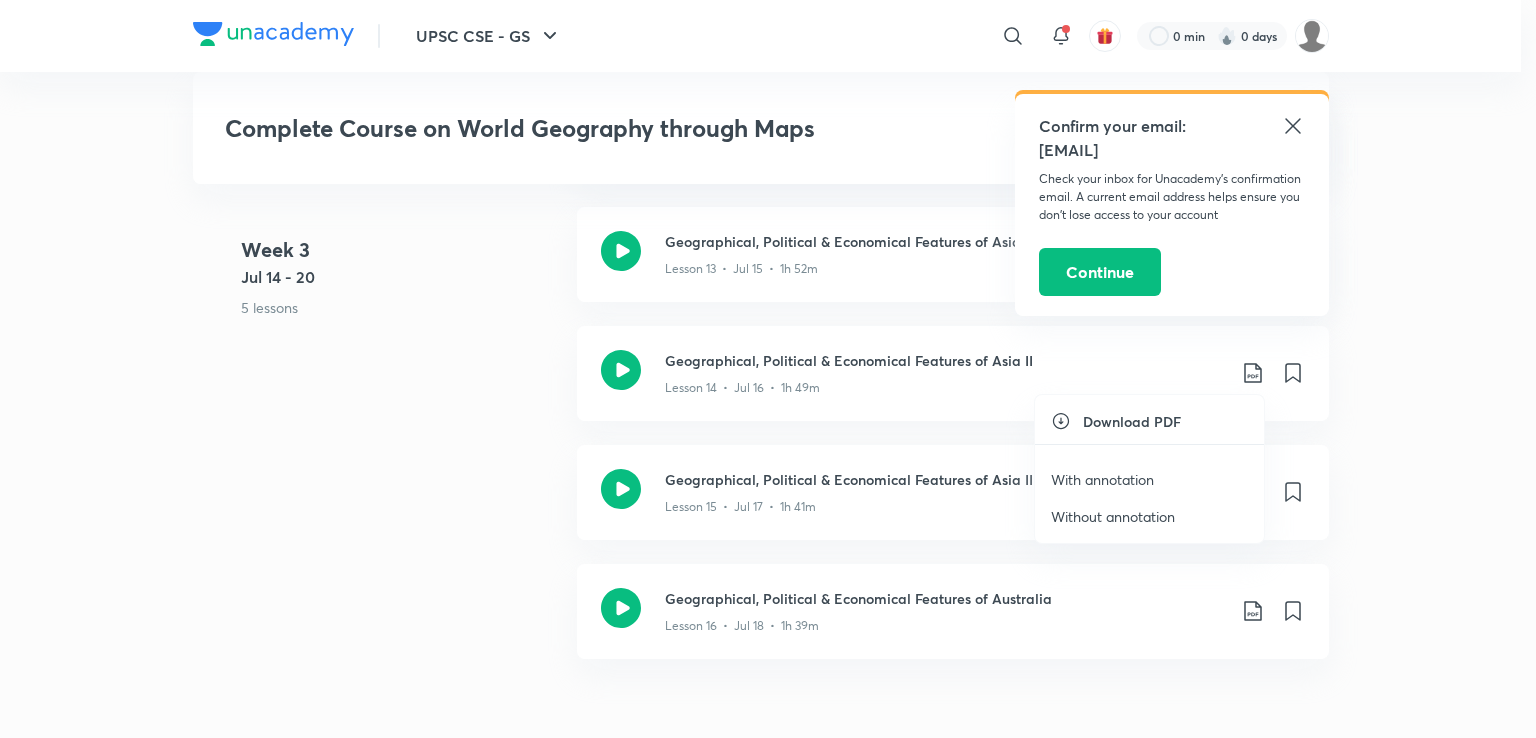 click on "Without annotation" at bounding box center [1113, 516] 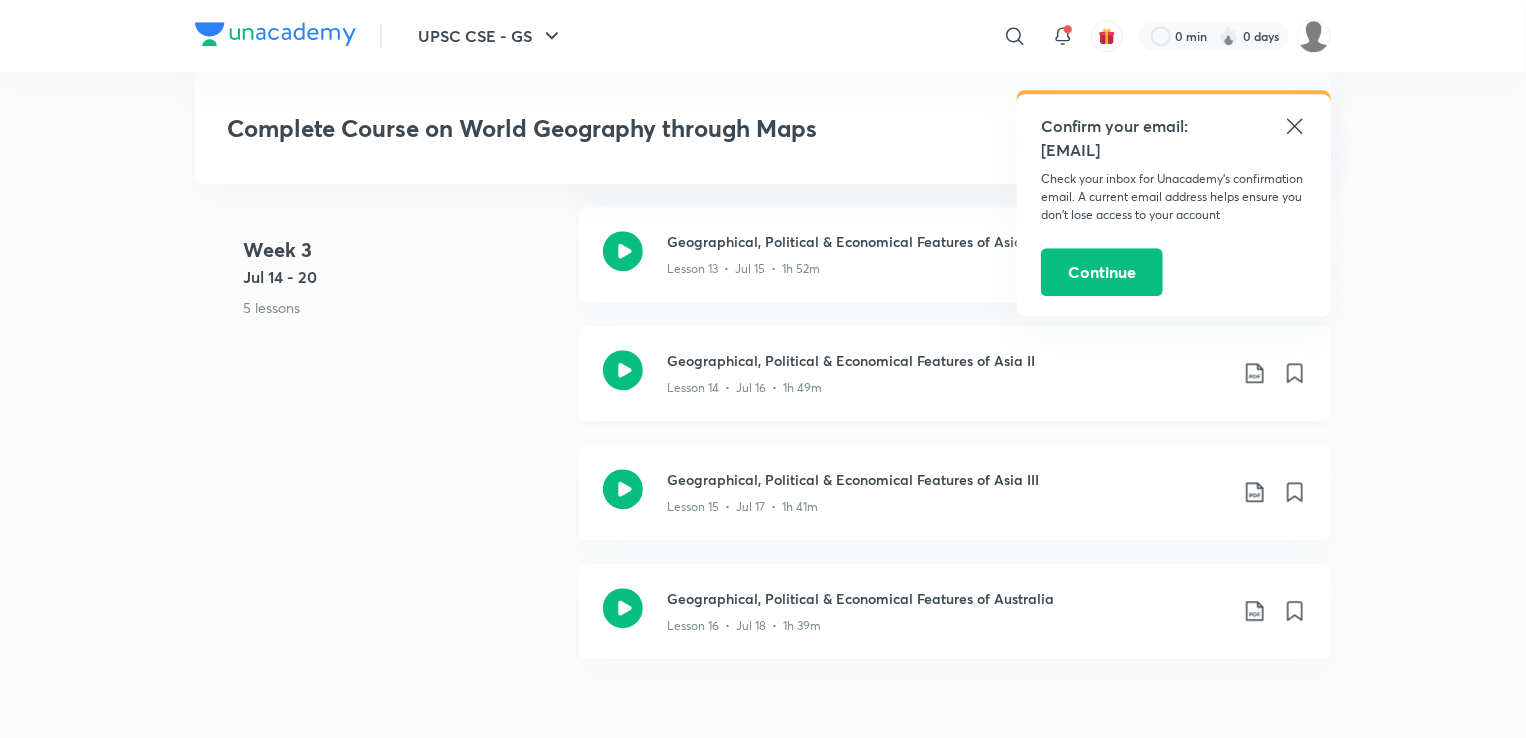 click 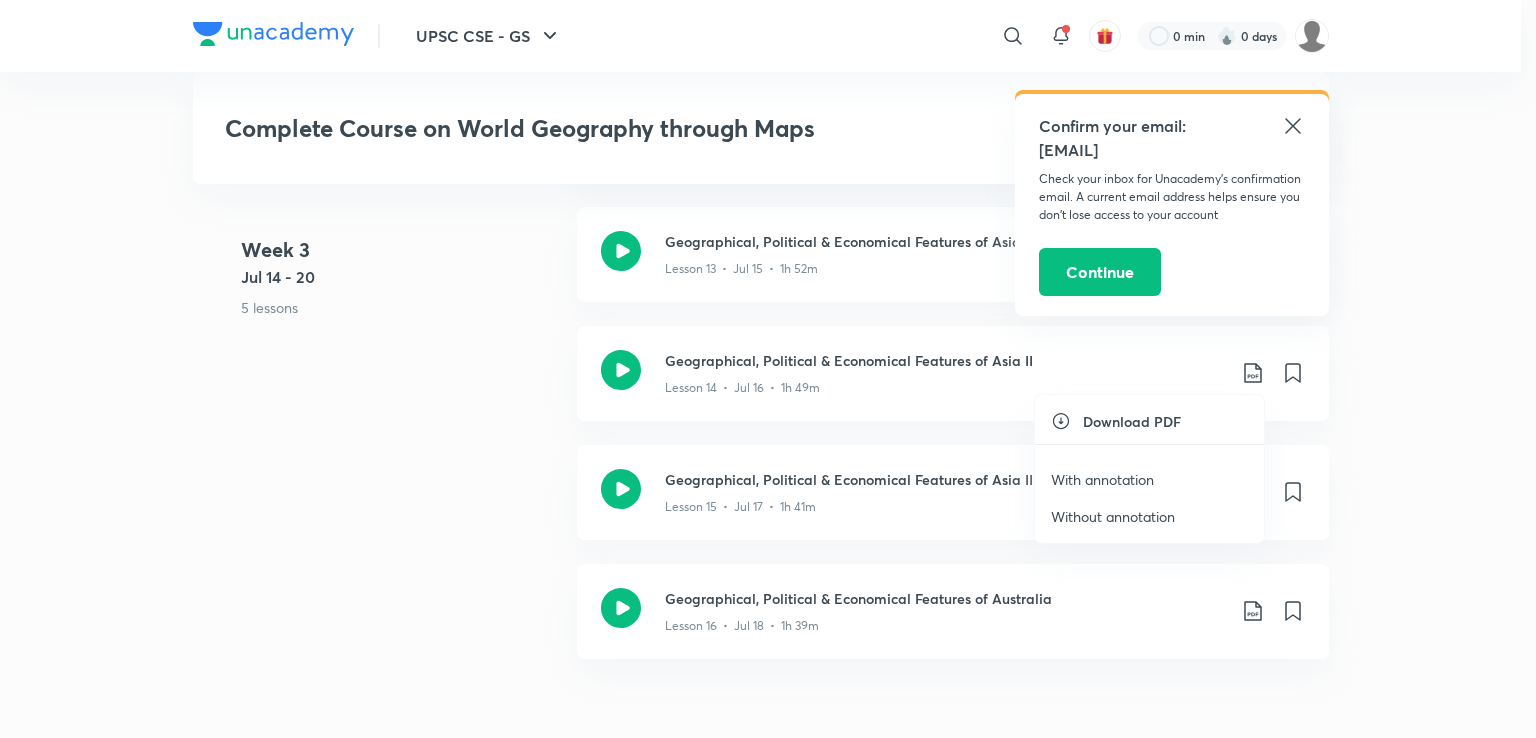 click on "With annotation" at bounding box center [1102, 479] 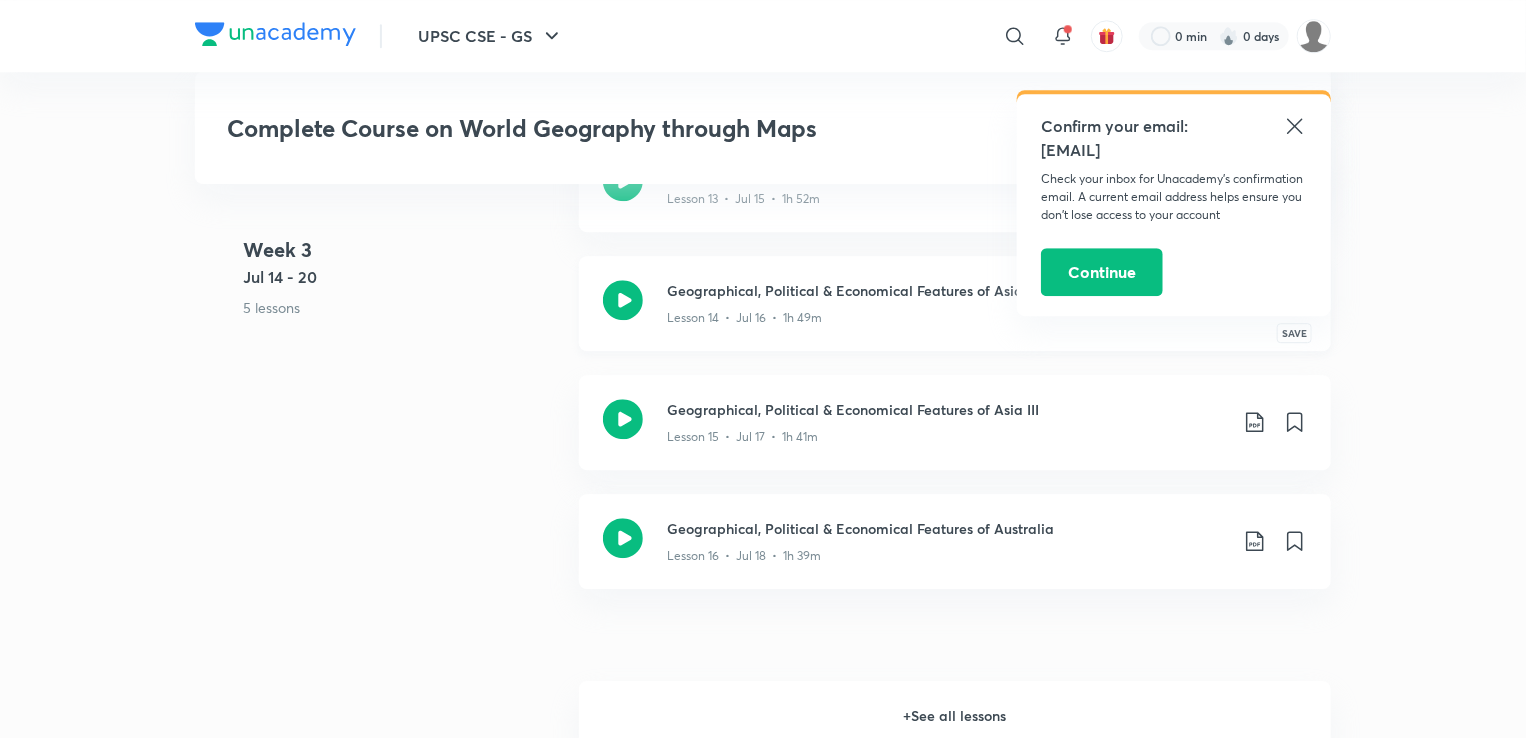 scroll, scrollTop: 2800, scrollLeft: 0, axis: vertical 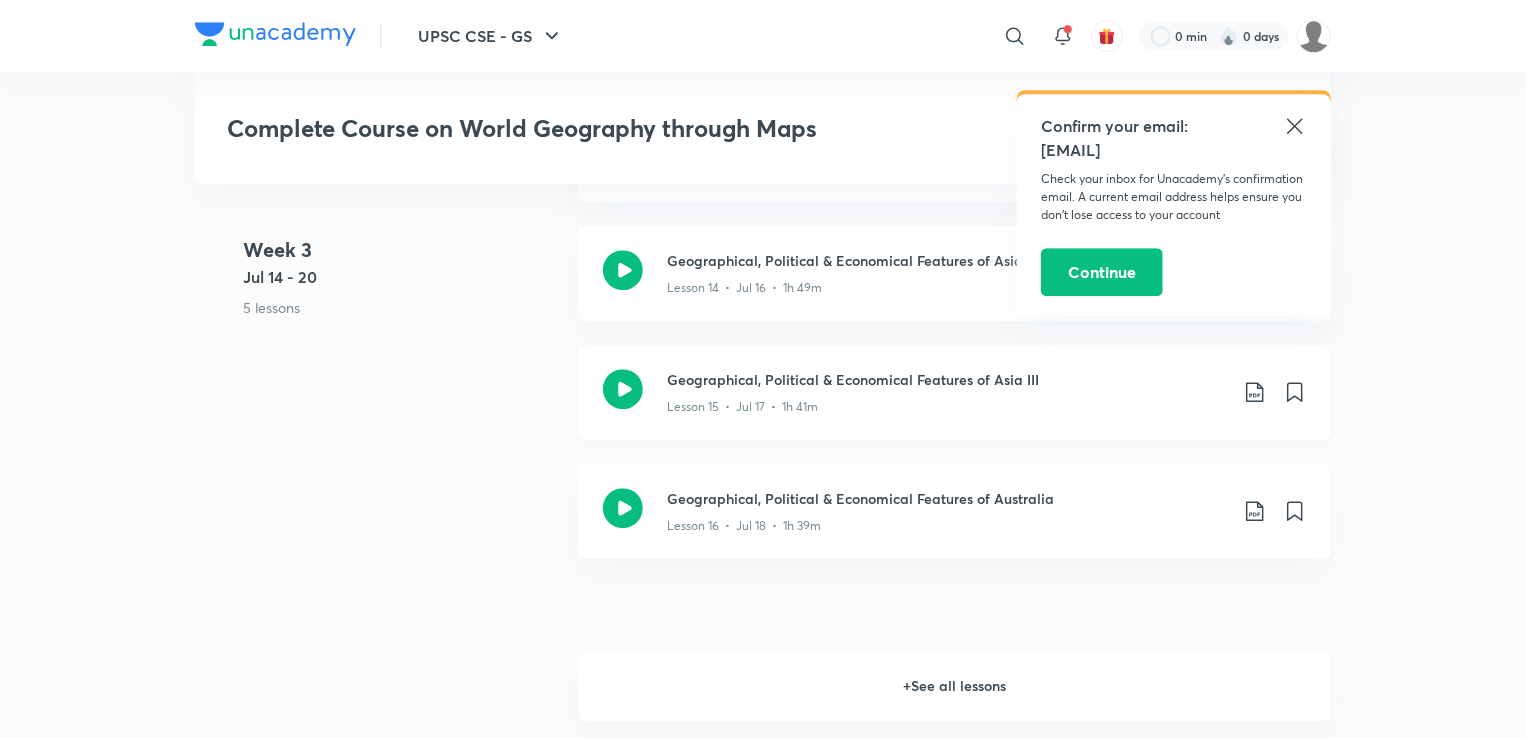 click 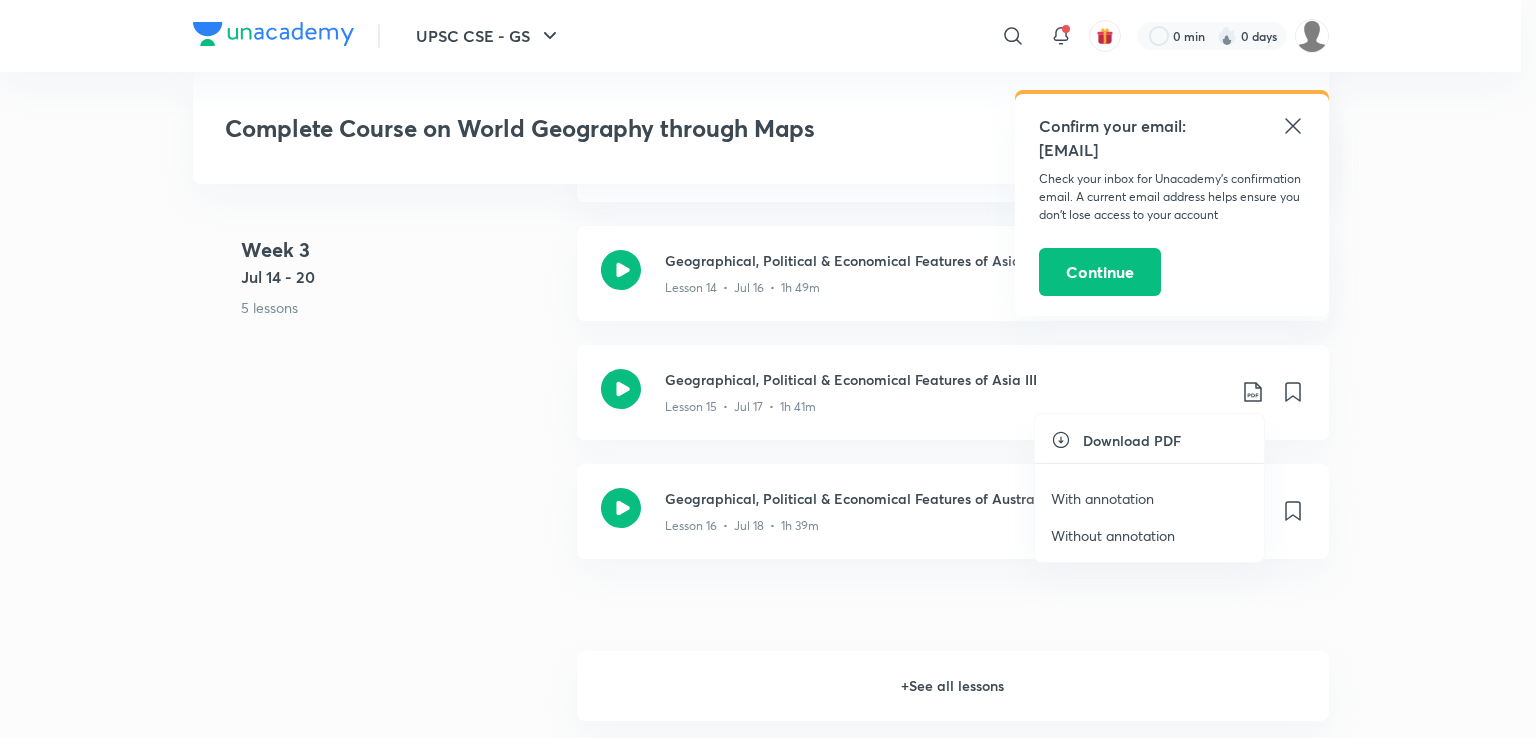 click on "Without annotation" at bounding box center (1113, 535) 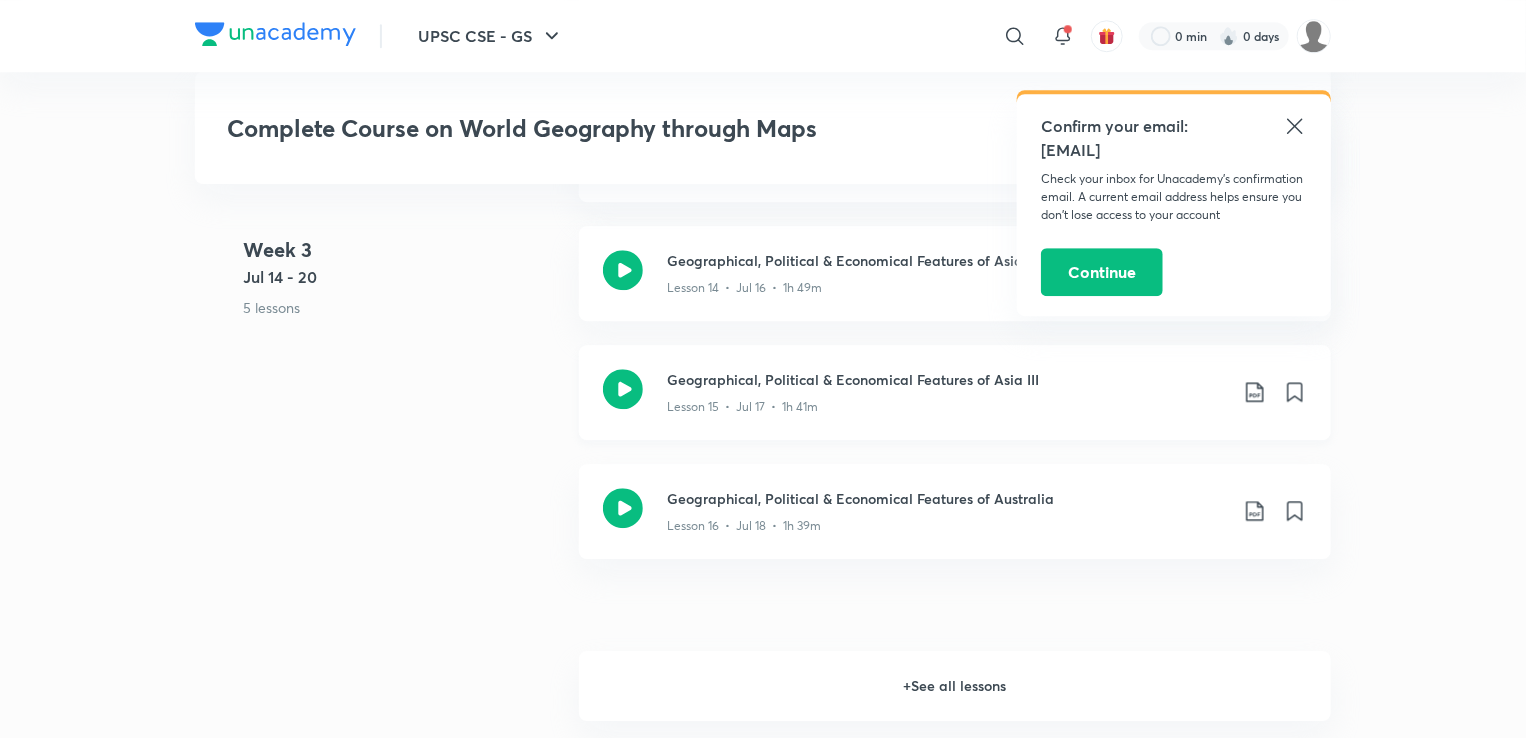 click 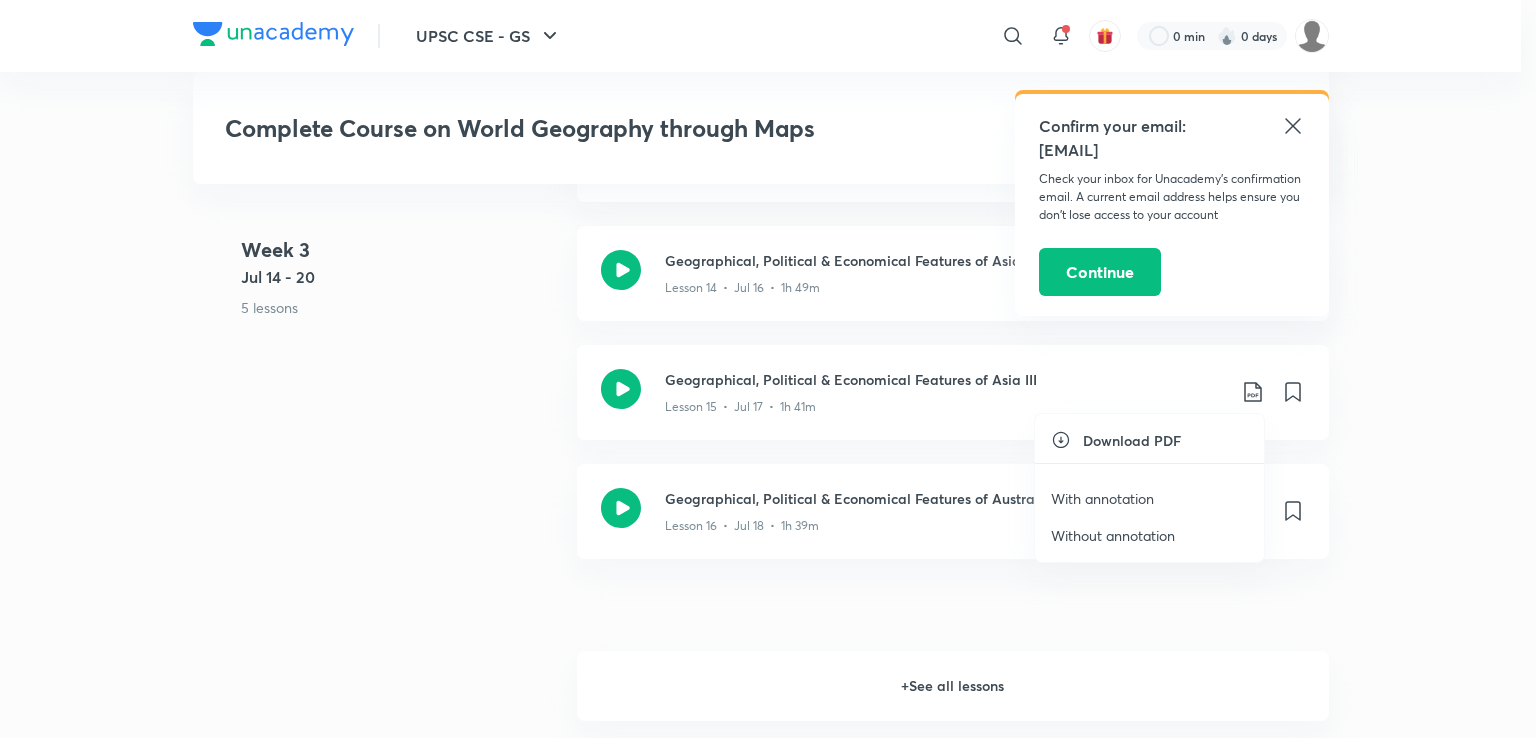 click on "With annotation" at bounding box center [1102, 498] 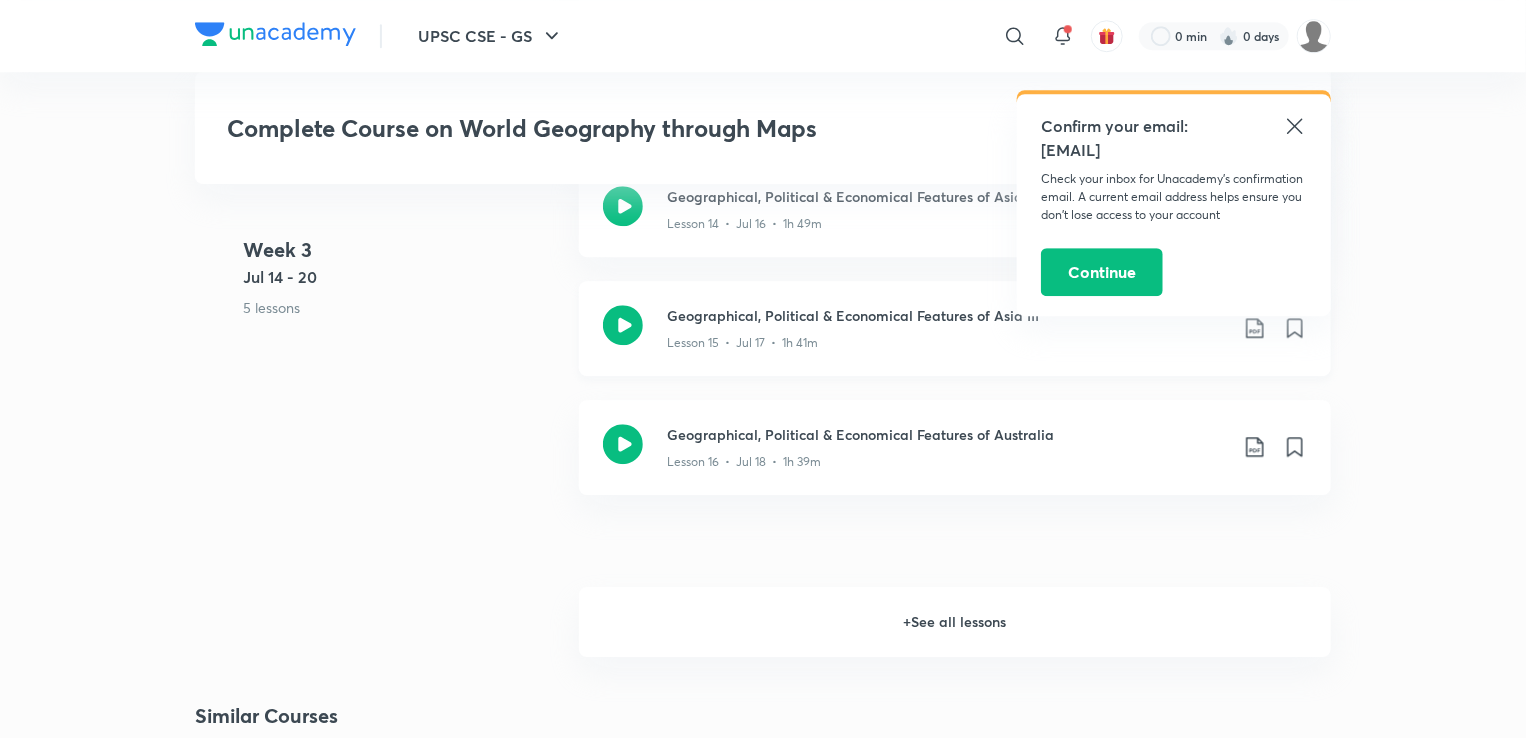 scroll, scrollTop: 2900, scrollLeft: 0, axis: vertical 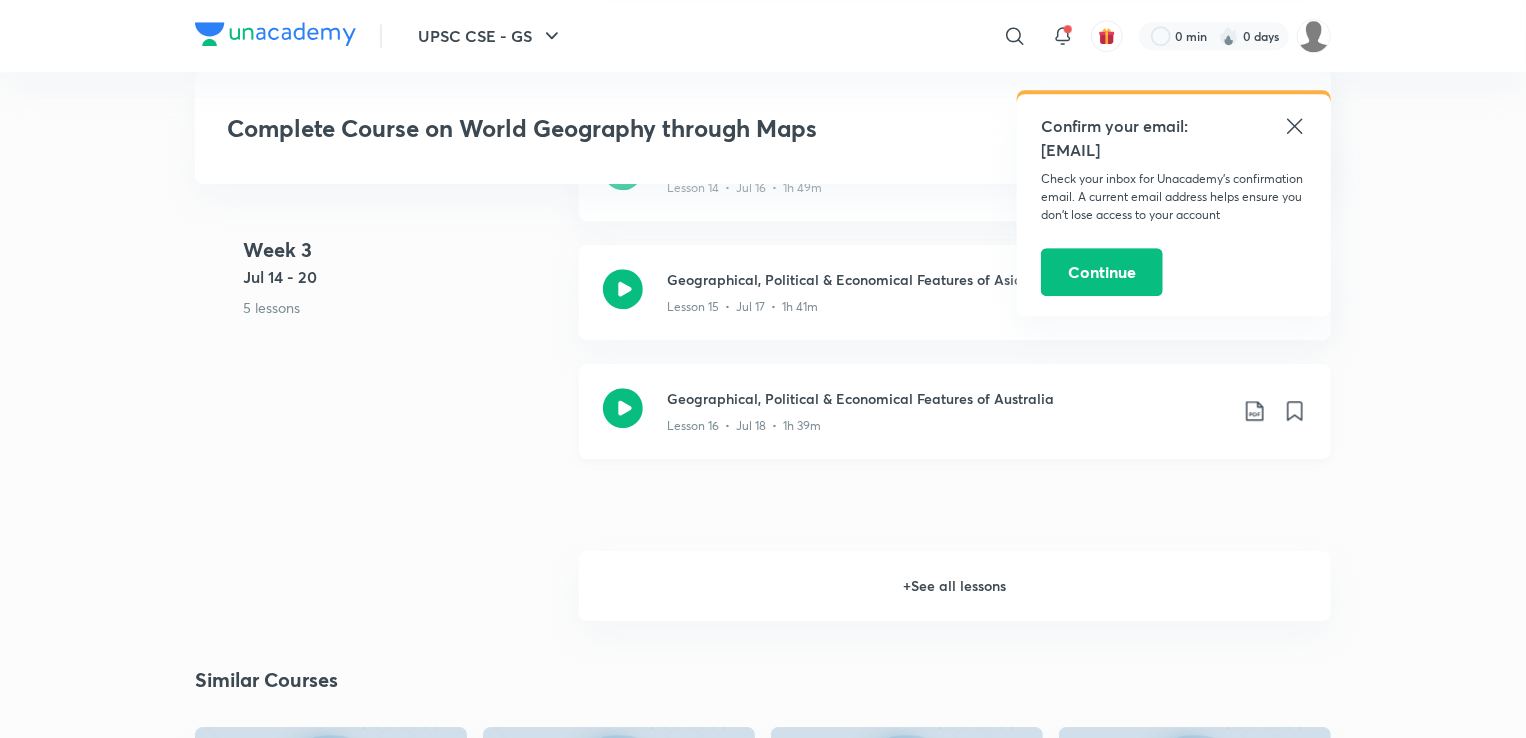 click 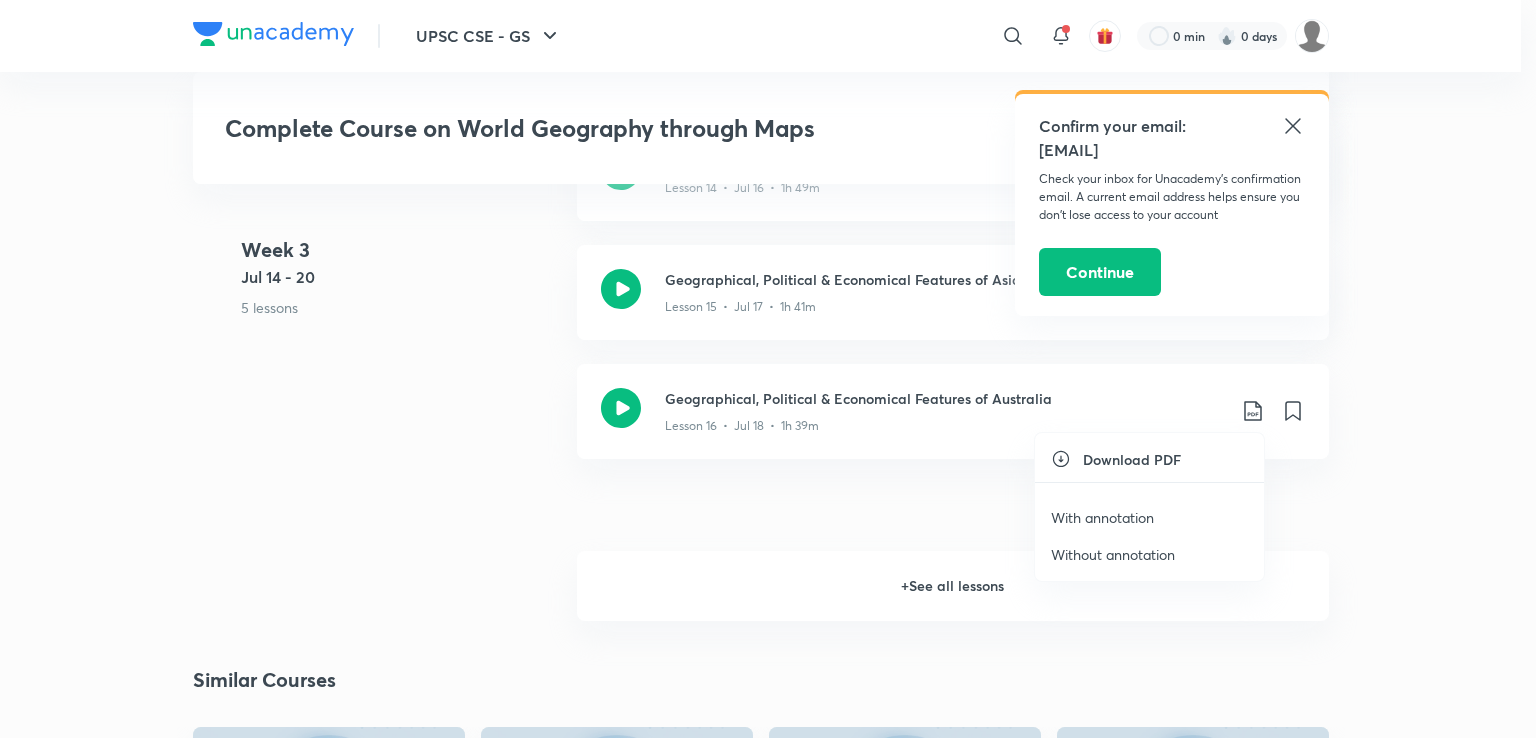 click on "Without annotation" at bounding box center (1113, 554) 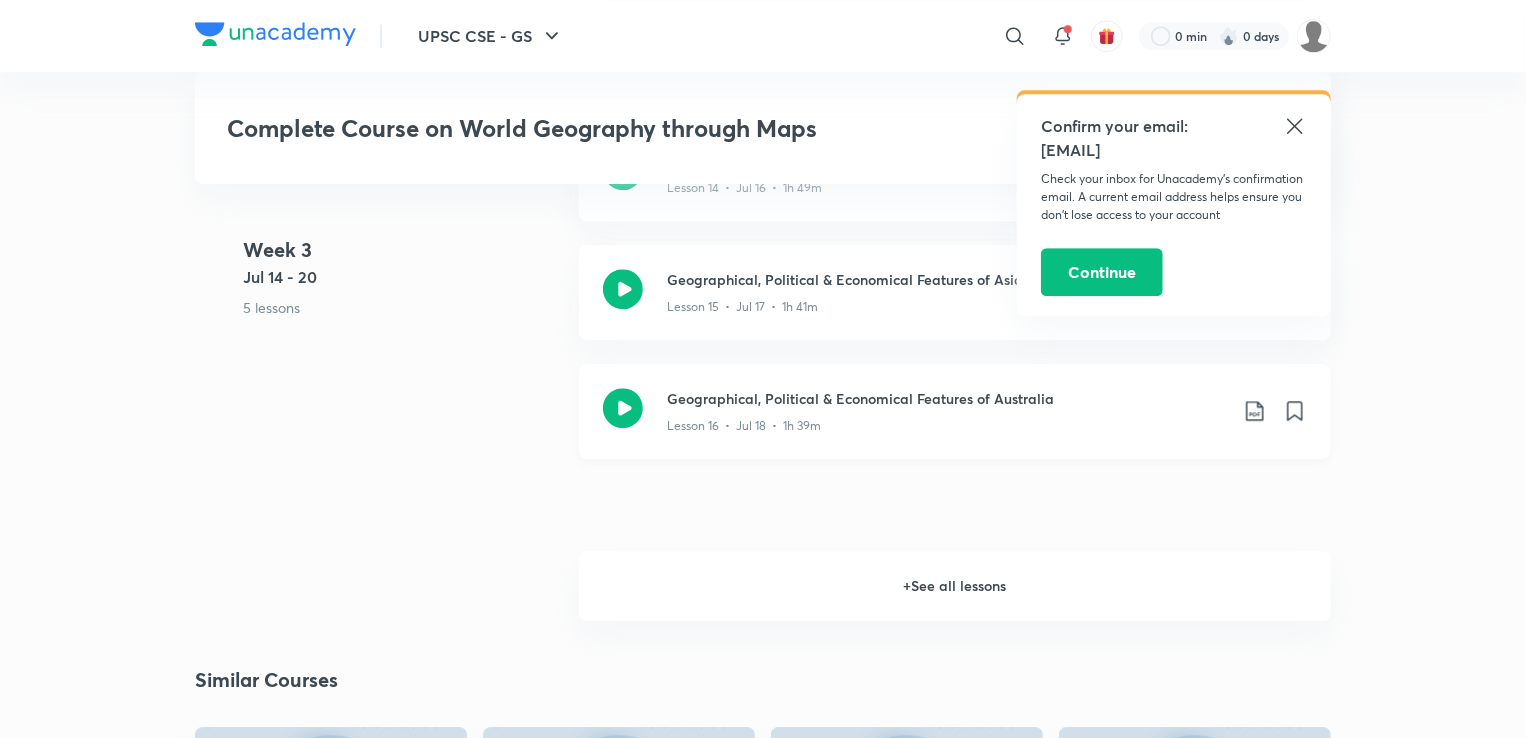 click 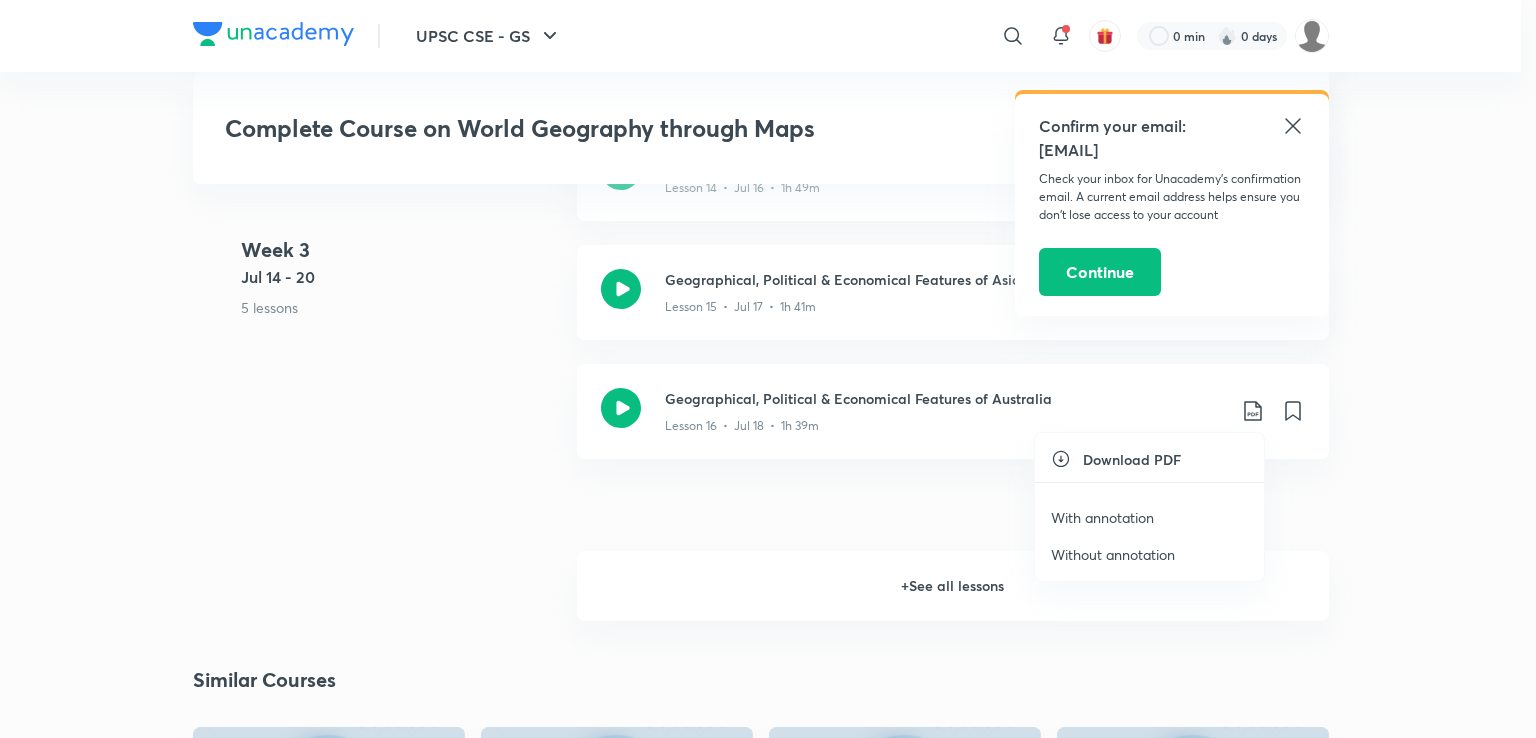 click on "With annotation" at bounding box center [1102, 517] 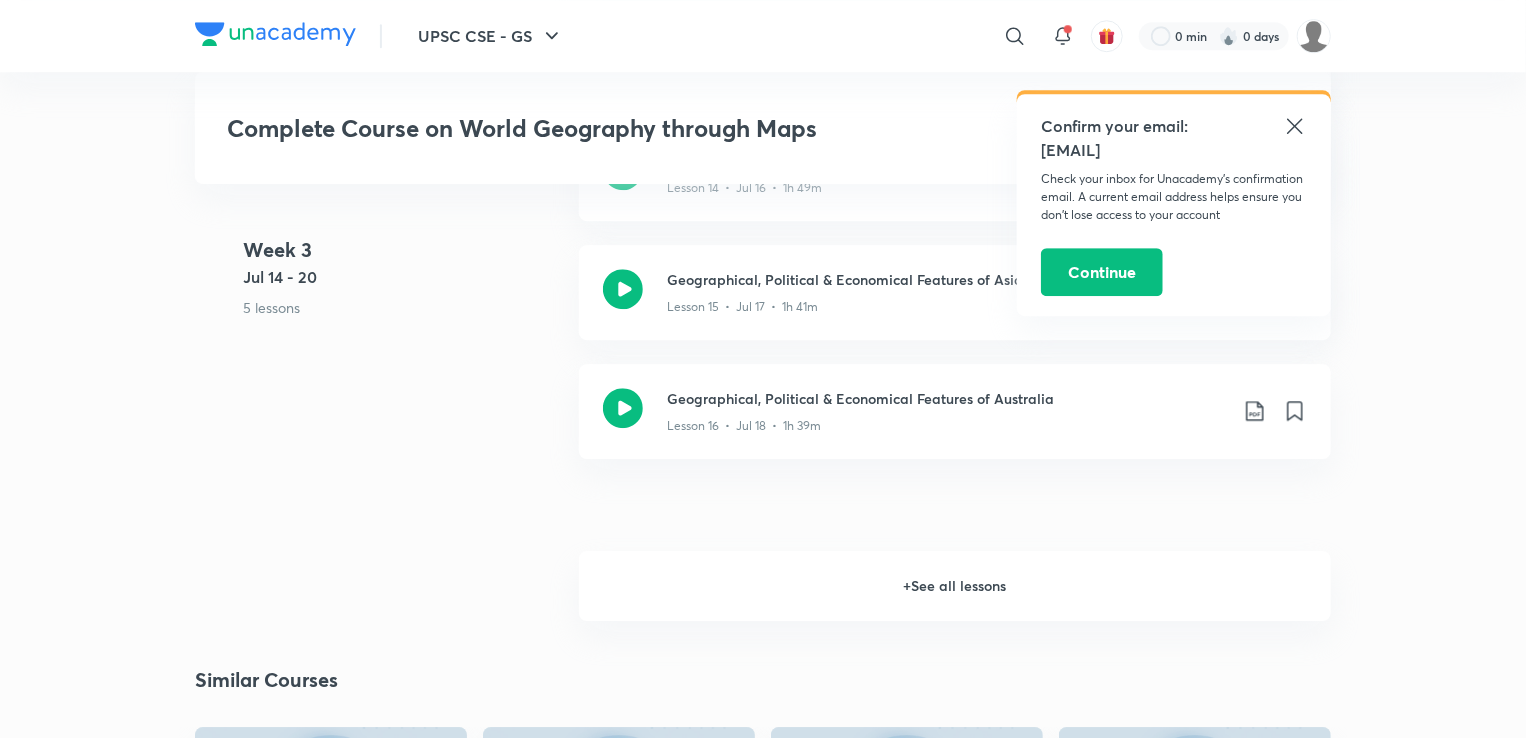 click on "+  See all lessons" at bounding box center [955, 586] 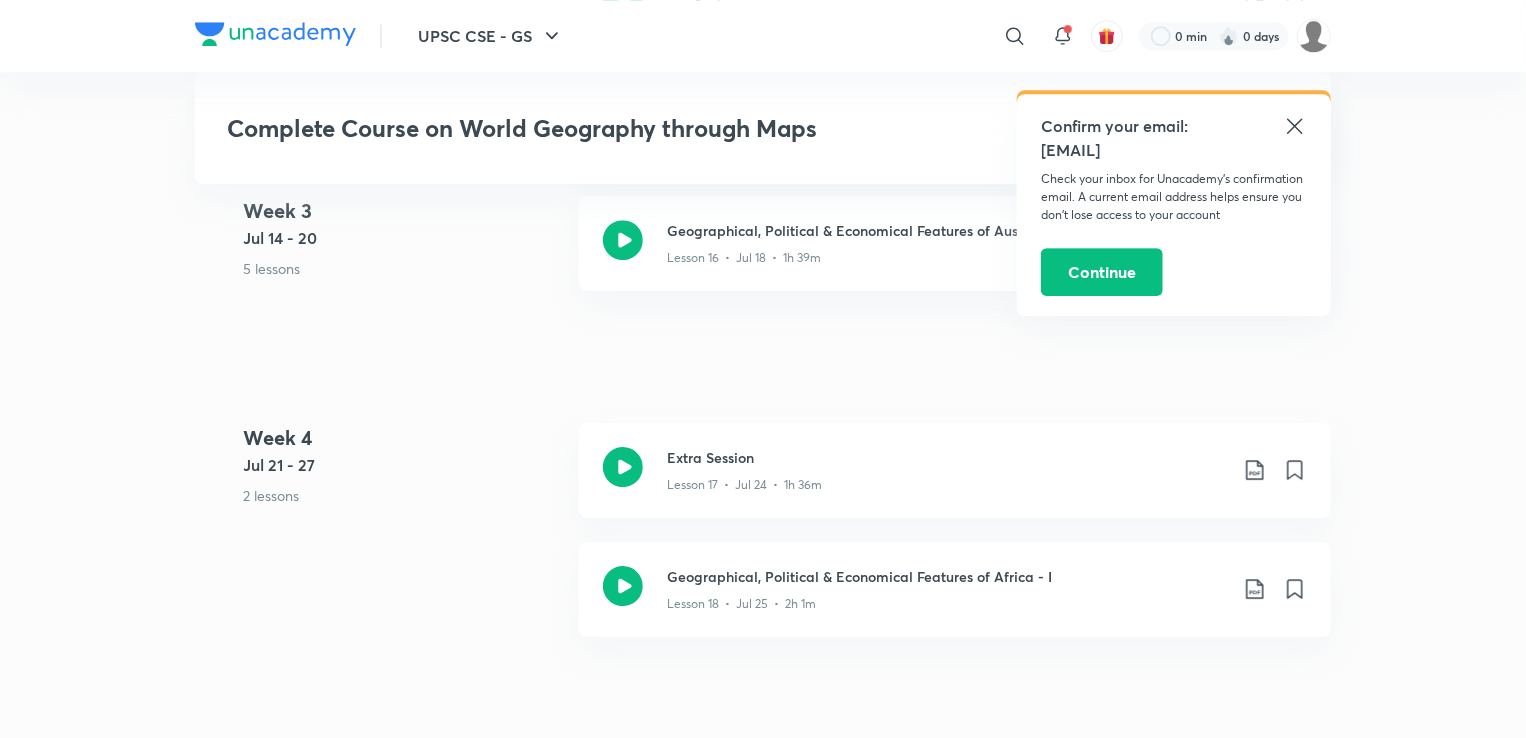 scroll, scrollTop: 3100, scrollLeft: 0, axis: vertical 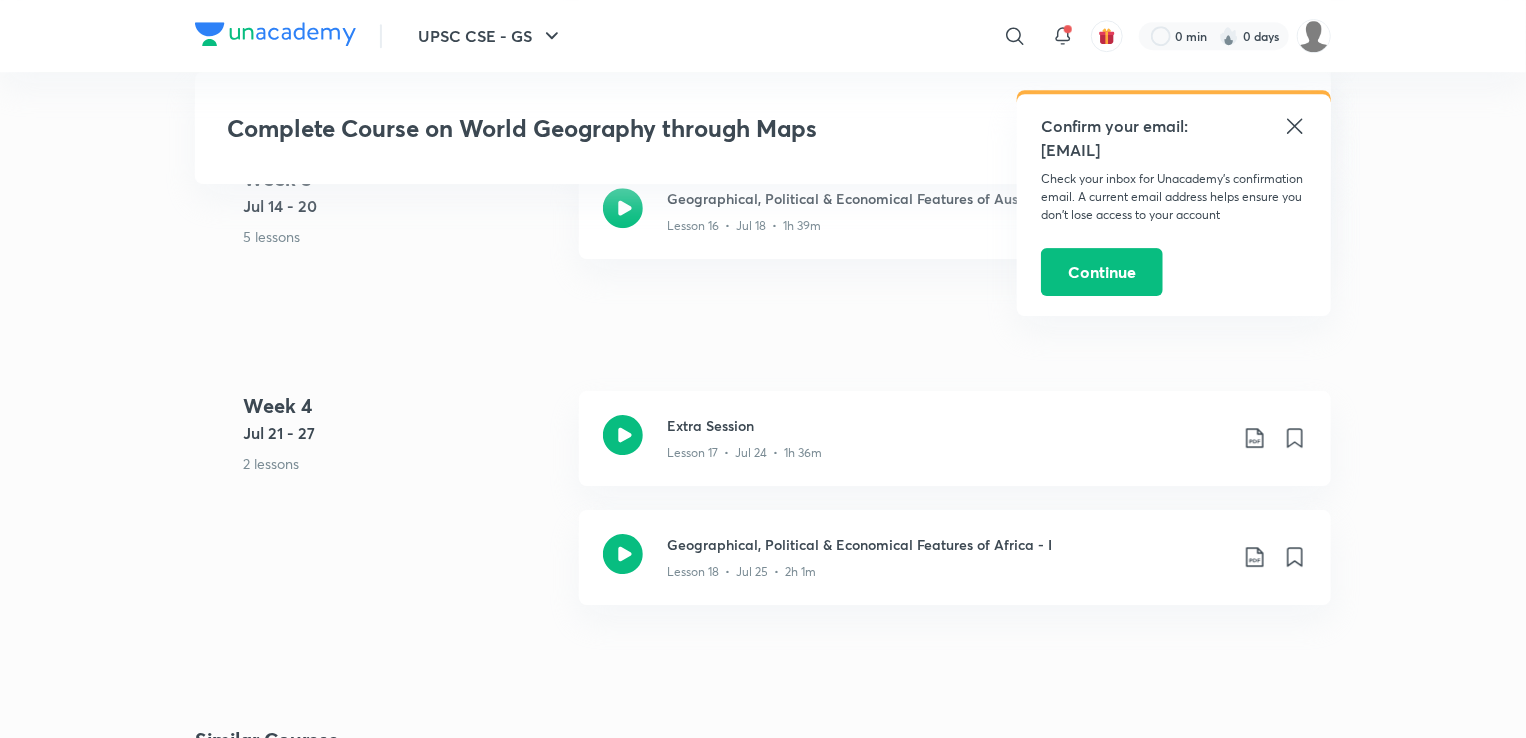 click on "Complete Course on World Geography through Maps Enroll UPSC CSE - GS Plus Syllabus Geography Hinglish Complete Course on World Geography through Maps [FIRST] [LAST] In this course, [FIRST] [LAST] will provide in-depth knowledge of the World Geography. The course will be helpful for aspirants preparing for UPSC CSE - GS. Learners at any stage of their preparation will be b...  Read more Ended on Jul 25 Jun 30 - Jul 25, 2025 18 lessons 2 quizzes 0 practices 0  questions by educators Enroll Demo classes   Watch free classes by the educators of this batch   9.1K Hinglish Geography World Maps - Africa 2 [FIRST] [LAST] 16th Apr   7.4K Hinglish Geography World Maps - Africa - 3 [FIRST] [LAST] 17th Apr   7.2K Hinglish Geography World Maps - Africa - 5 [FIRST]  8K Hinglish Geography World Maps - 6 [FIRST] 24th Apr   Week 1 Jun 30 - Jul 6 5 lessons  1 quiz Geographical, Political & Economical Features of South America - I Doubt Clearing Quiz 1 Week 2" at bounding box center (763, -927) 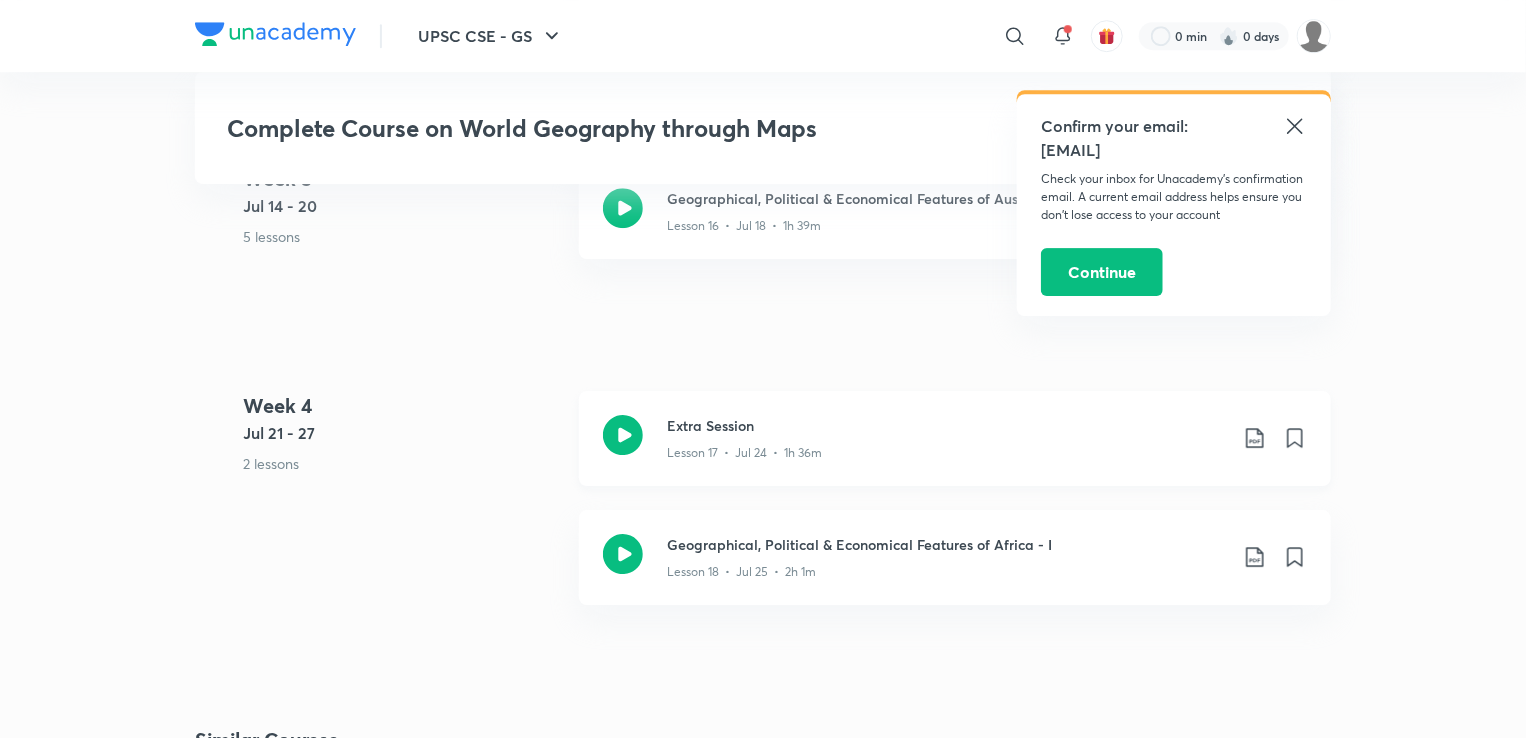 click 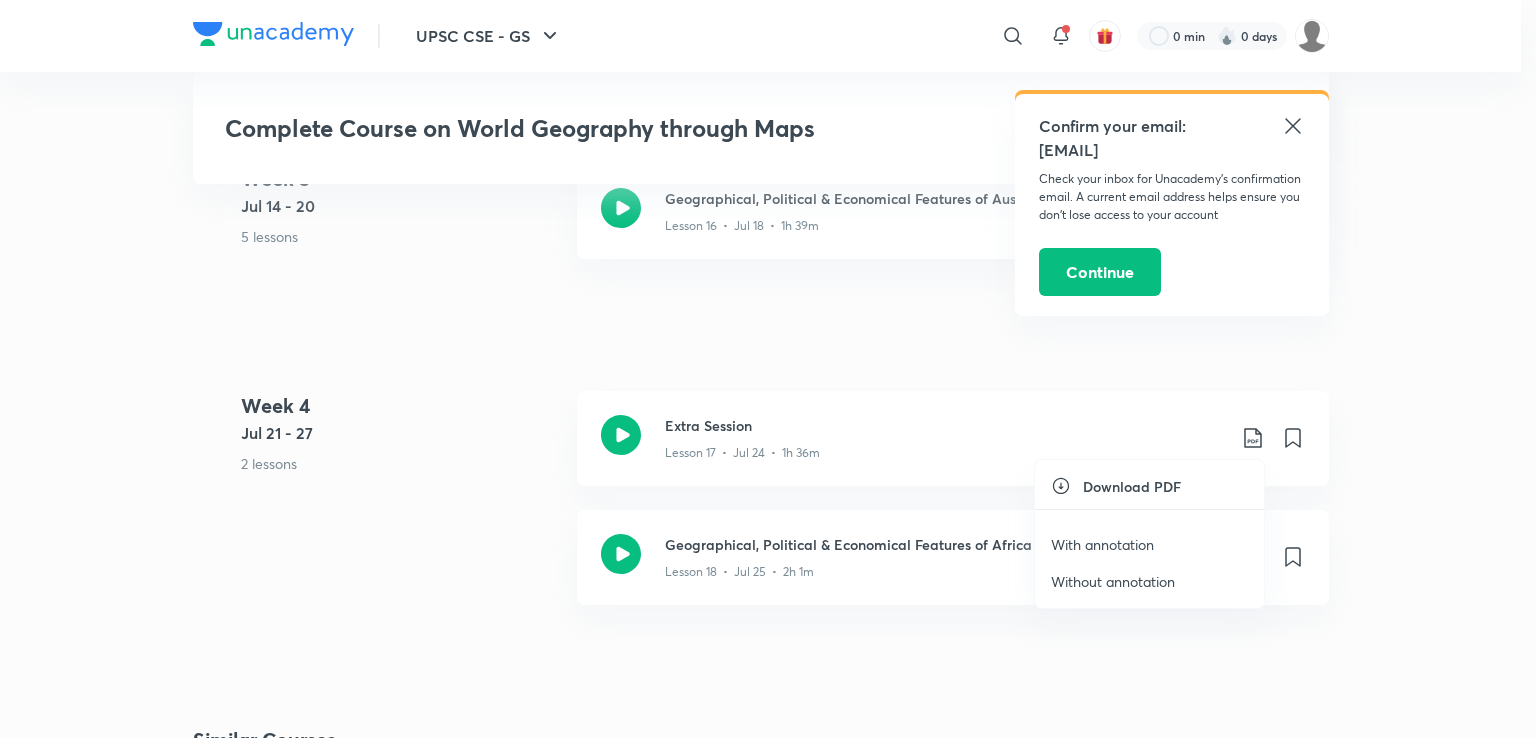 click on "Without annotation" at bounding box center (1113, 581) 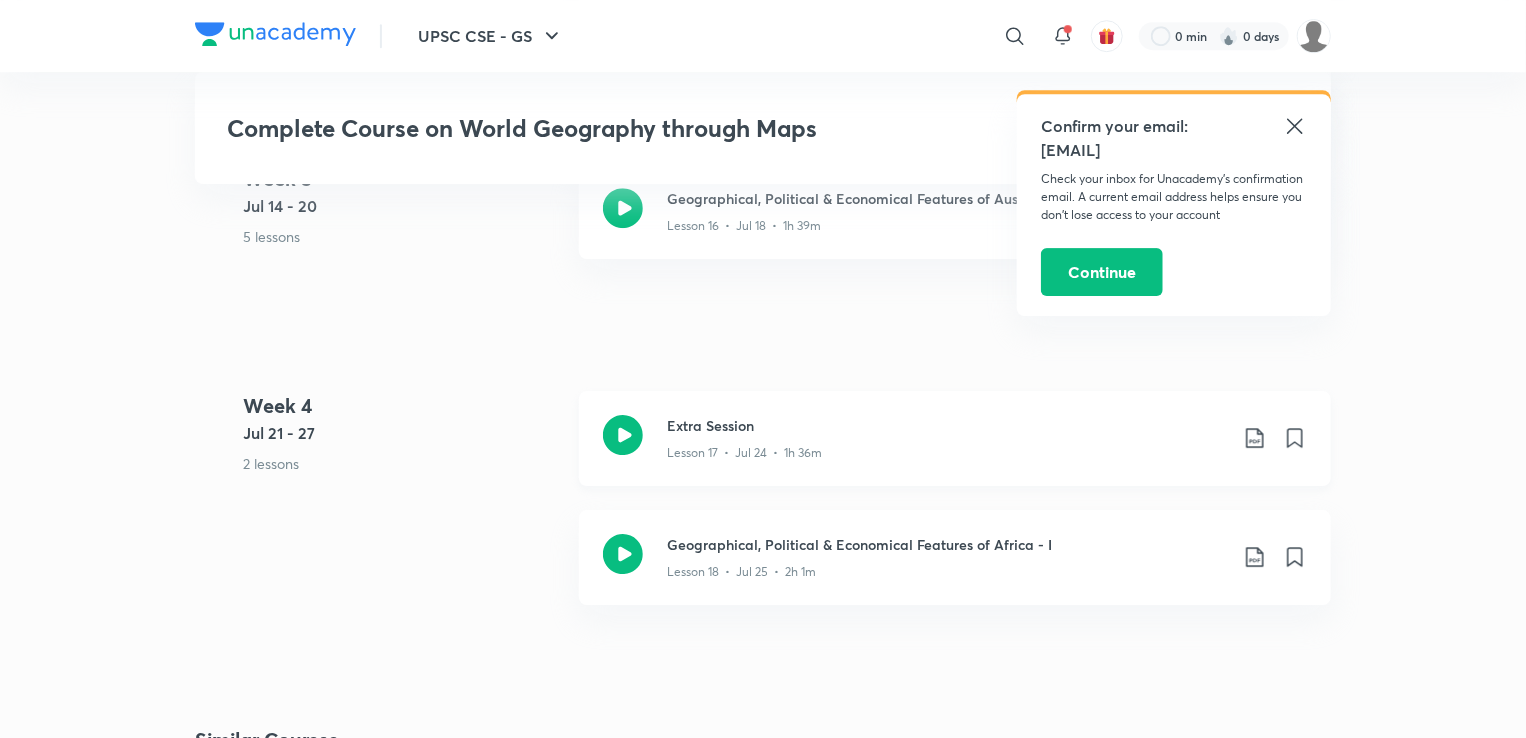 click 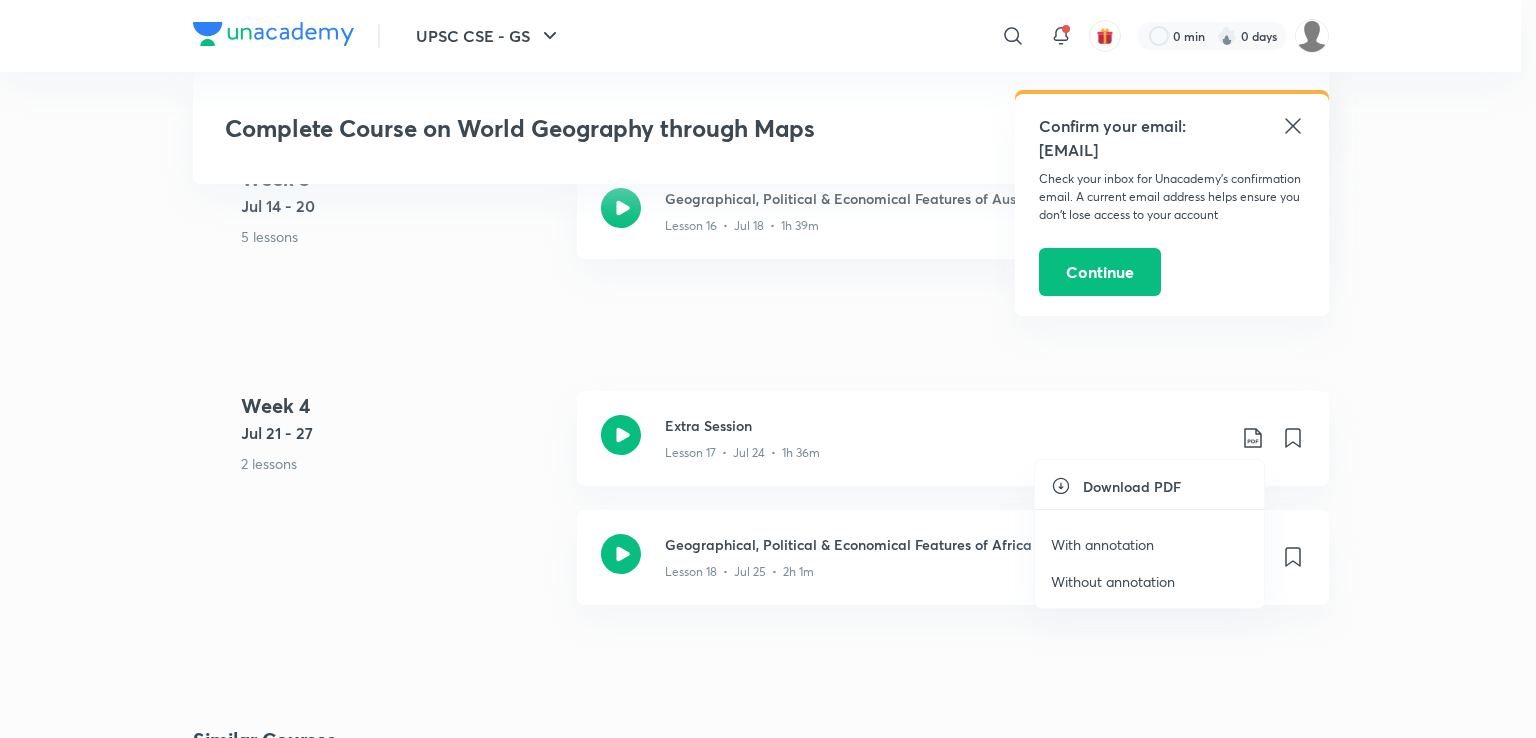 click on "With annotation" at bounding box center (1102, 544) 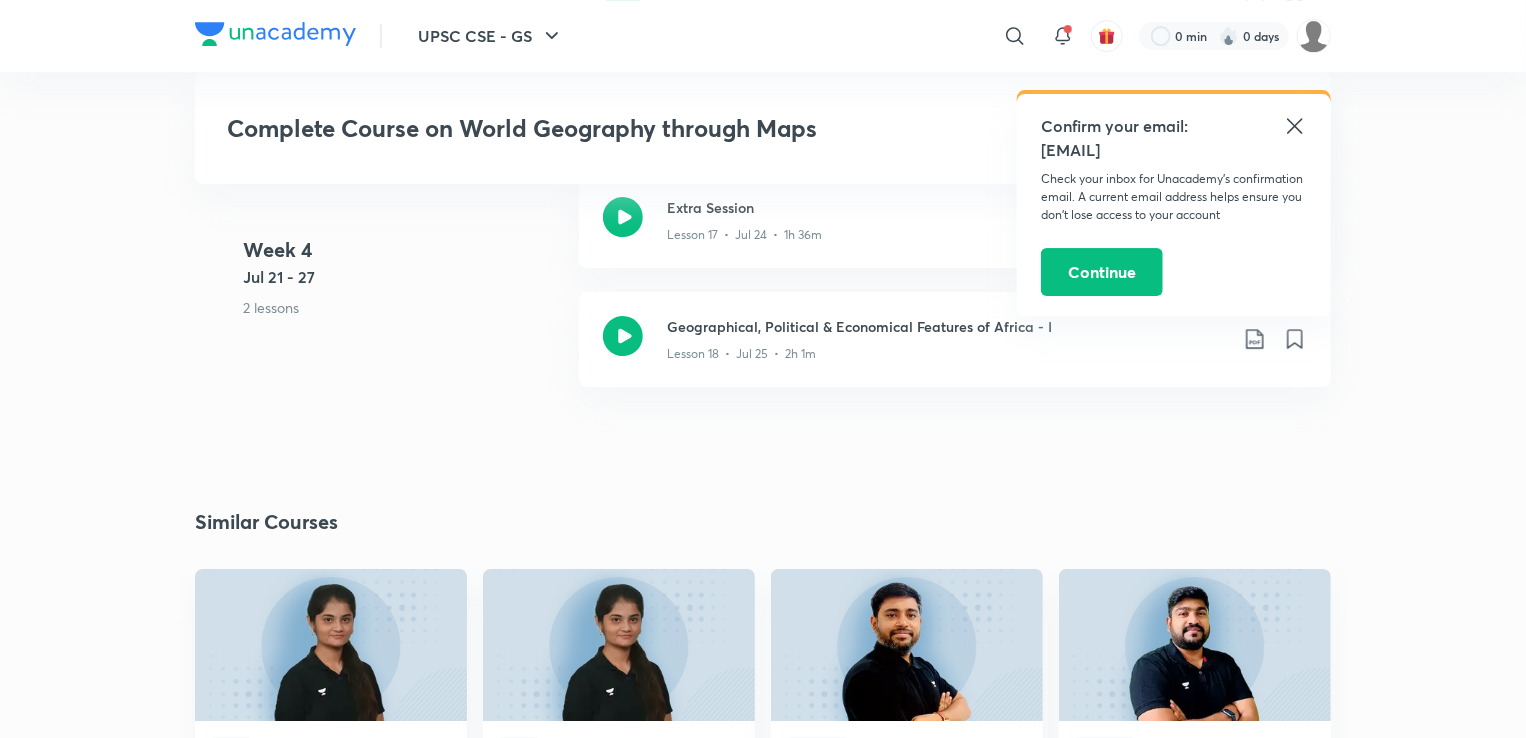 scroll, scrollTop: 3200, scrollLeft: 0, axis: vertical 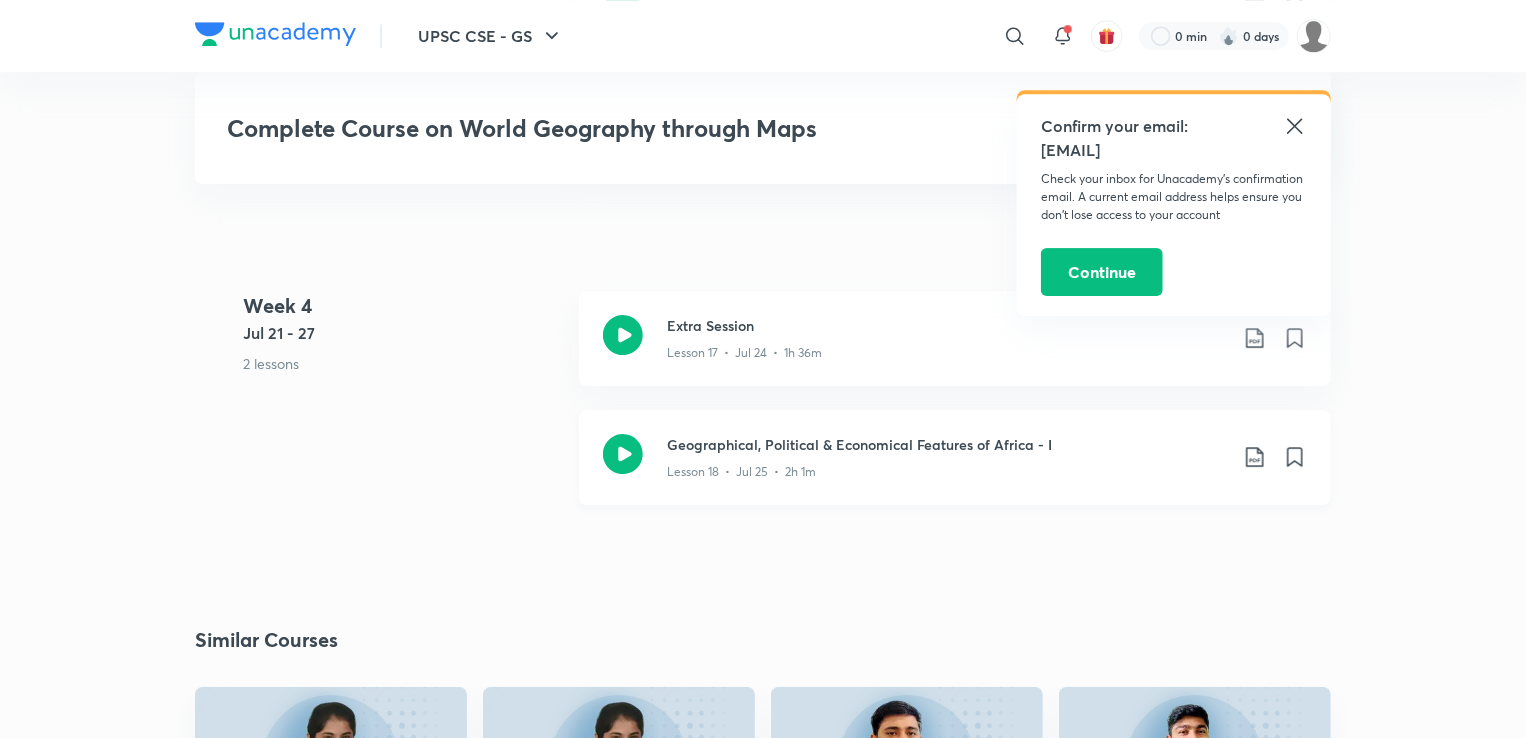 click 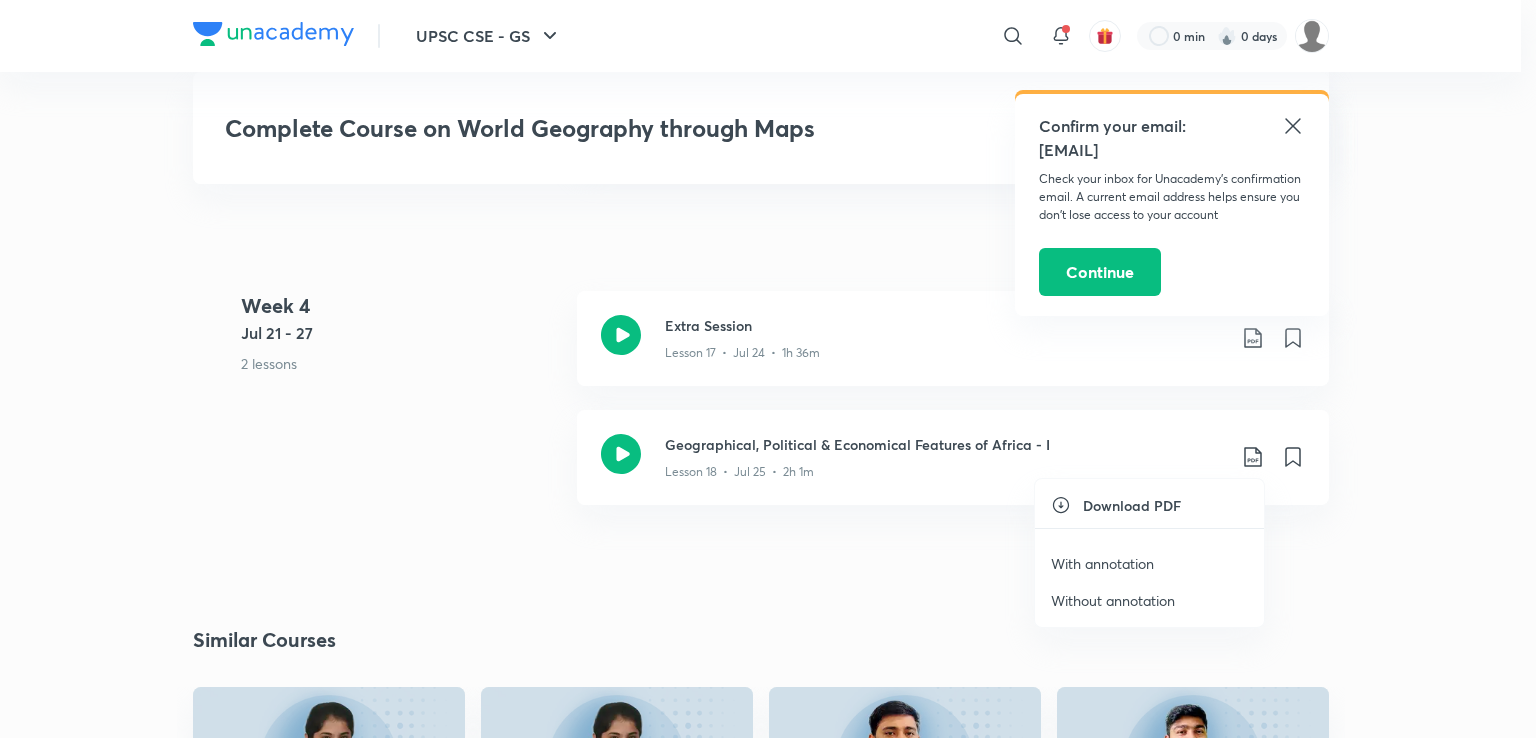 click on "Without annotation" at bounding box center (1113, 600) 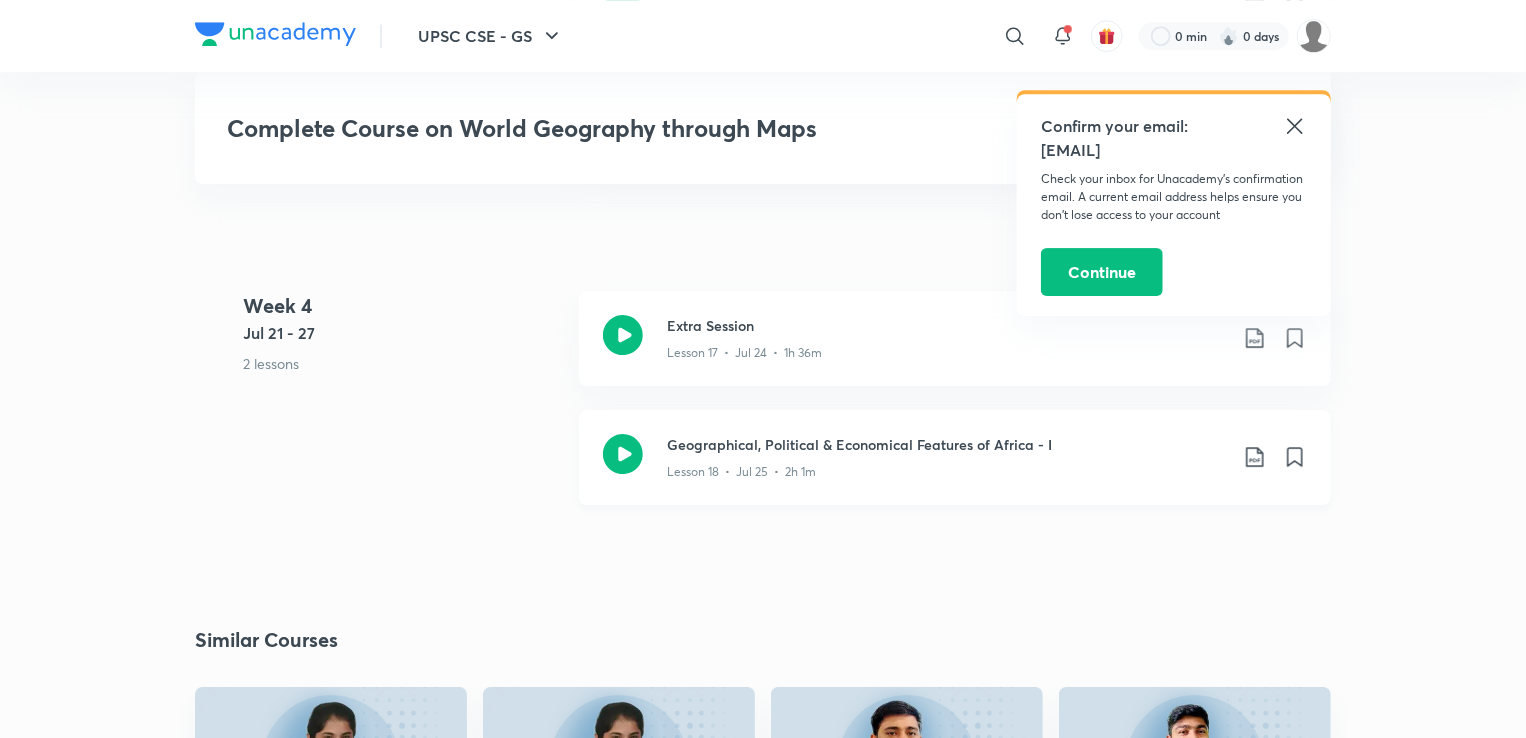 click 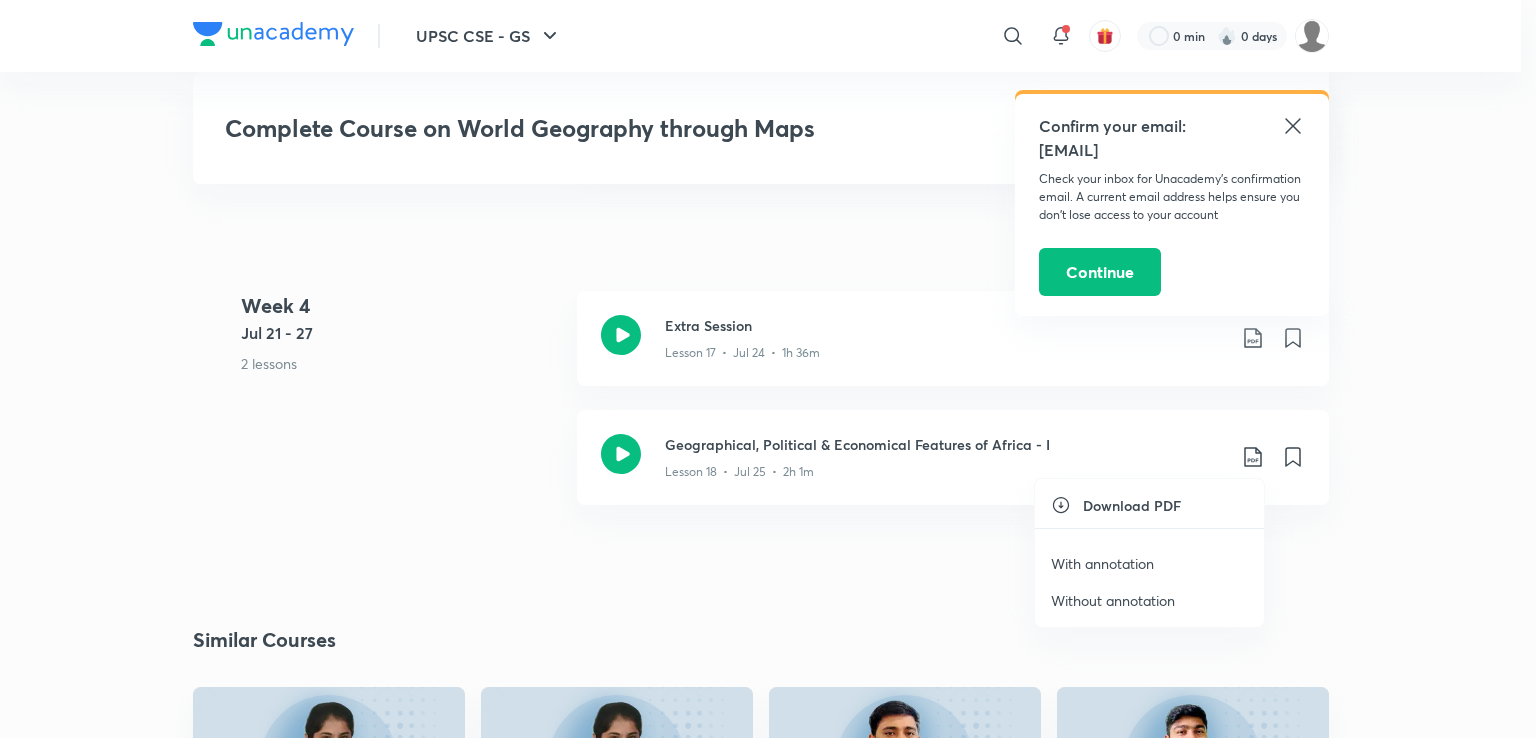 click on "With annotation" at bounding box center [1102, 563] 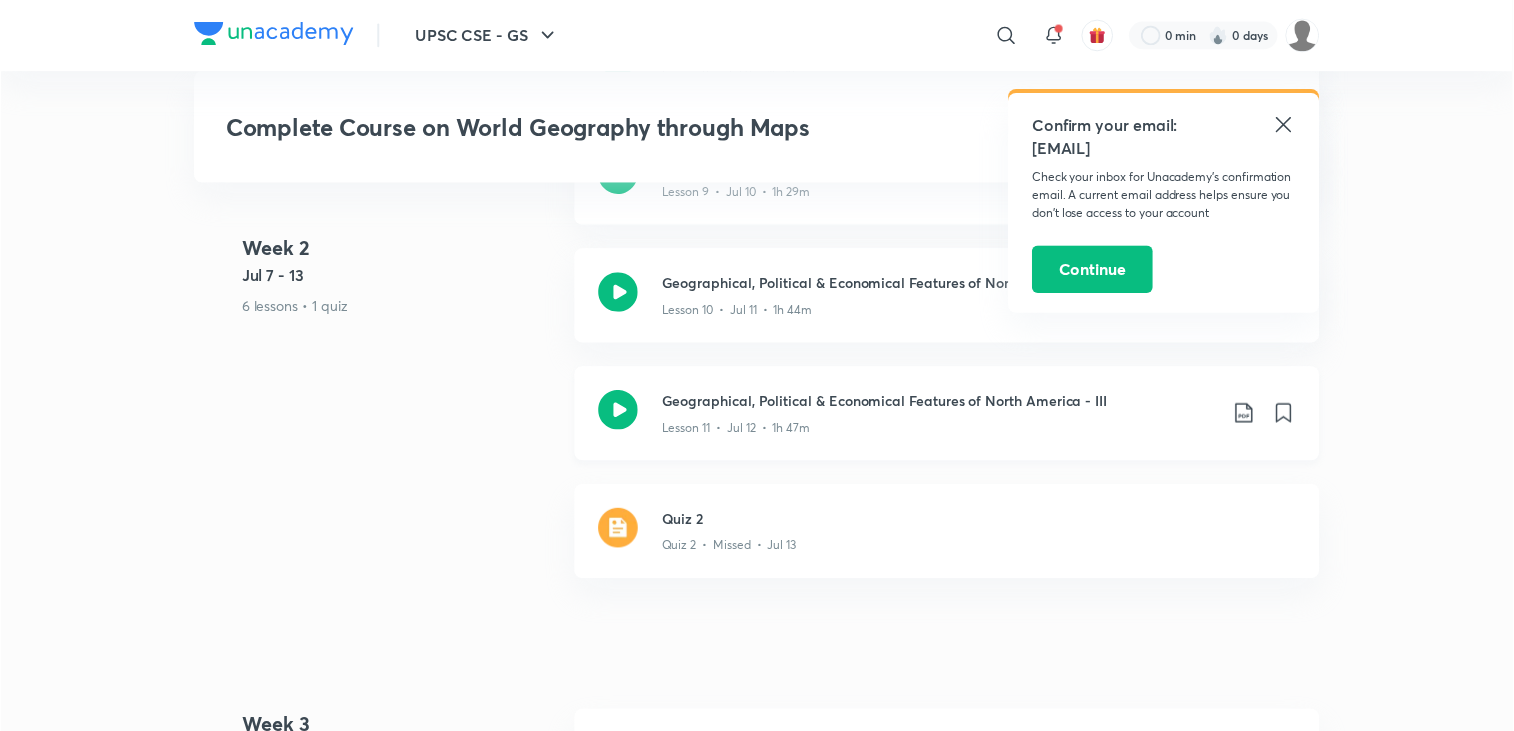 scroll, scrollTop: 2000, scrollLeft: 0, axis: vertical 